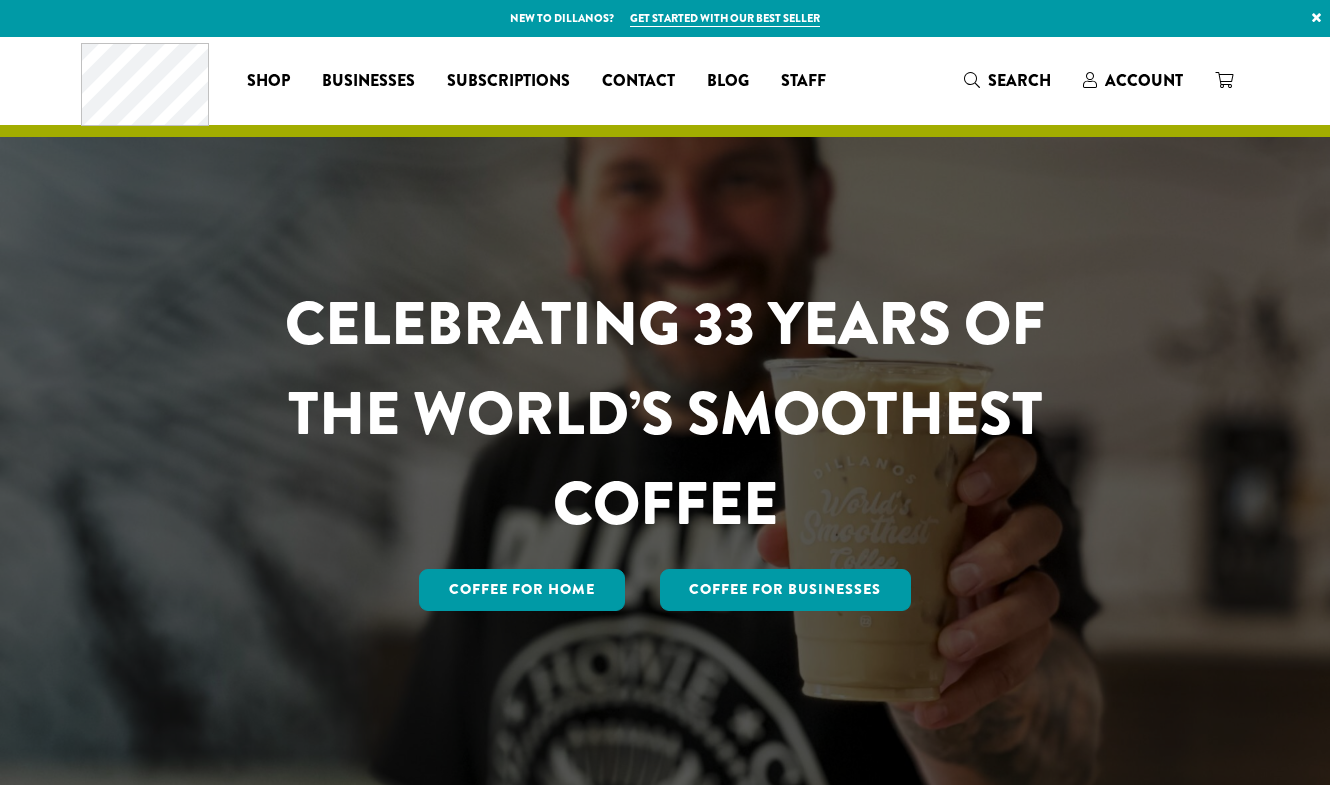 scroll, scrollTop: 0, scrollLeft: 0, axis: both 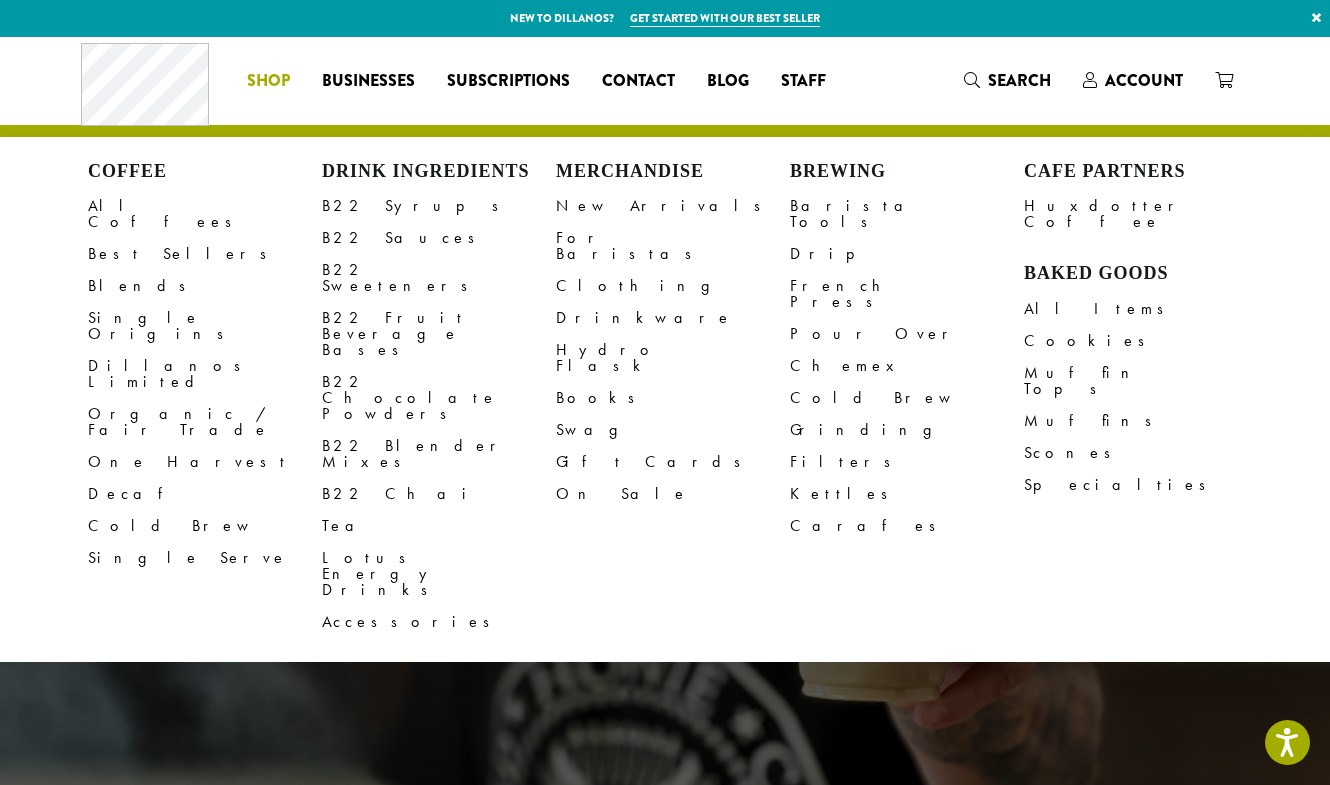 click on "Coffee All Coffees
Best Sellers
Blends
Single Origins
Dillanos Limited
Organic / Fair Trade
One Harvest
Decaf
Cold Brew
Single Serve
Drink Ingredients B22 Syrups
B22 Sauces
B22 Sweeteners
B22 Fruit Beverage Bases
B22 Chocolate Powders
B22 Blender Mixes
B22 Chai
Tea
Lotus Energy Drinks
Accessories
Merchandise New Arrivals
For Baristas
Clothing
Drinkware
Hydro Flask
Books
Swag
Gift Cards
On Sale
Brewing Barista Tools
Drip
French Press
Pour Over
Chemex
Cold Brew
Grinding
Filters
Kettles
Carafes
Cafe Partners Huxdotter Coffee
Baked Goods All Items
Cookies
Muffin Tops
Muffins
Scones
Specialties
Shop
All Coffee
Drink Ingredients
DCR Merchandise
Brew & Serve
Huxdotter Coffee
Baked Goods
Businesses
Subscriptions
Contact
Blog" at bounding box center (461, 80) 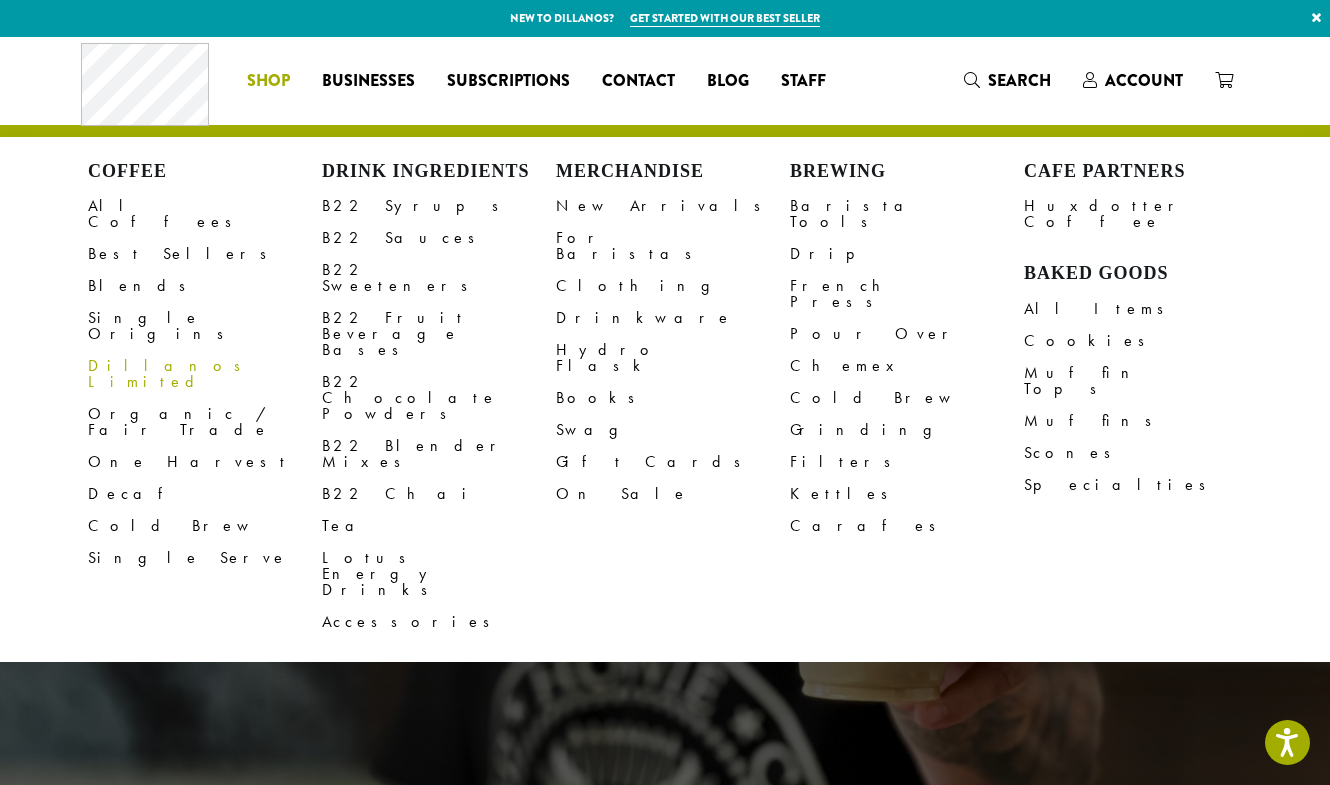 click on "Dillanos Limited" at bounding box center [205, 374] 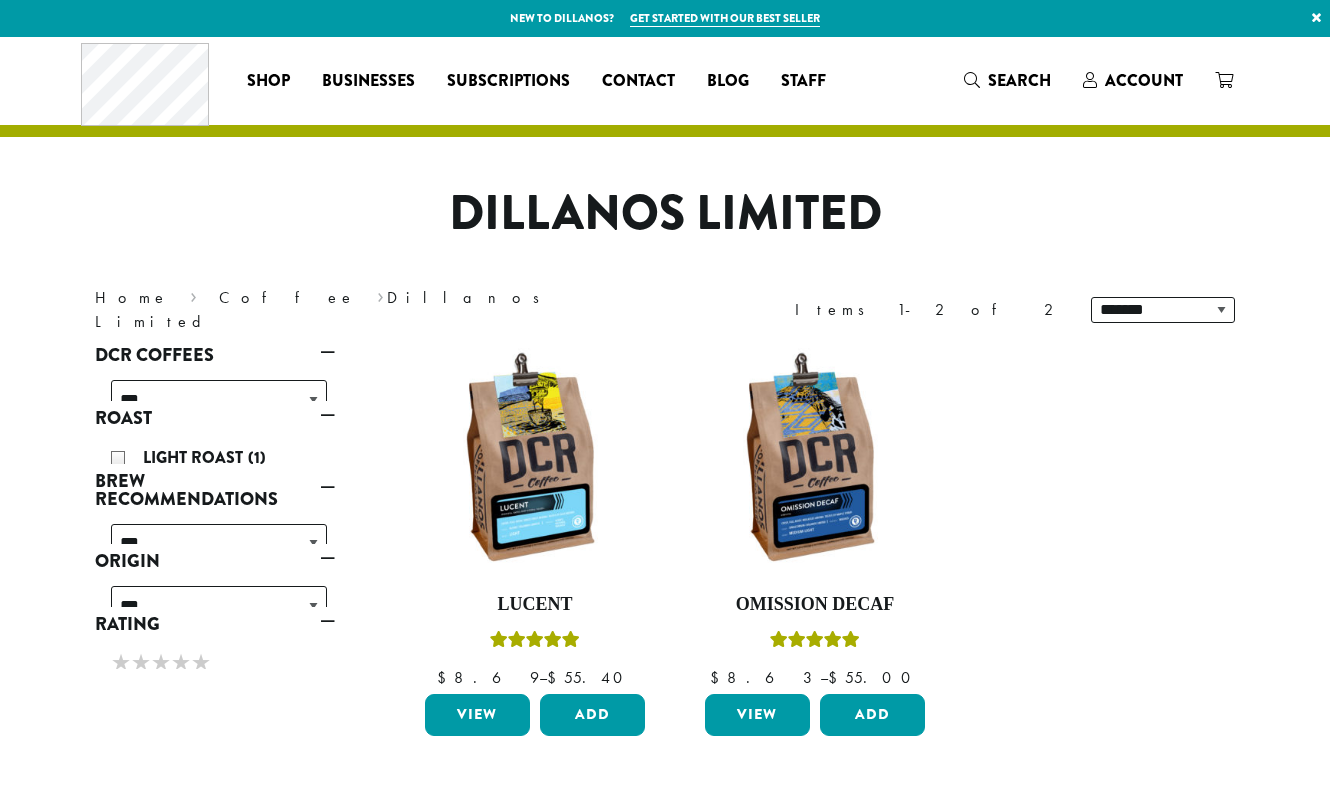 scroll, scrollTop: 0, scrollLeft: 0, axis: both 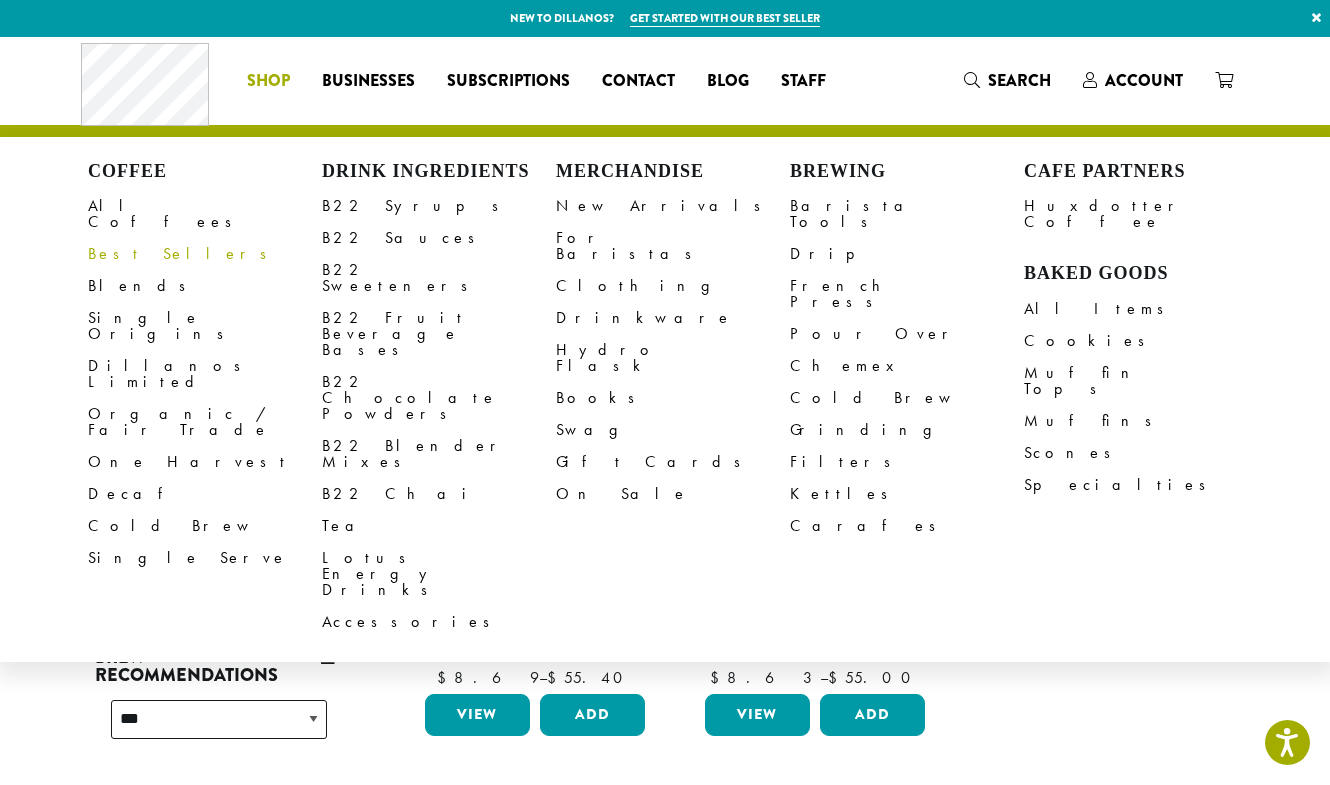 click on "Best Sellers" at bounding box center (205, 254) 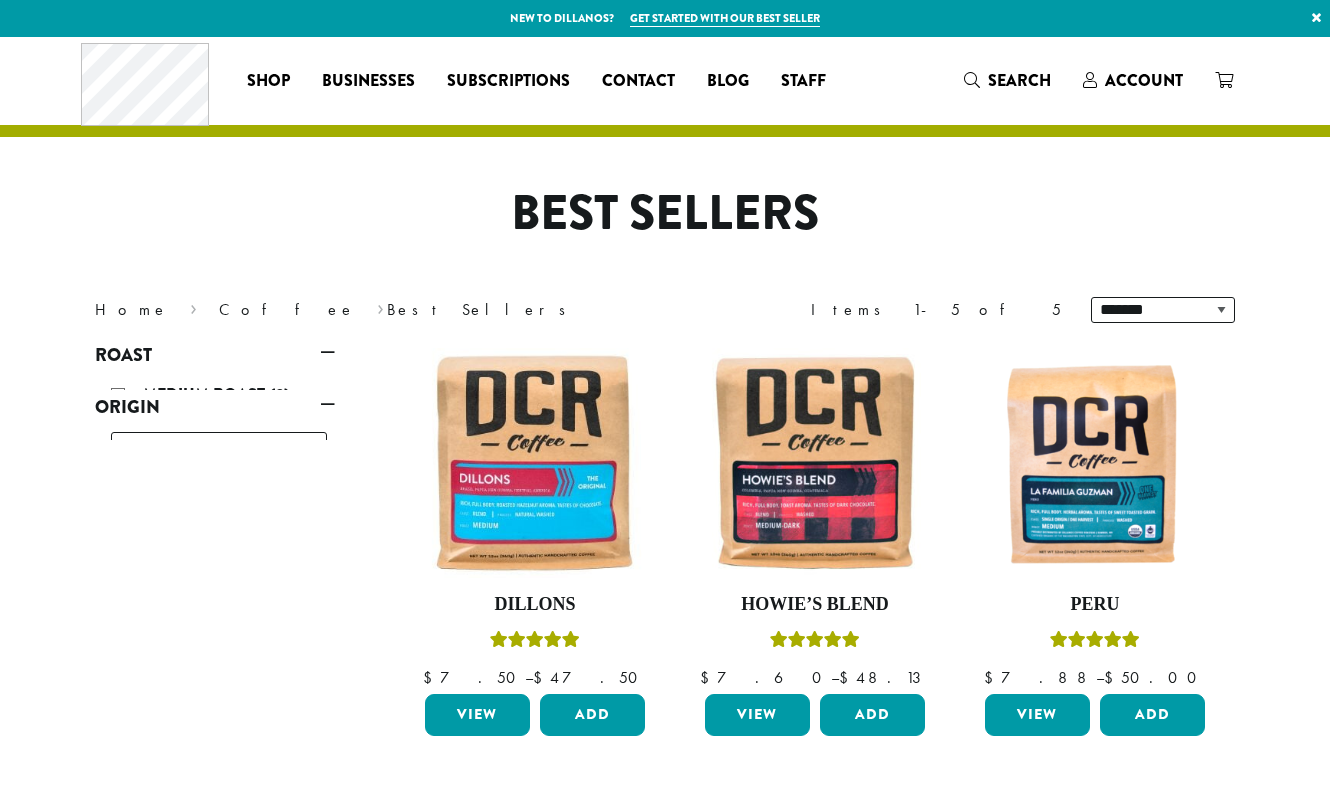 scroll, scrollTop: 0, scrollLeft: 0, axis: both 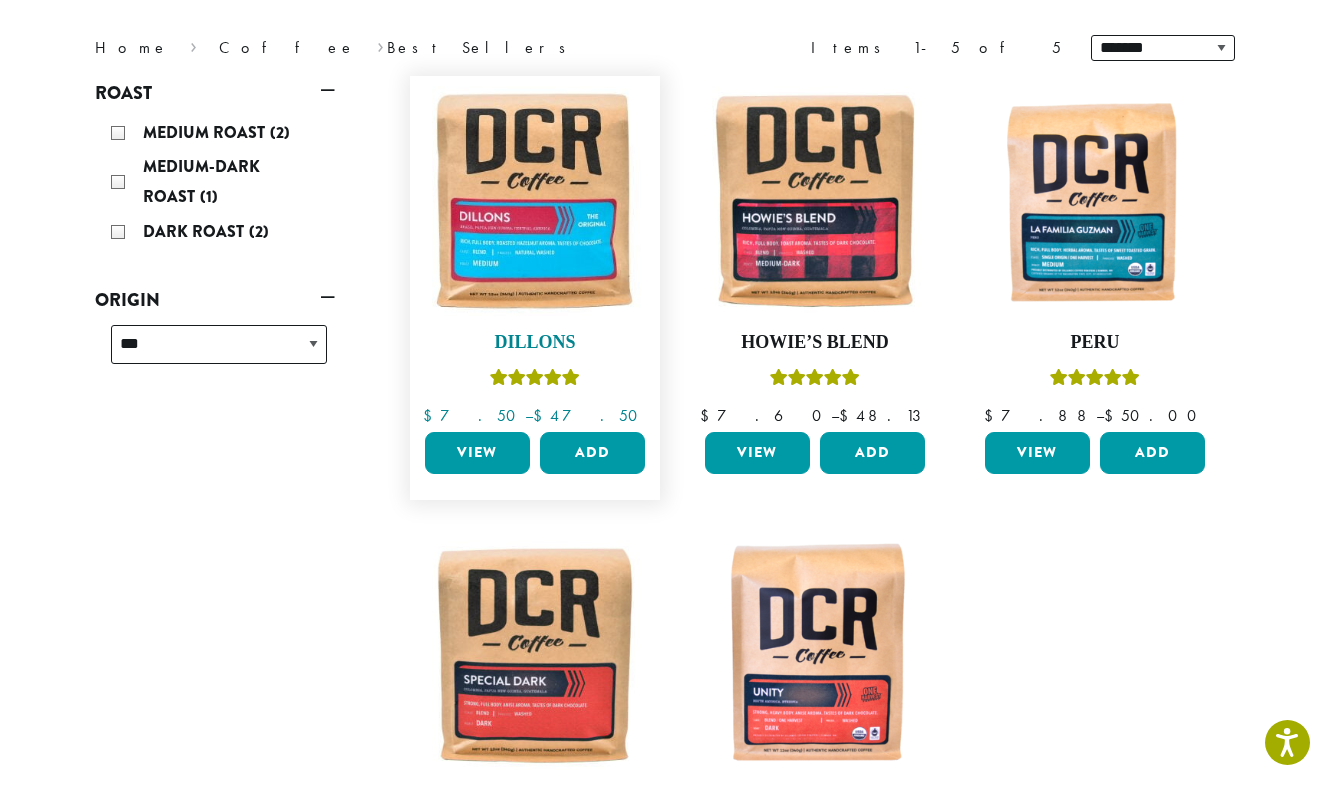 click at bounding box center [535, 201] 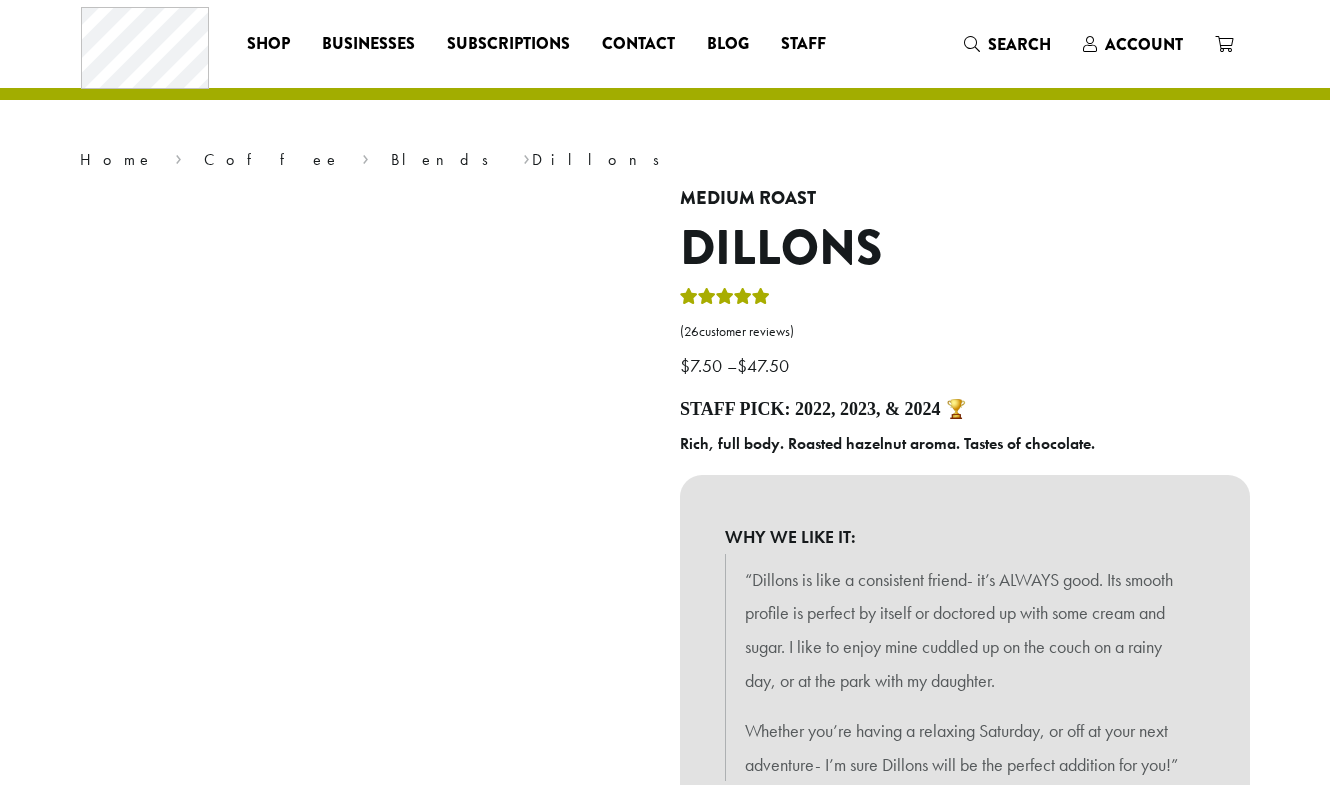 scroll, scrollTop: 0, scrollLeft: 0, axis: both 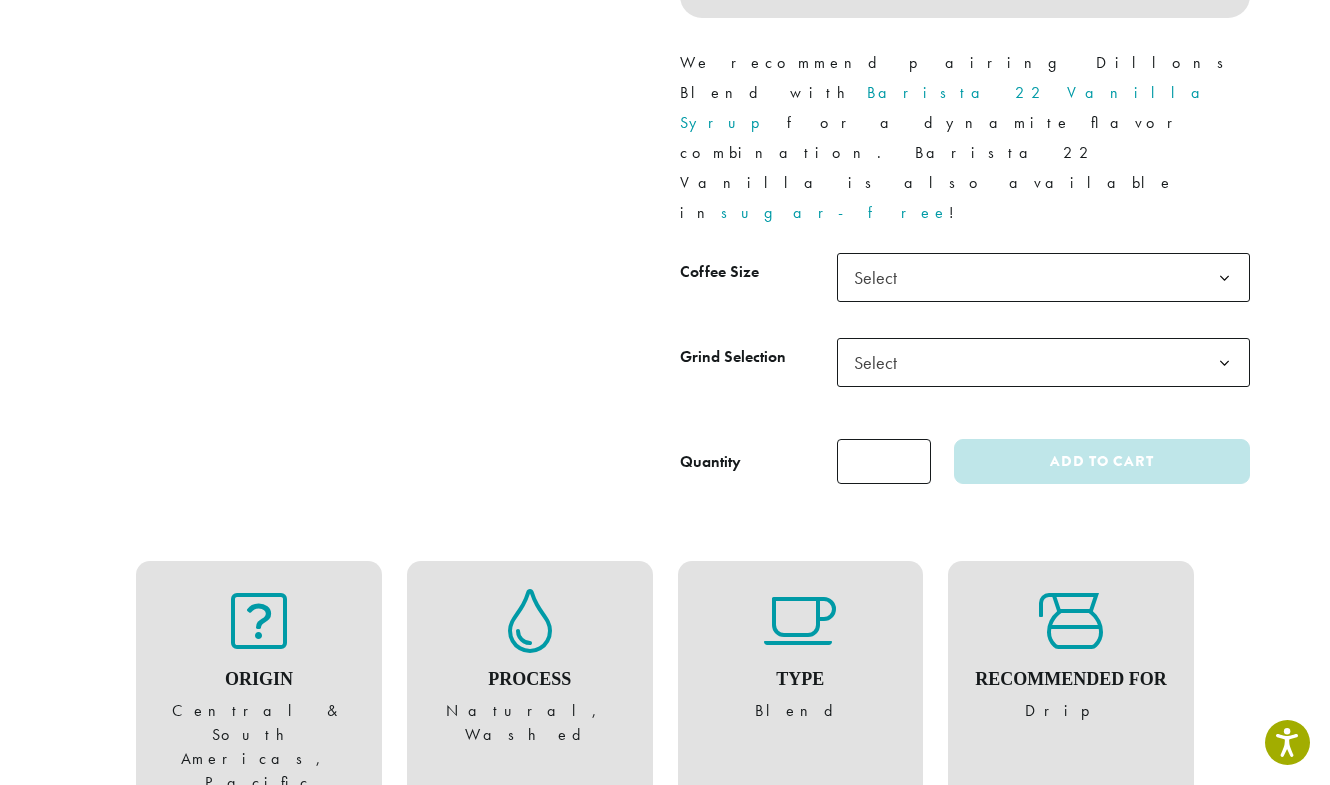 click on "Select" 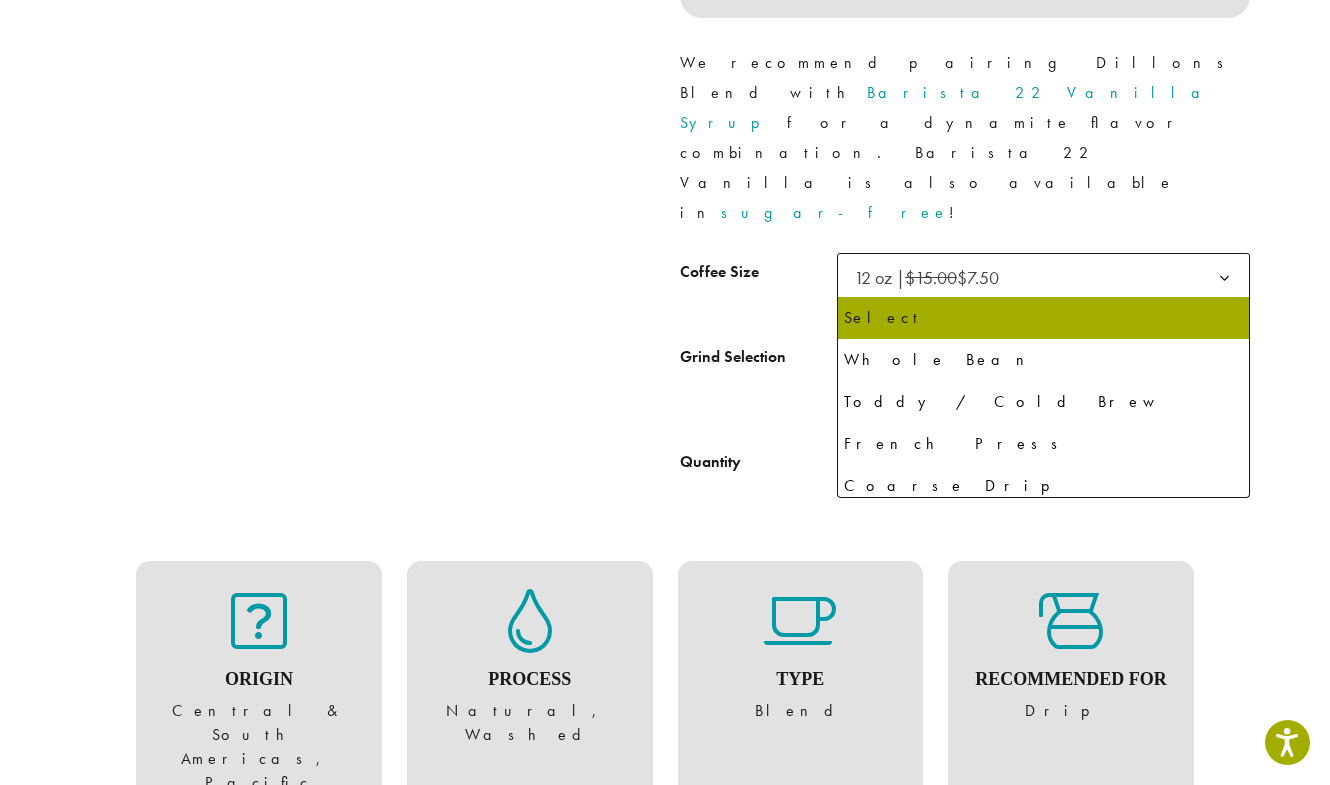 click on "Select" 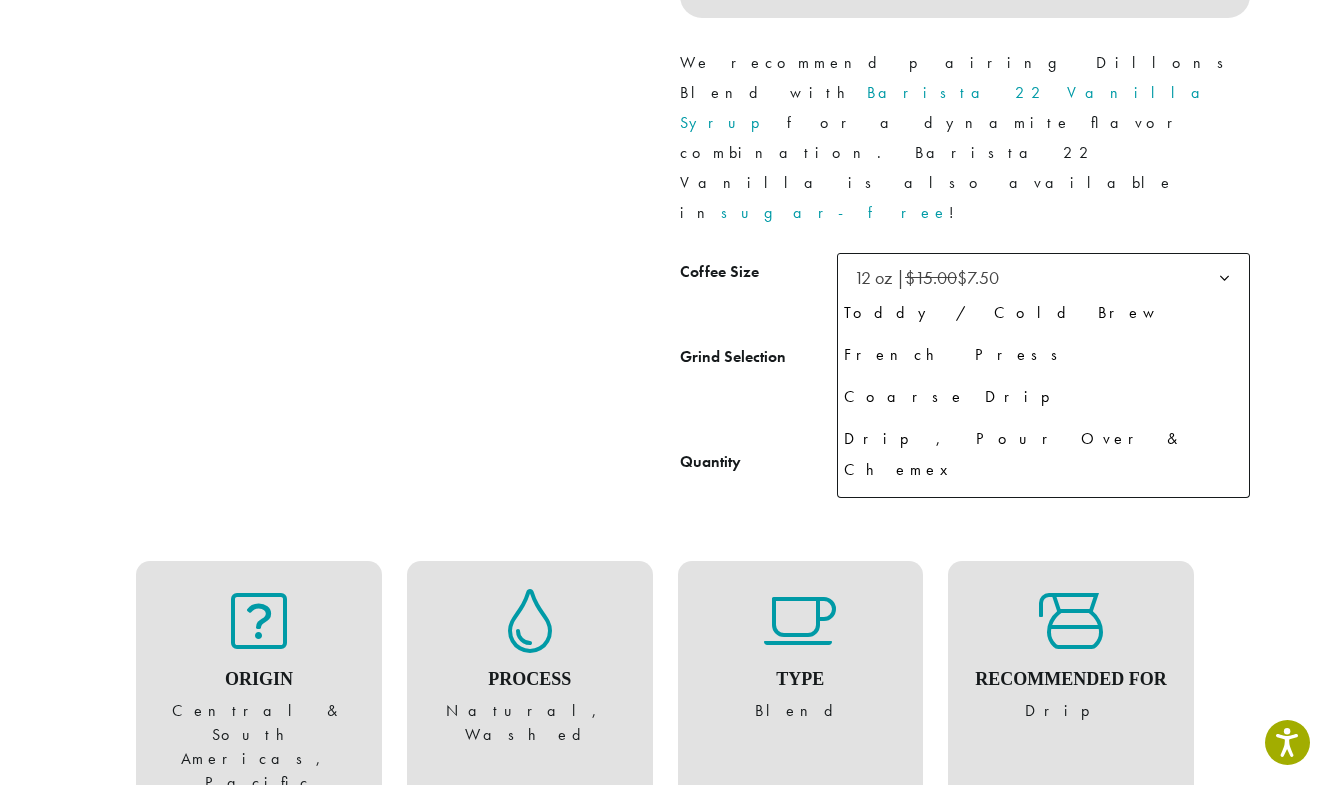 scroll, scrollTop: 84, scrollLeft: 0, axis: vertical 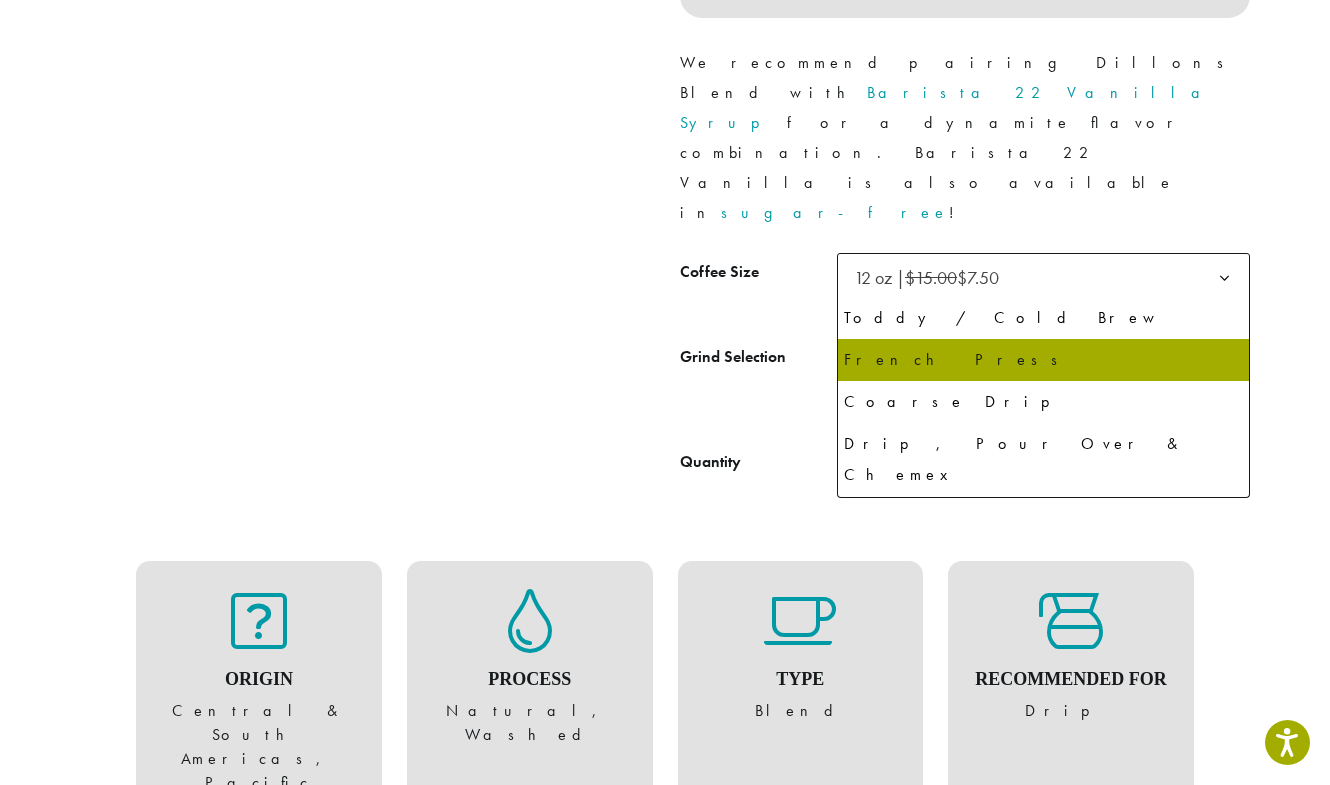 select on "*********" 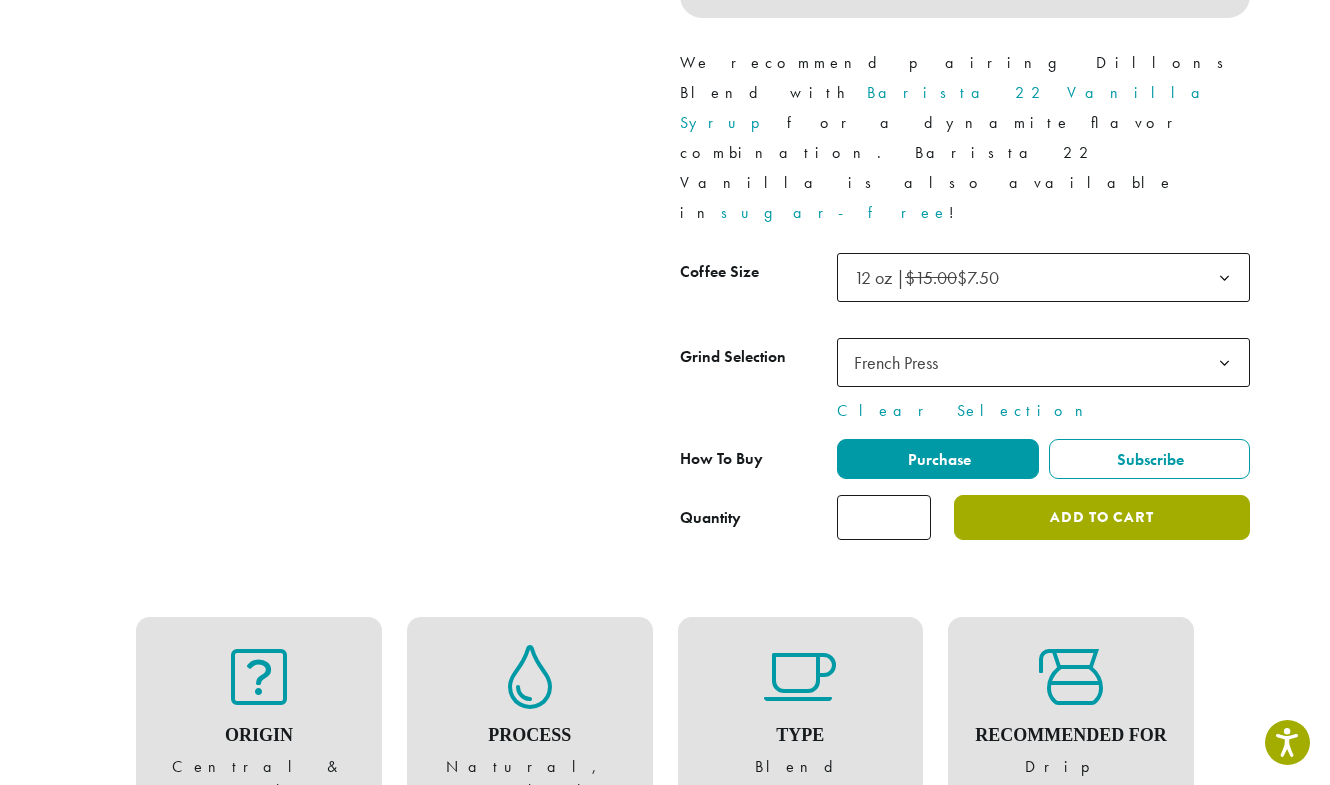 click on "Add to cart" 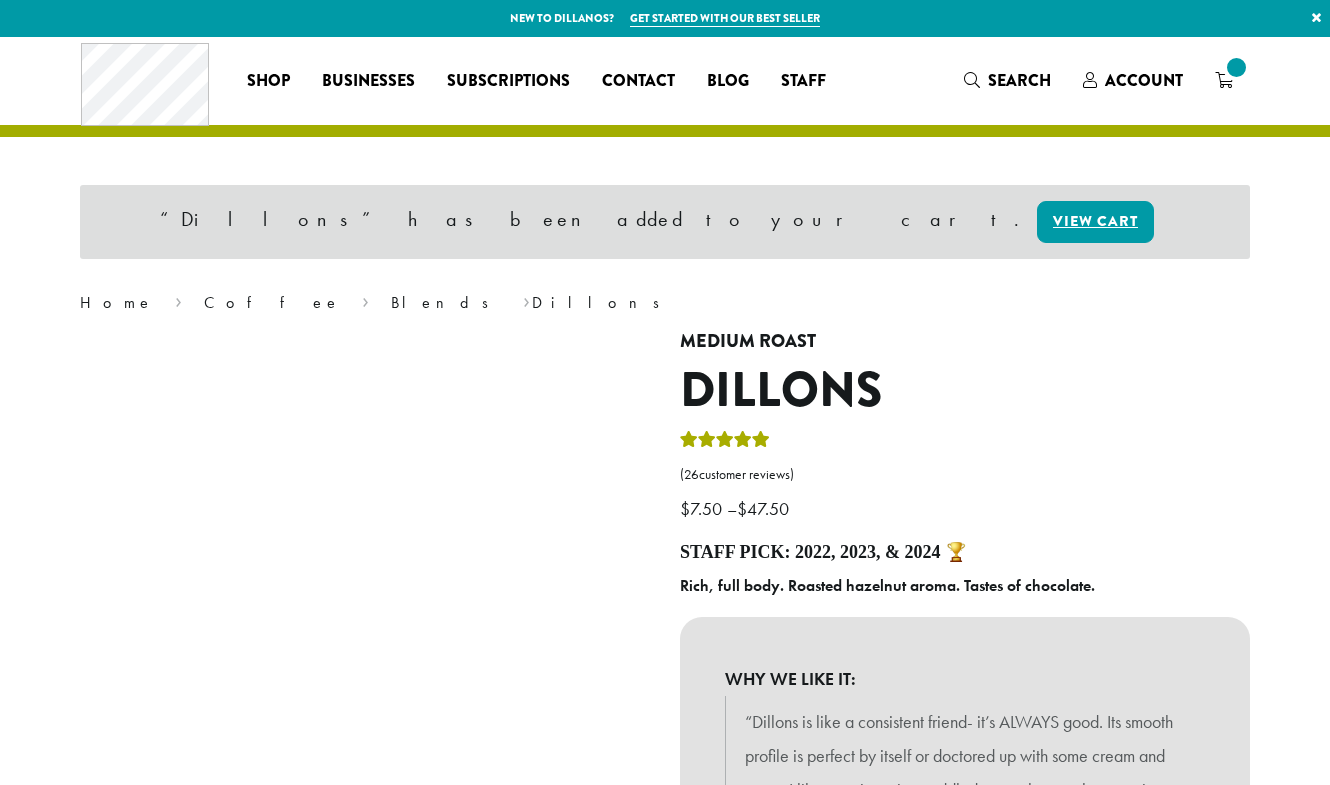 scroll, scrollTop: 0, scrollLeft: 0, axis: both 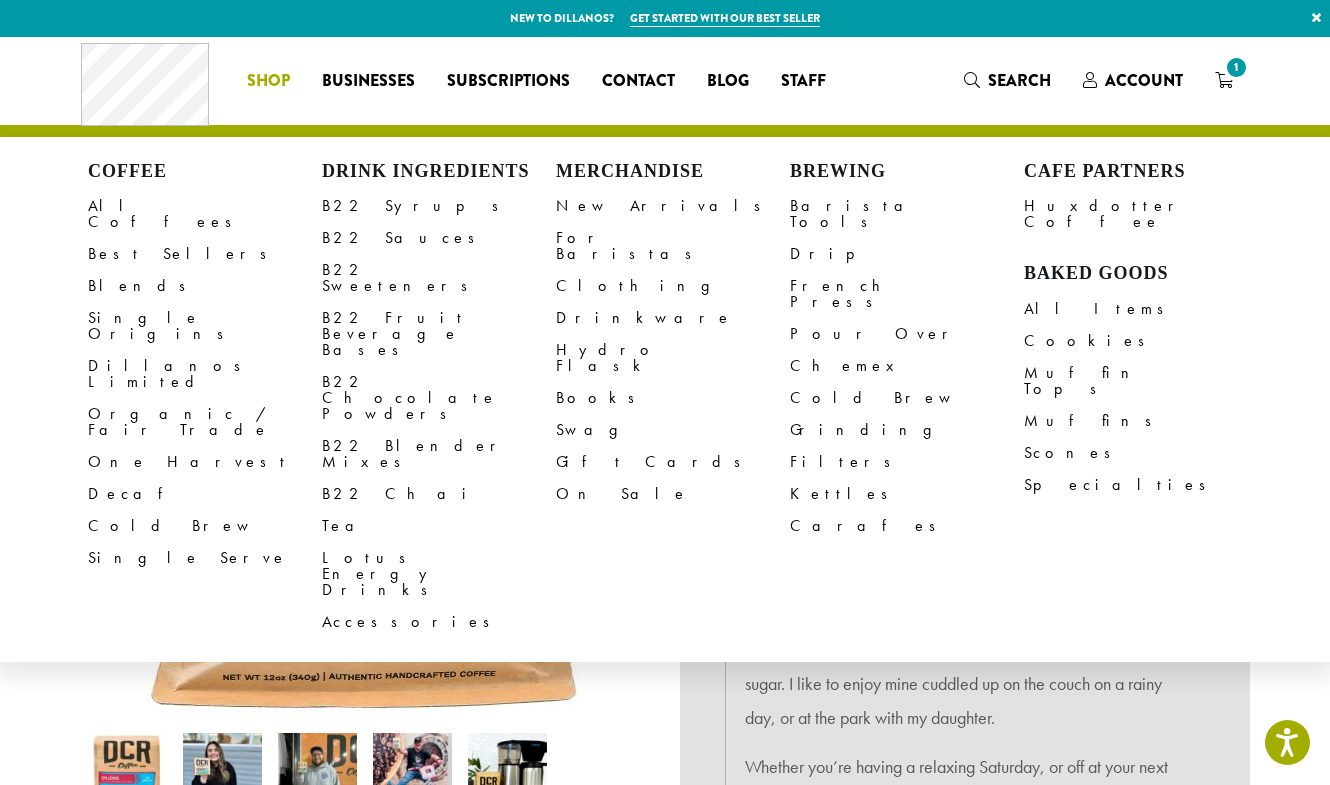 click on "Shop" at bounding box center (268, 81) 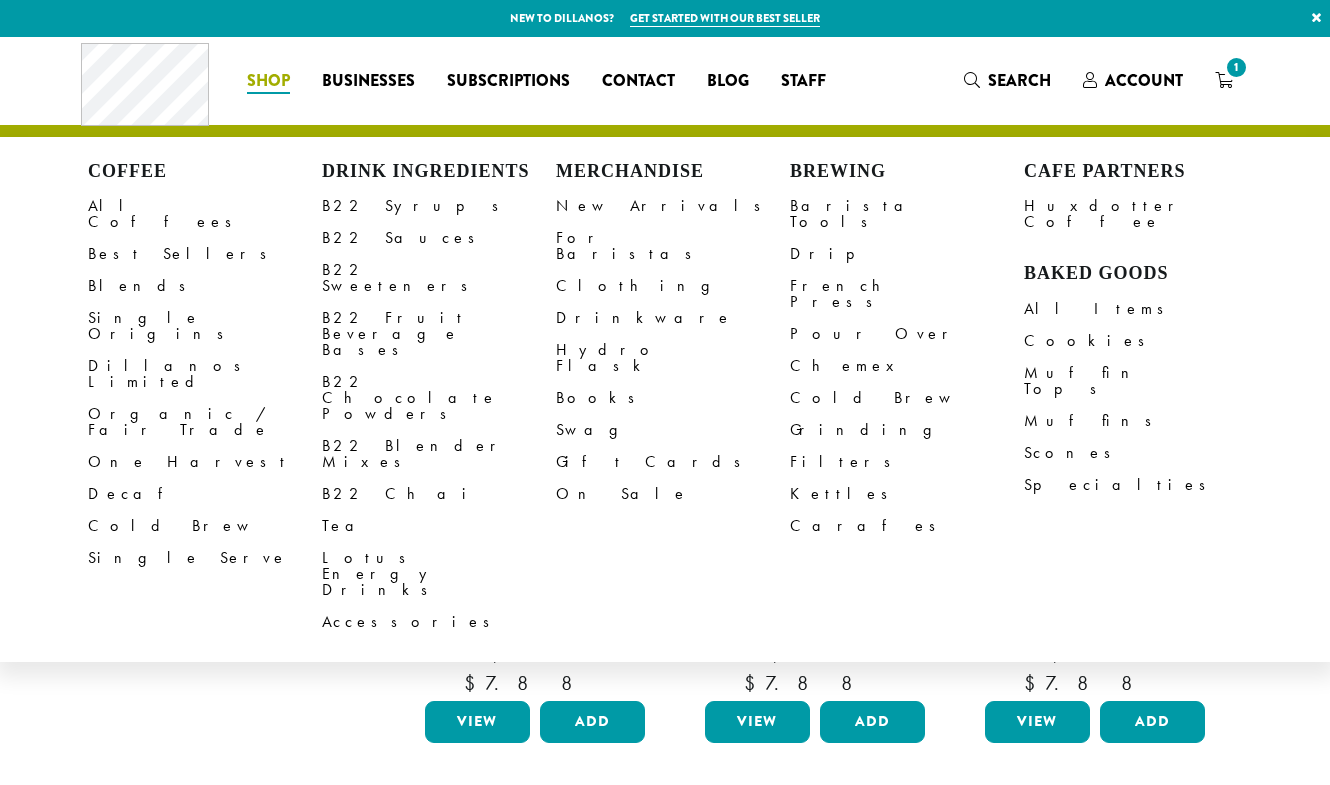 scroll, scrollTop: 0, scrollLeft: 0, axis: both 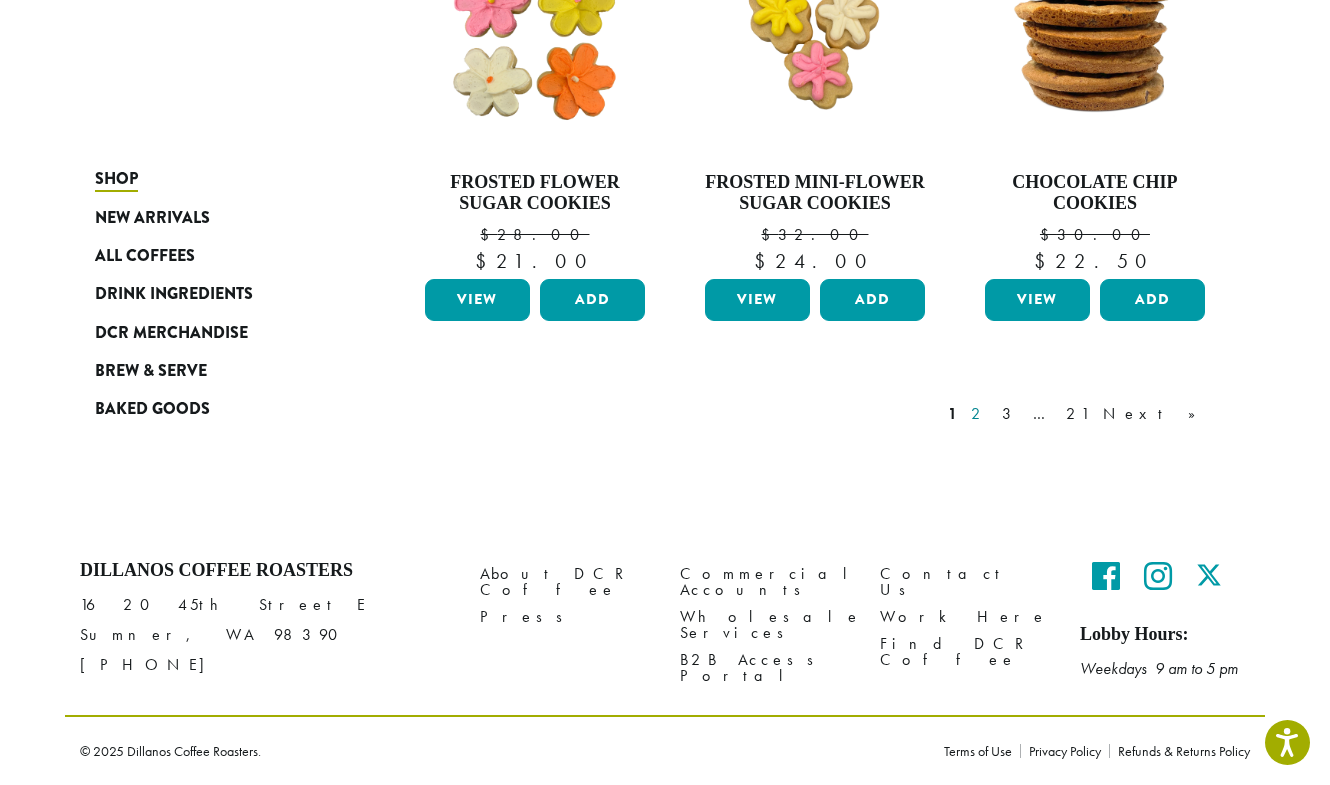 click on "2" at bounding box center (979, 414) 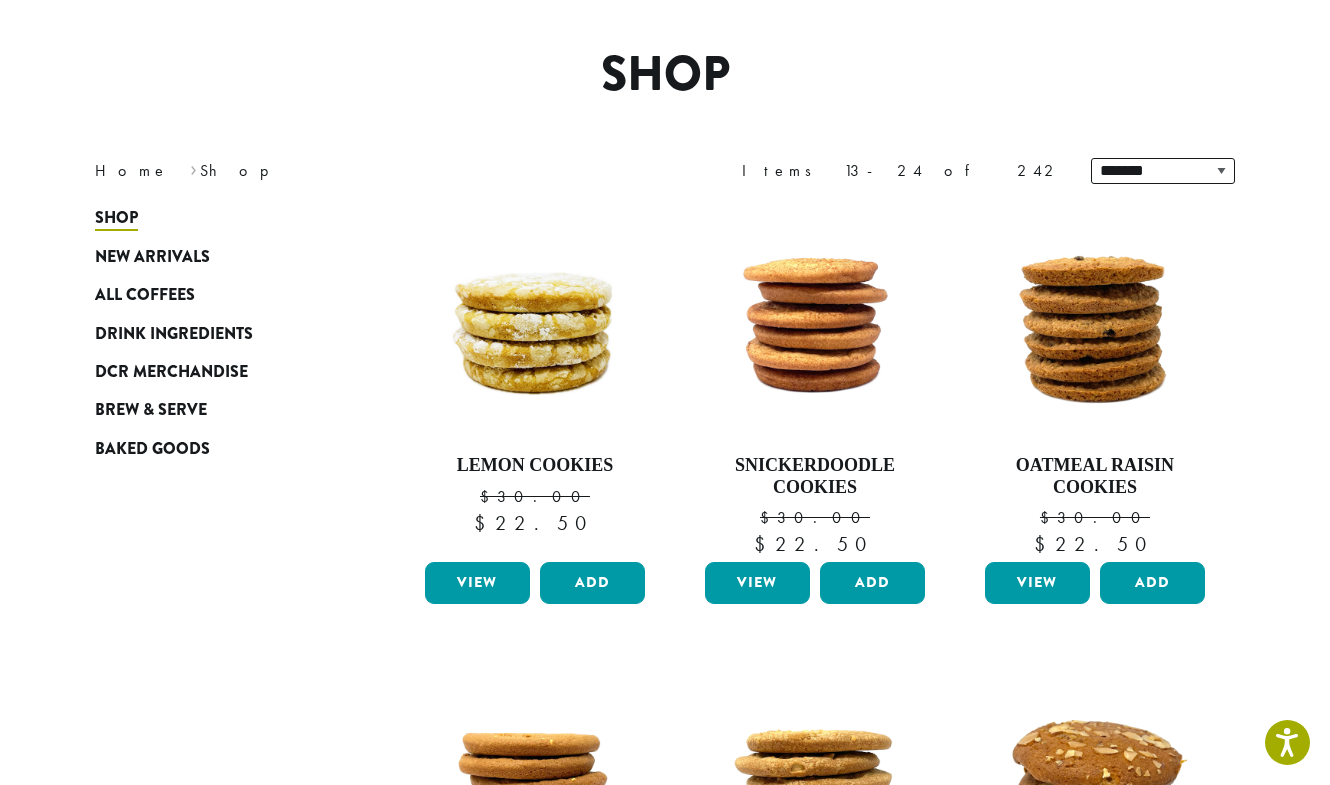 scroll, scrollTop: 123, scrollLeft: 0, axis: vertical 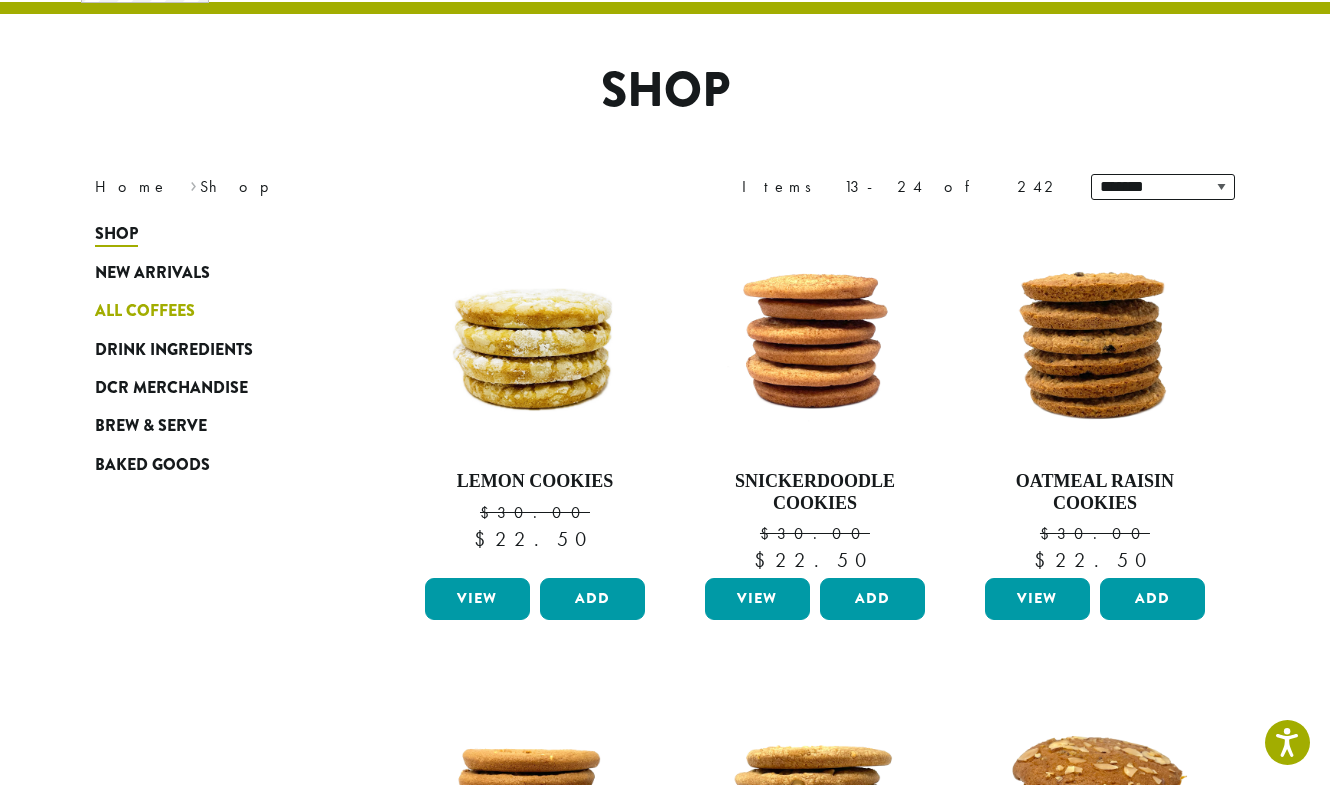 click on "All Coffees" at bounding box center (145, 311) 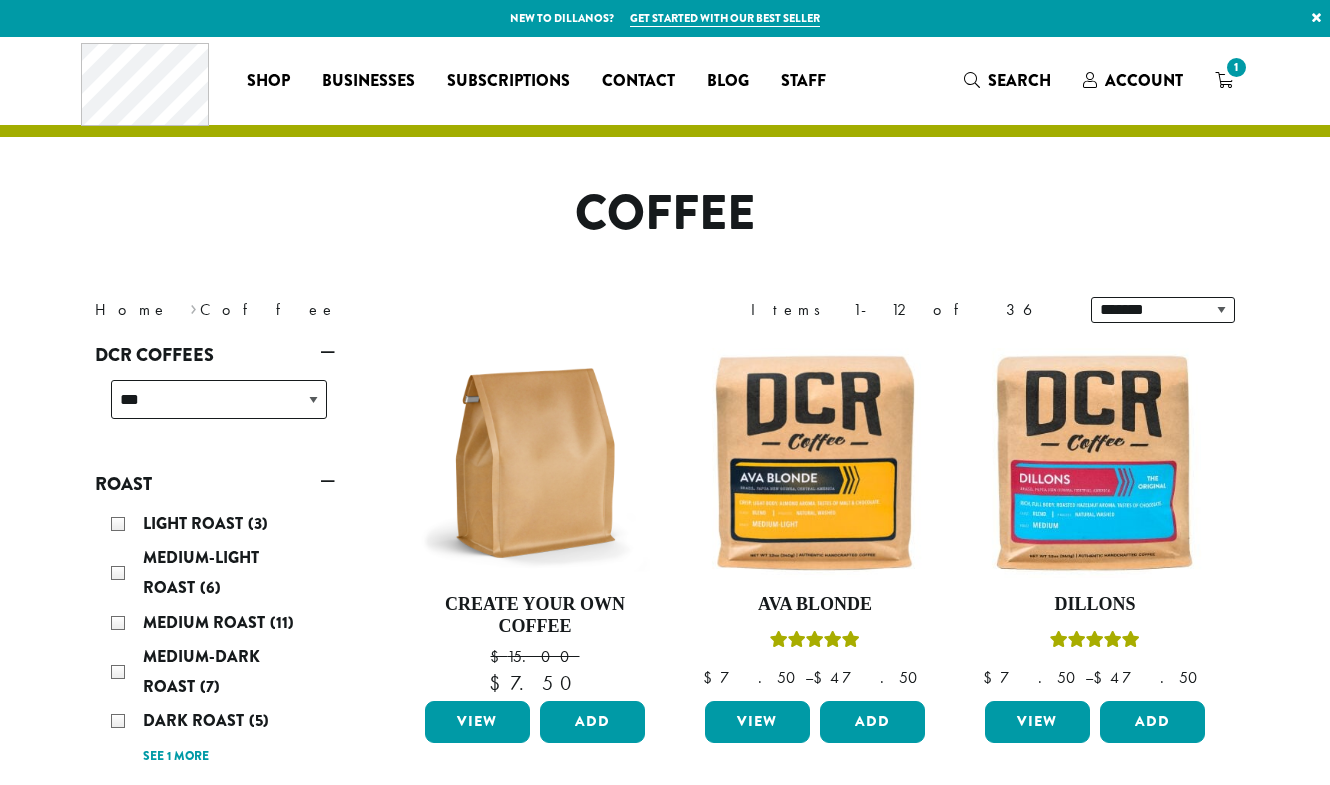 scroll, scrollTop: 0, scrollLeft: 0, axis: both 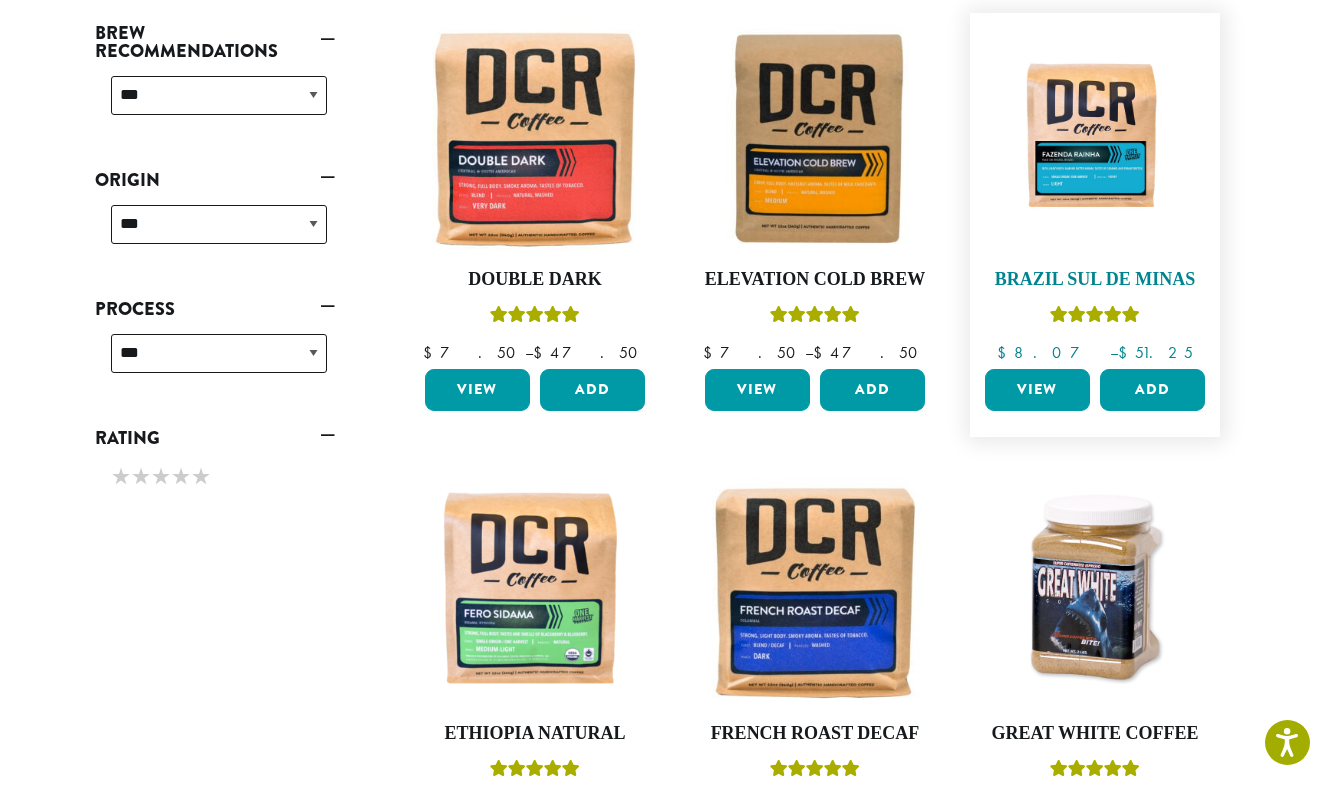 click at bounding box center [1095, 138] 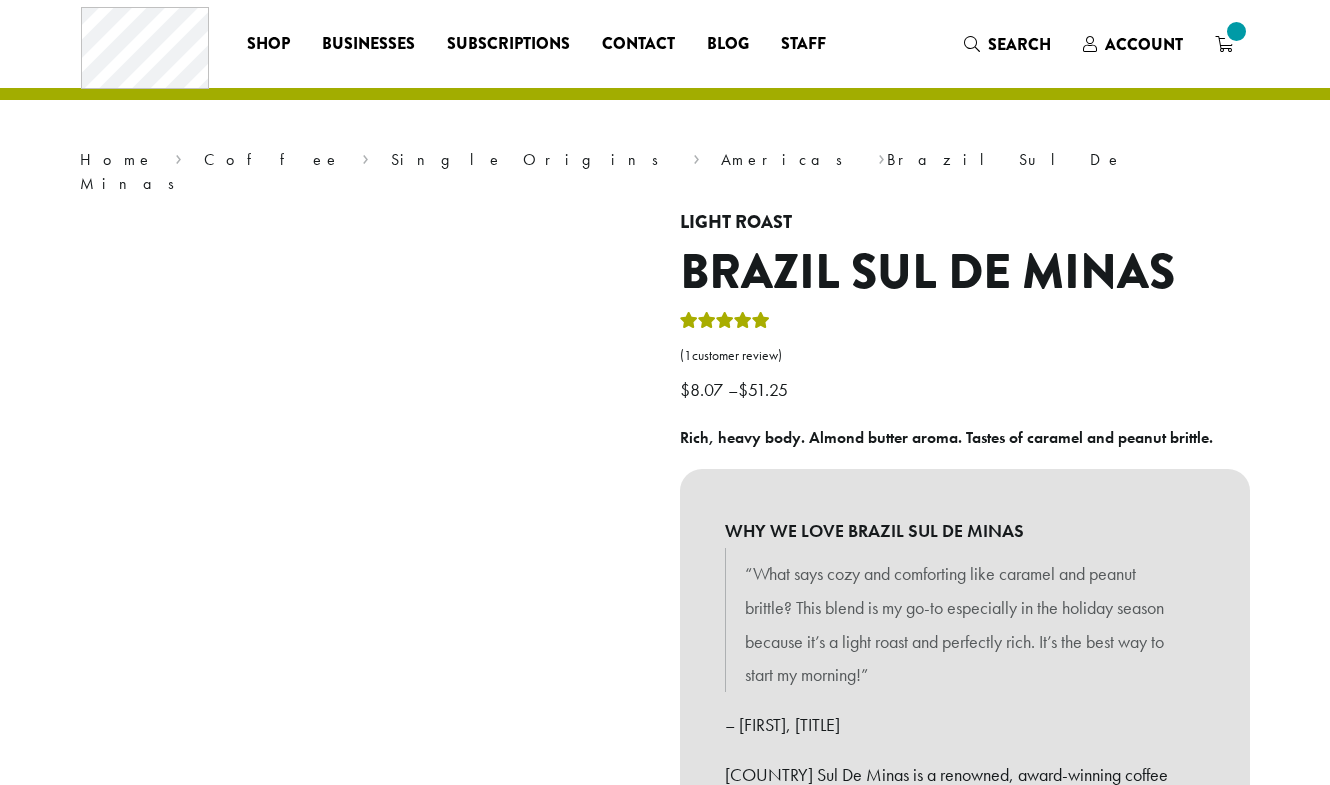 scroll, scrollTop: 0, scrollLeft: 0, axis: both 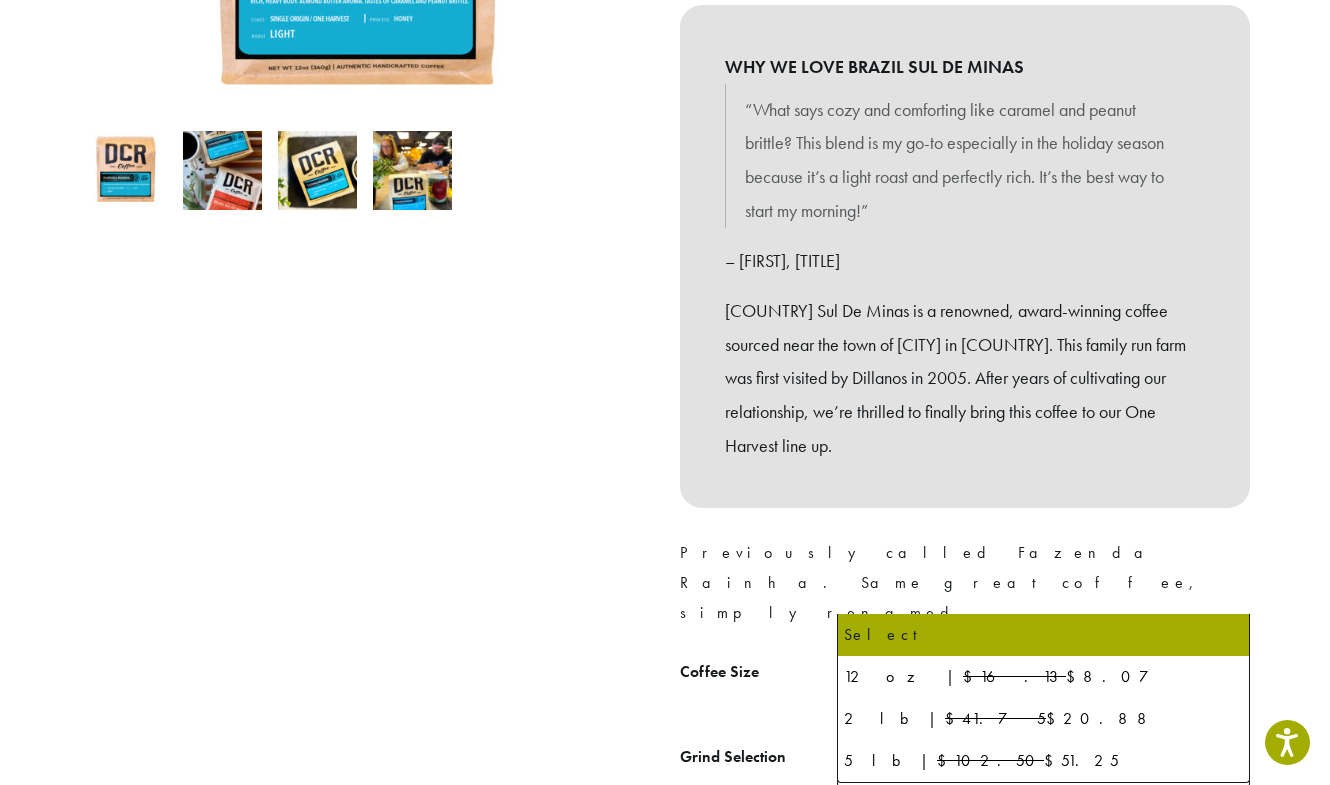 click on "Select" 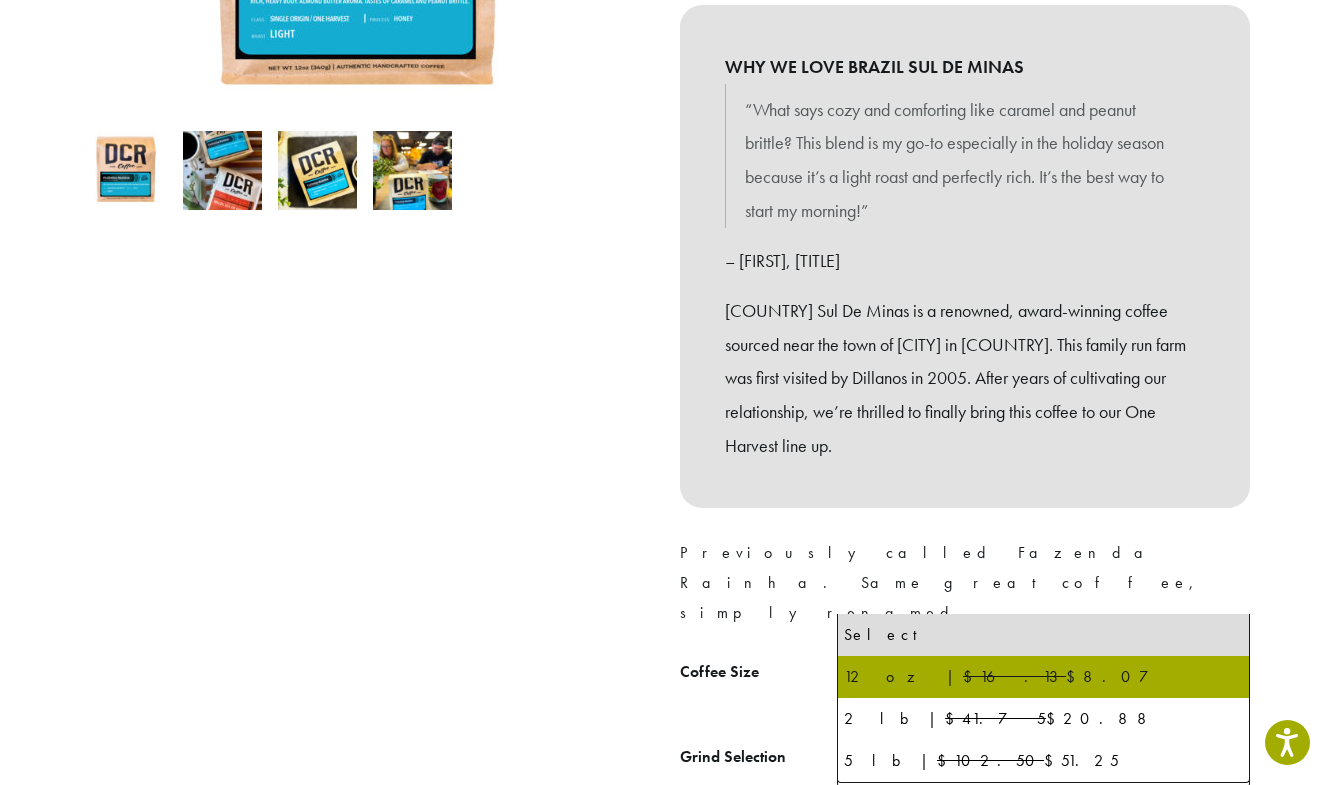 drag, startPoint x: 927, startPoint y: 697, endPoint x: 924, endPoint y: 682, distance: 15.297058 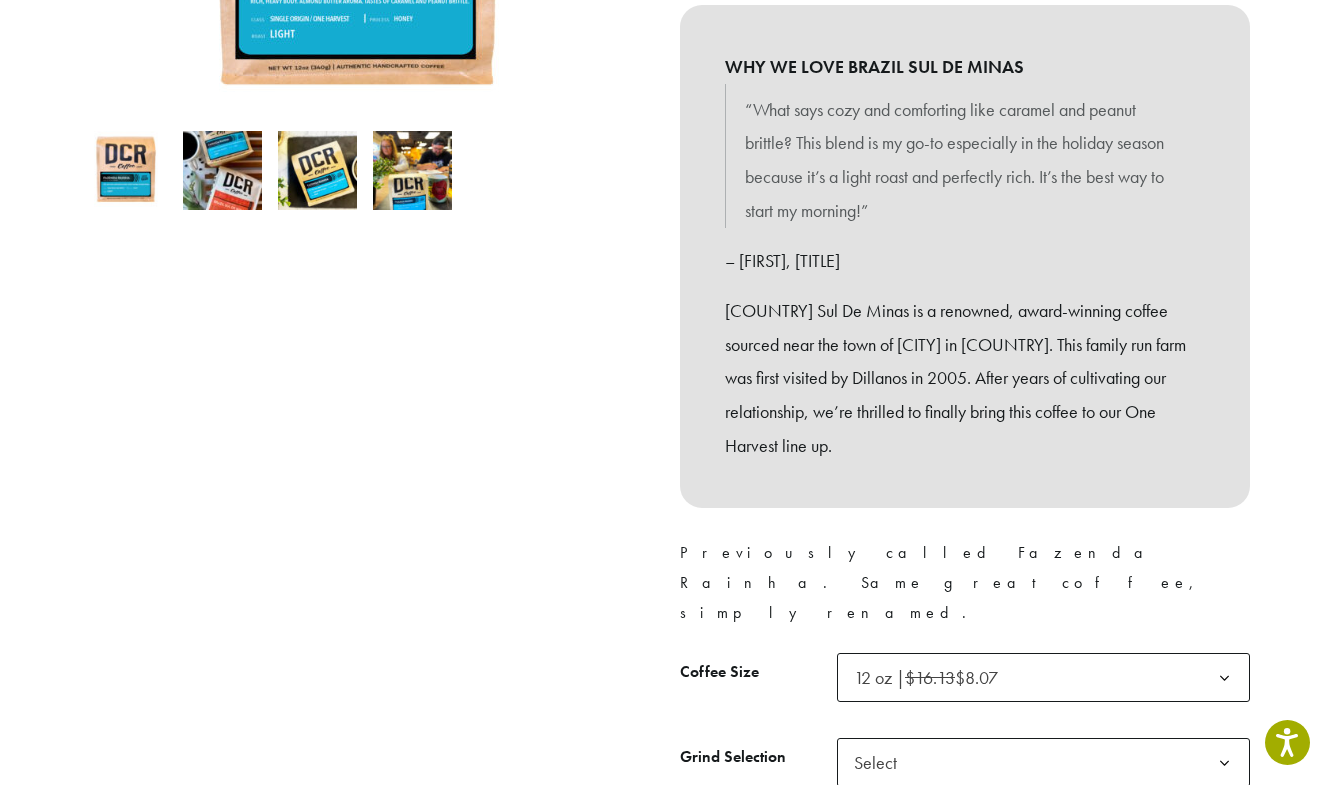click on "Select" 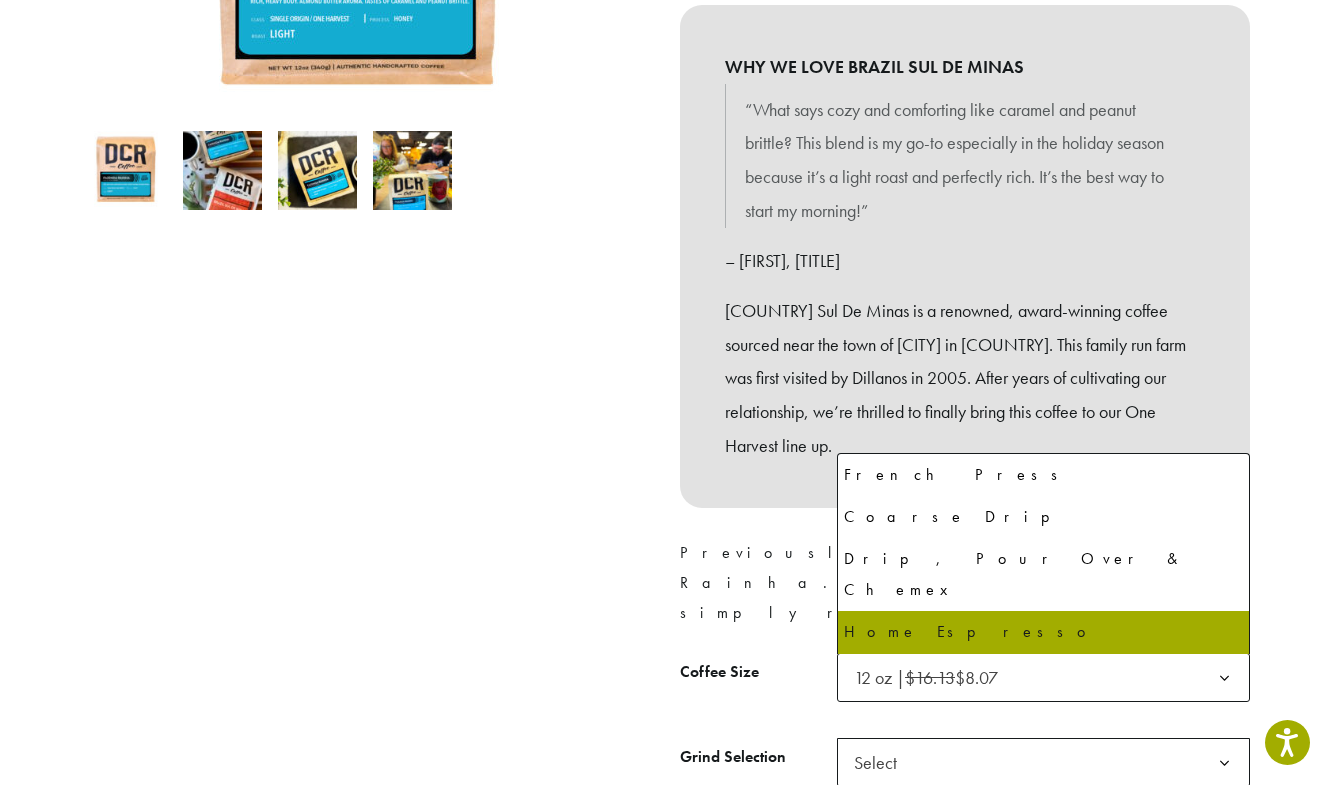 scroll, scrollTop: 136, scrollLeft: 0, axis: vertical 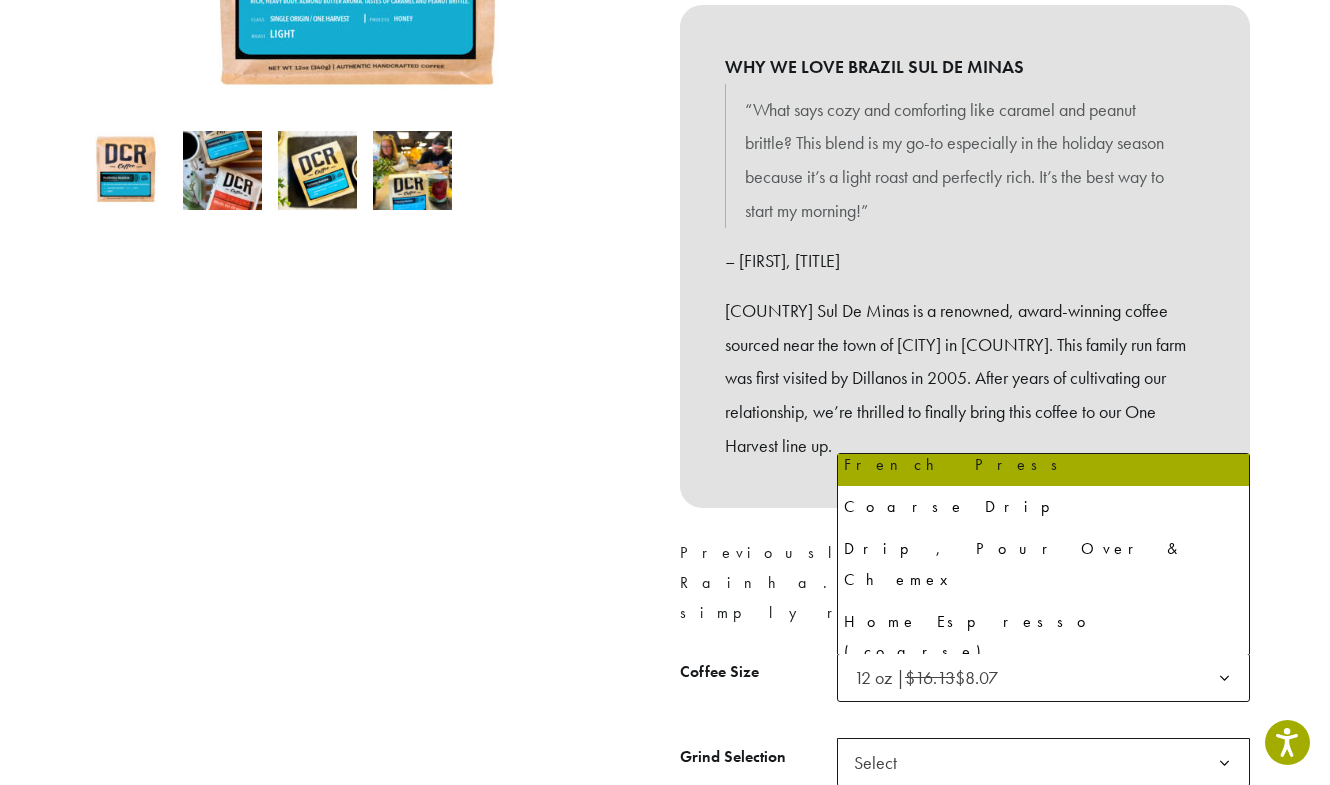 select on "*********" 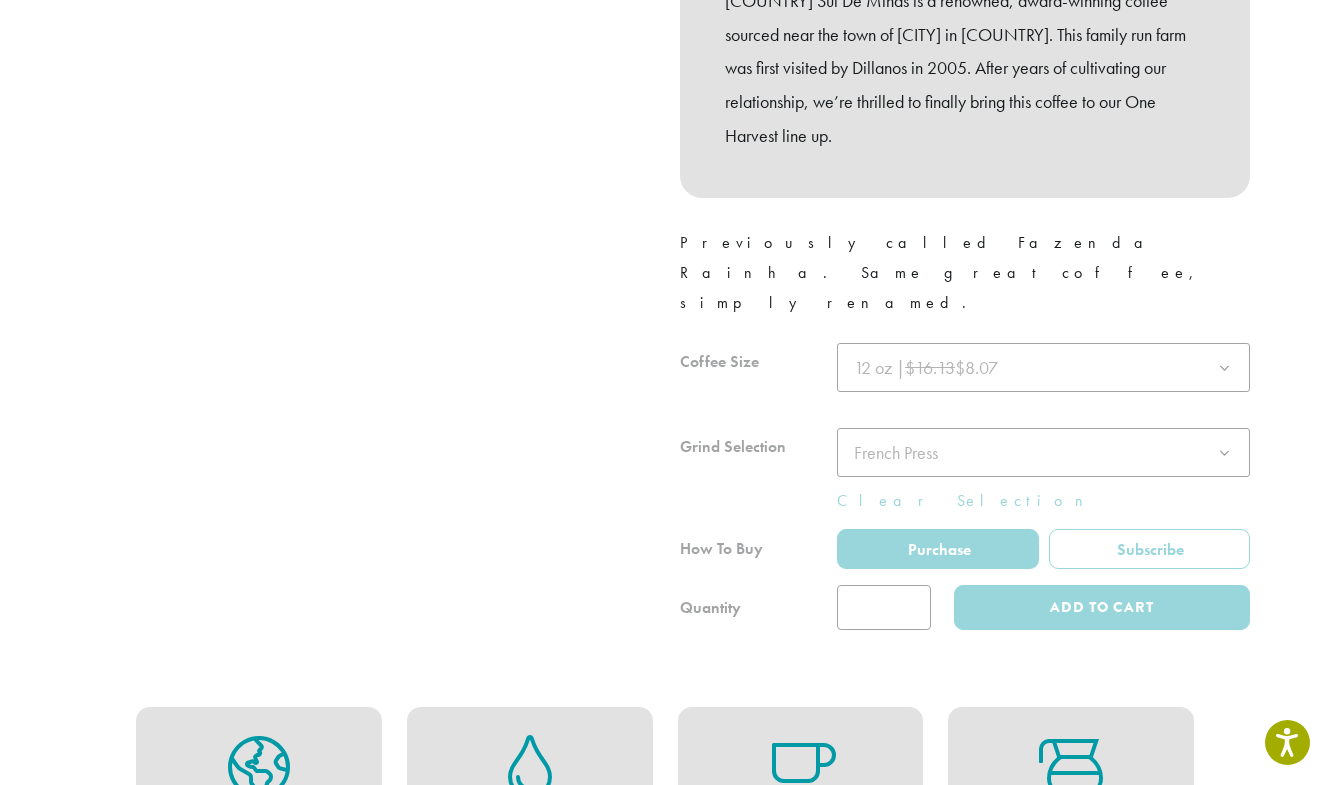 scroll, scrollTop: 824, scrollLeft: 0, axis: vertical 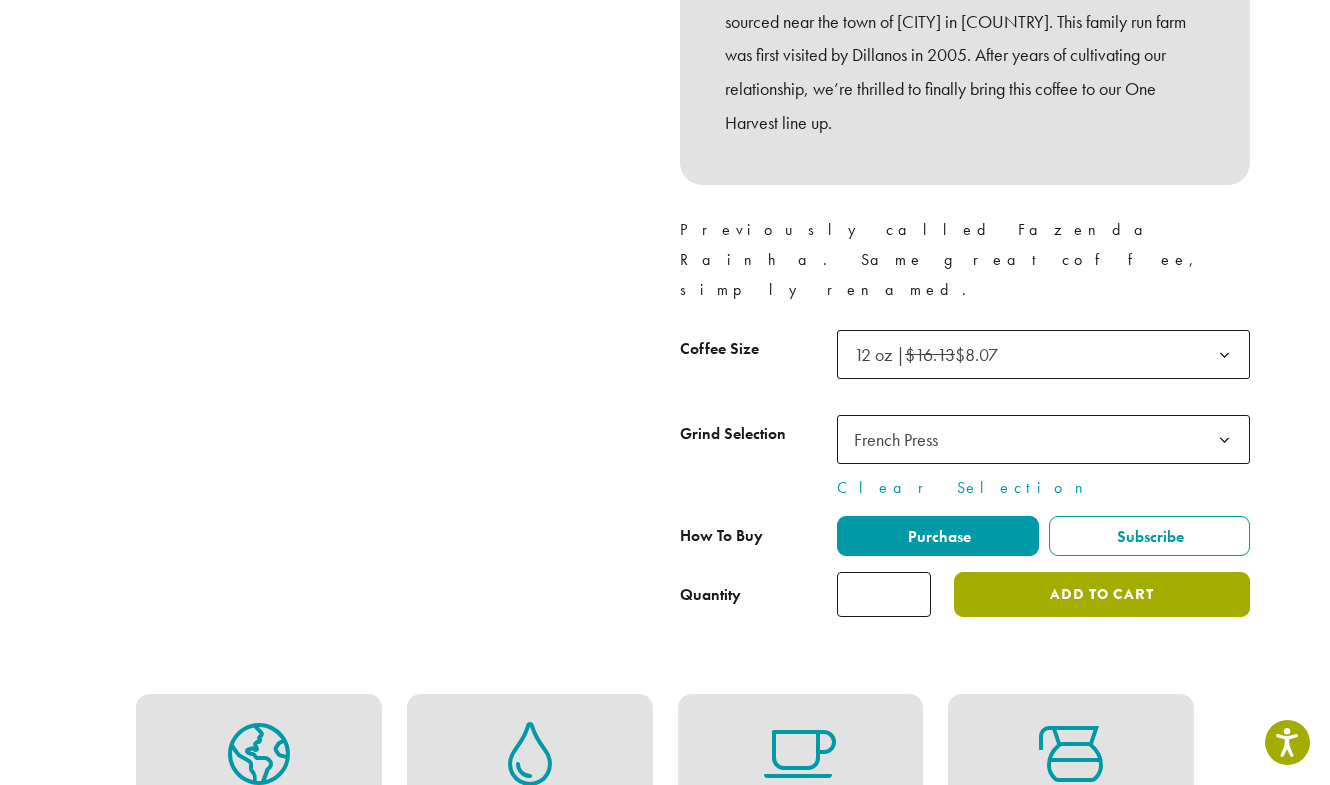click on "Add to cart" 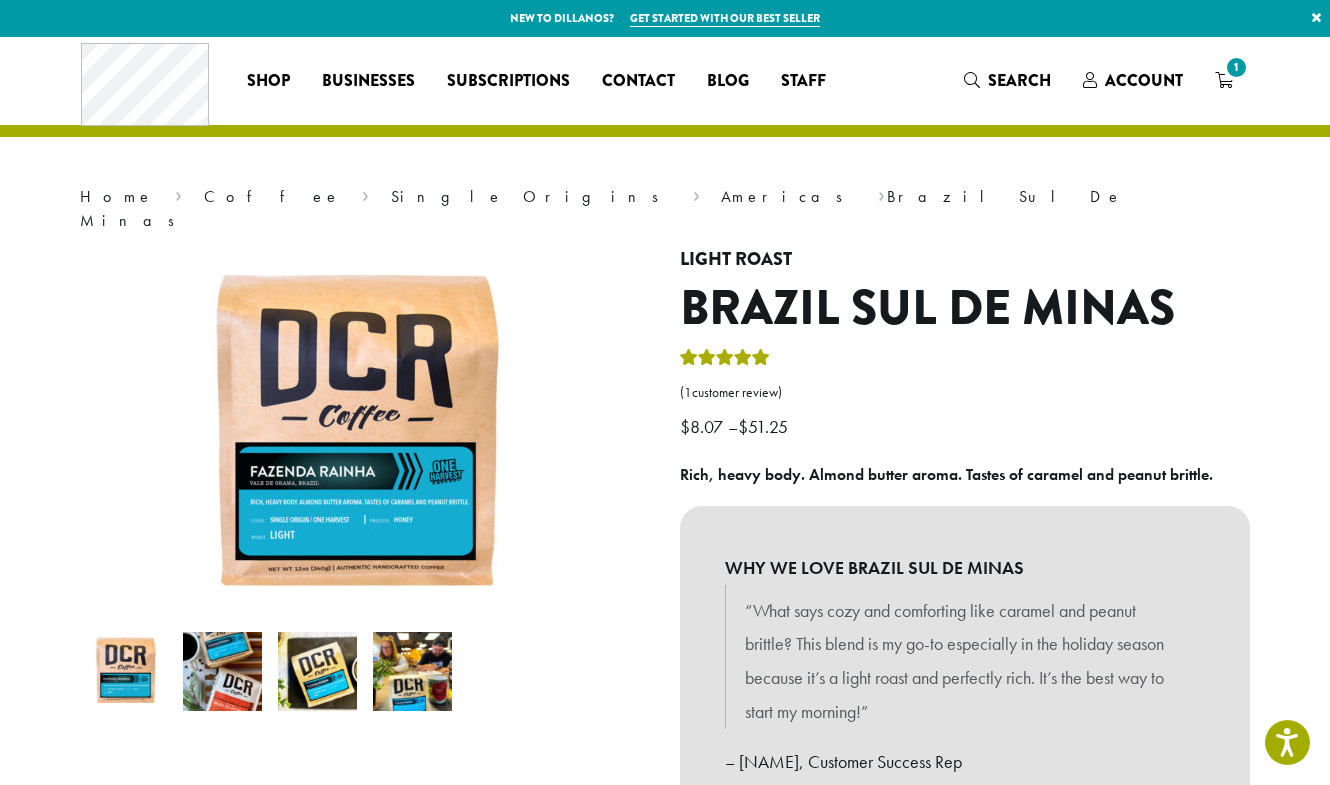 scroll, scrollTop: 0, scrollLeft: 0, axis: both 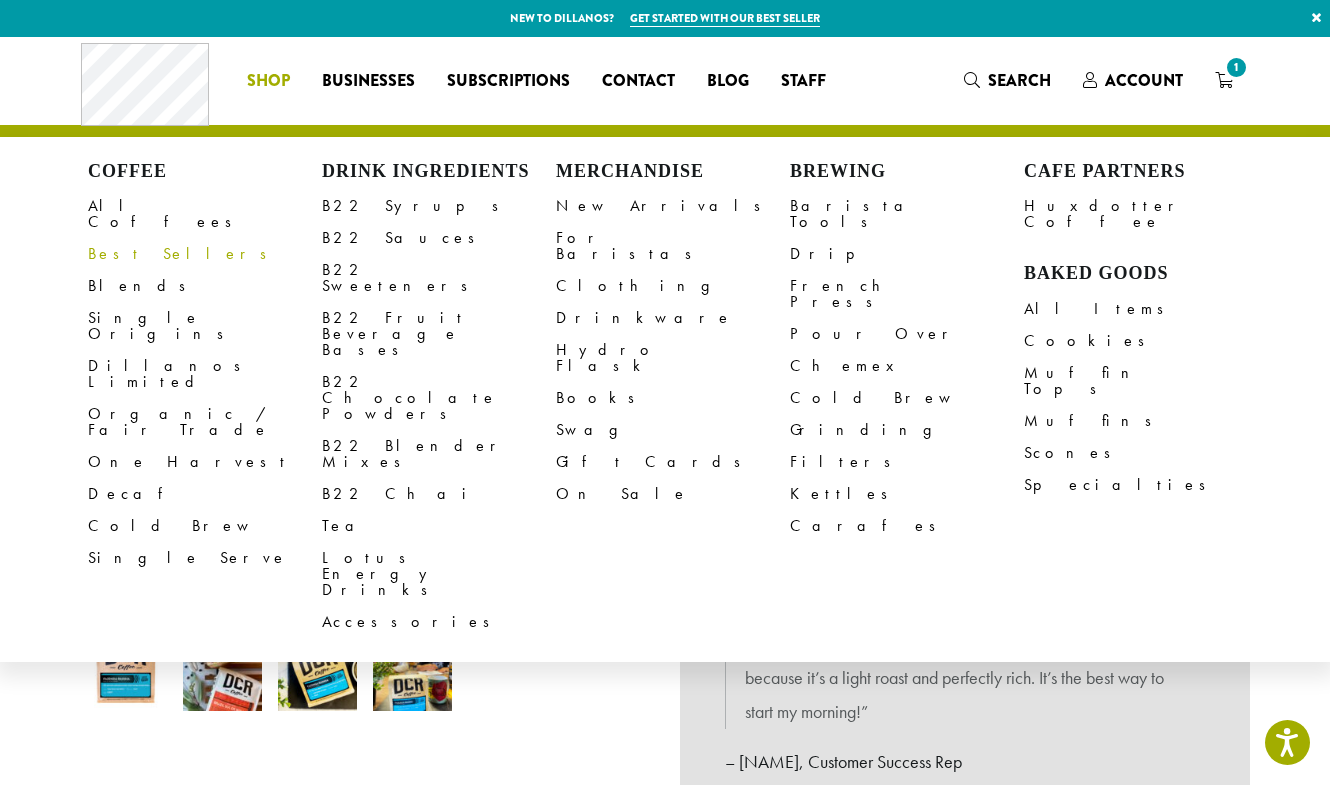 click on "Best Sellers" at bounding box center [205, 254] 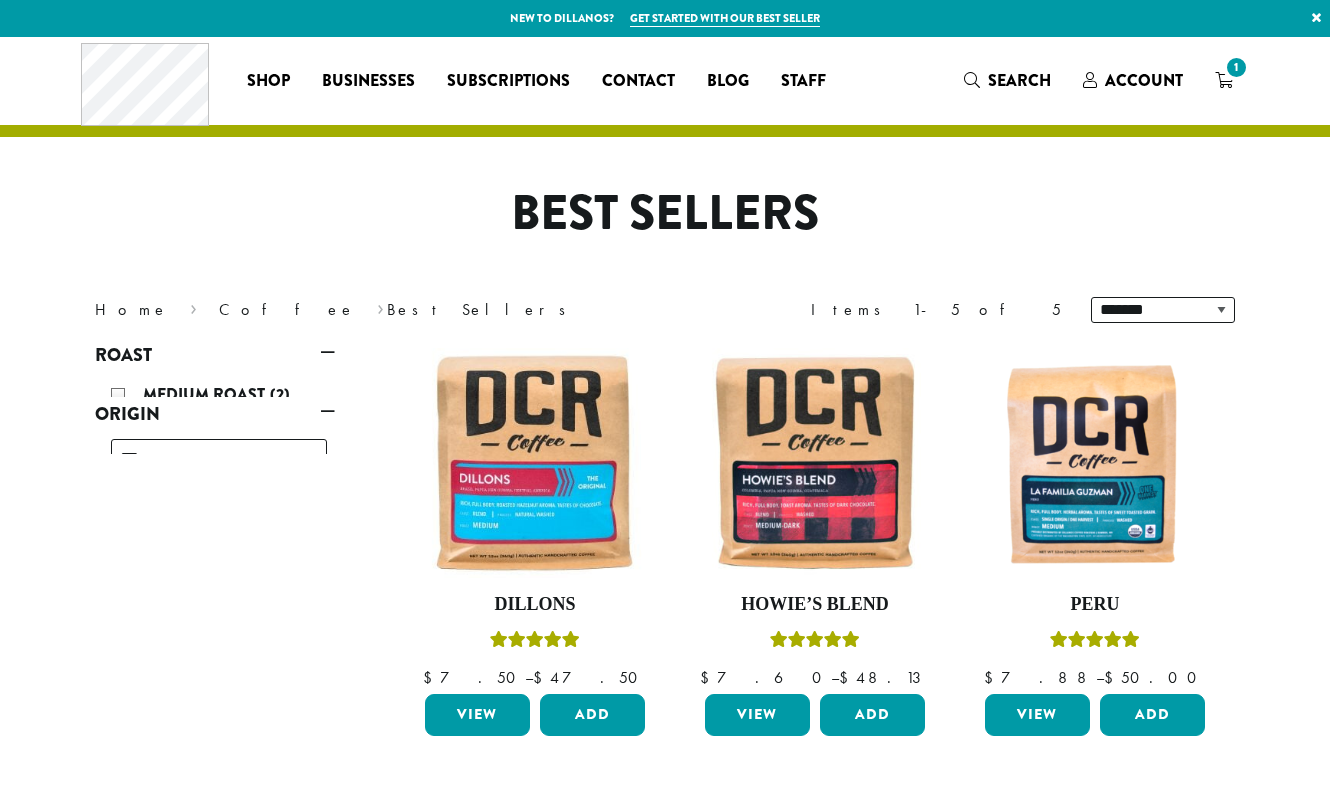 scroll, scrollTop: 0, scrollLeft: 0, axis: both 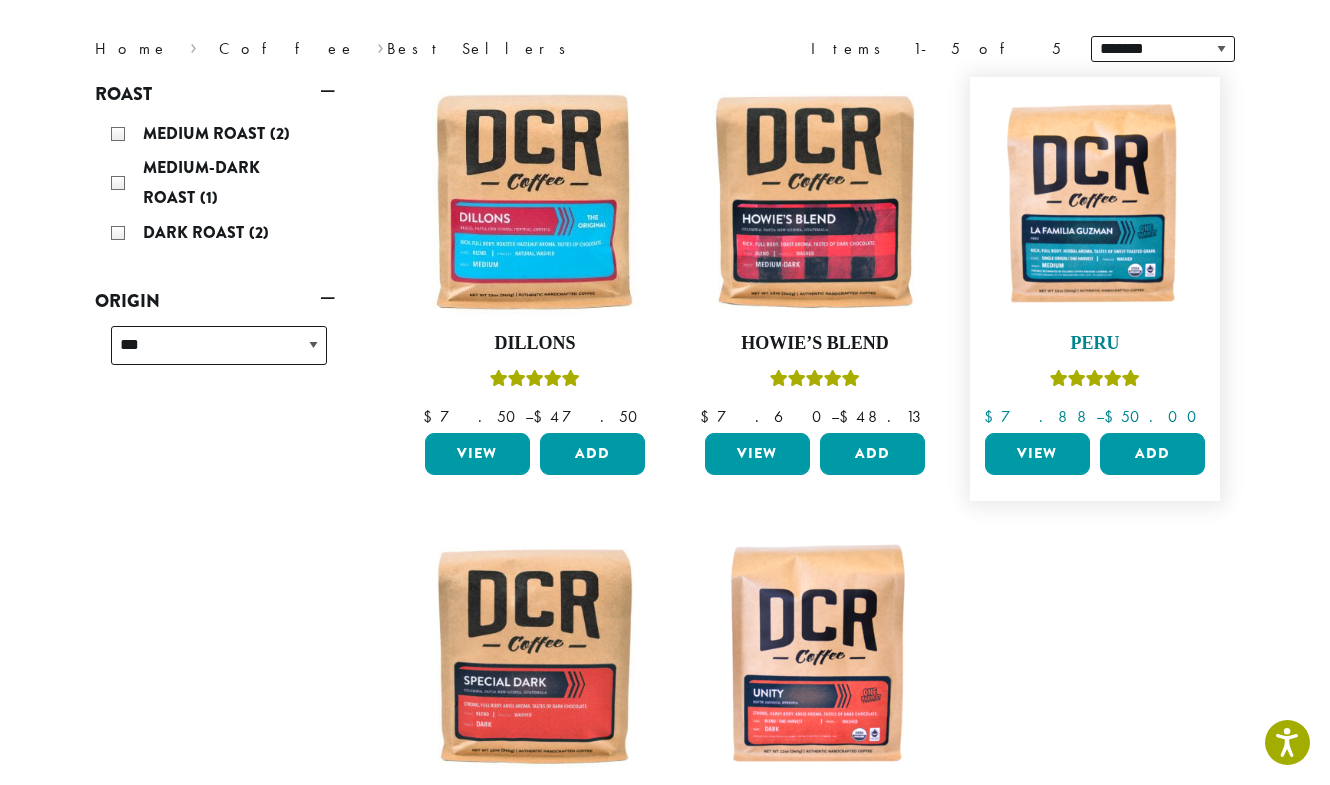 click at bounding box center [1095, 202] 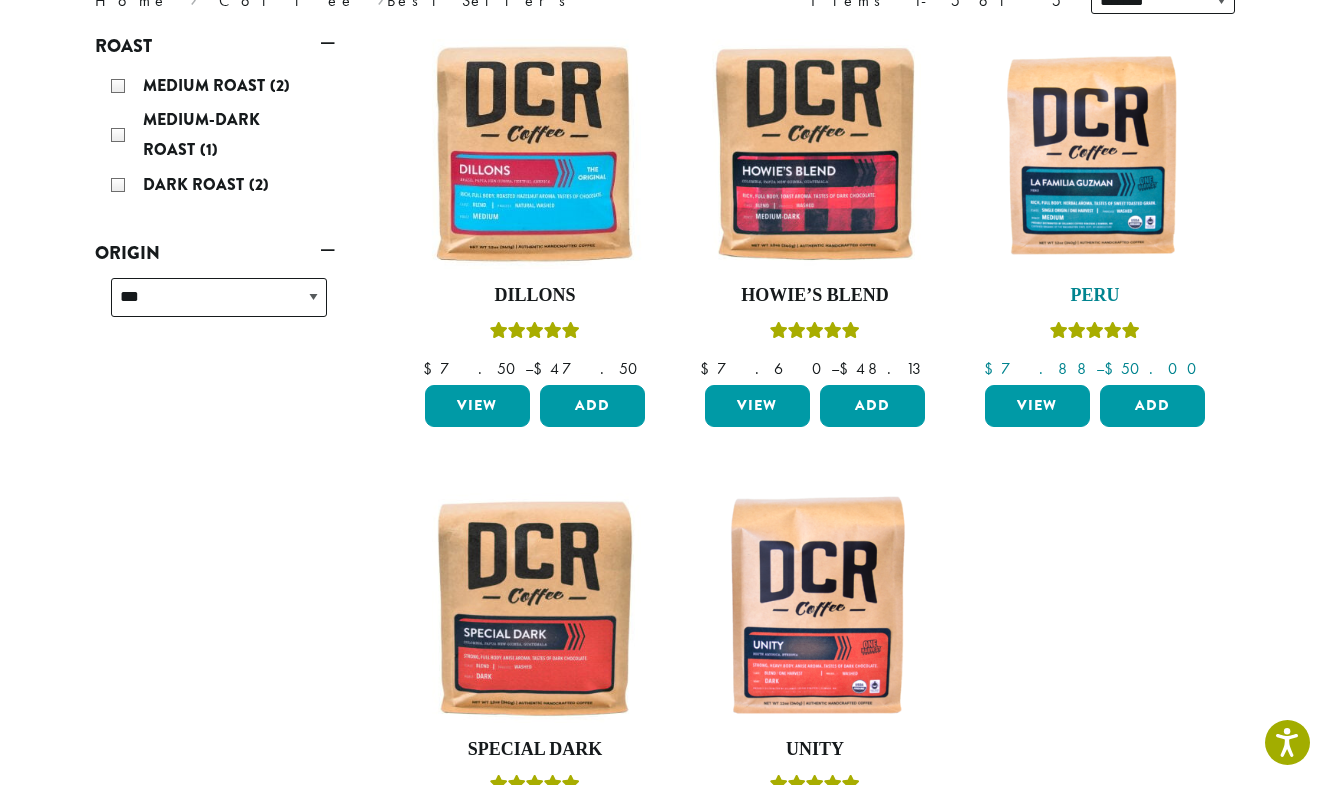 scroll, scrollTop: 315, scrollLeft: 0, axis: vertical 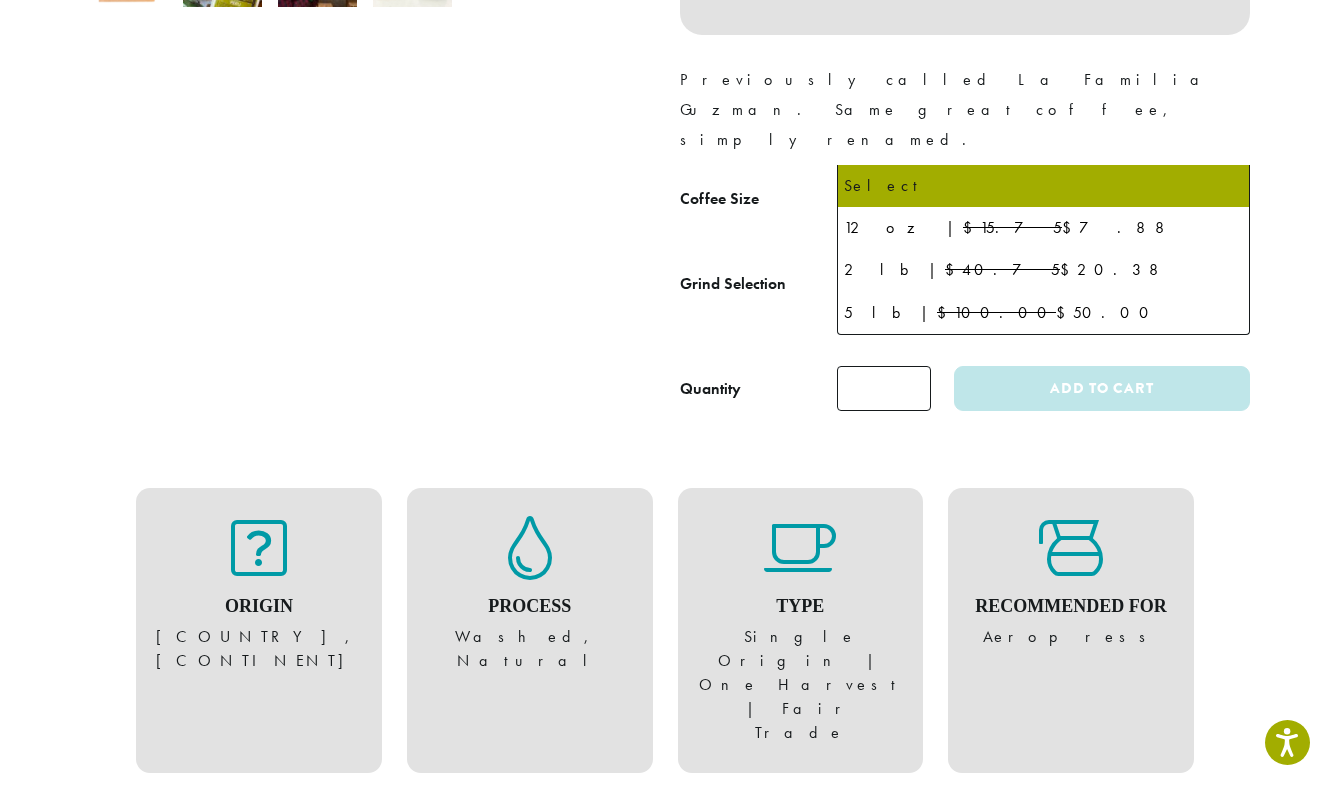 click on "Select" 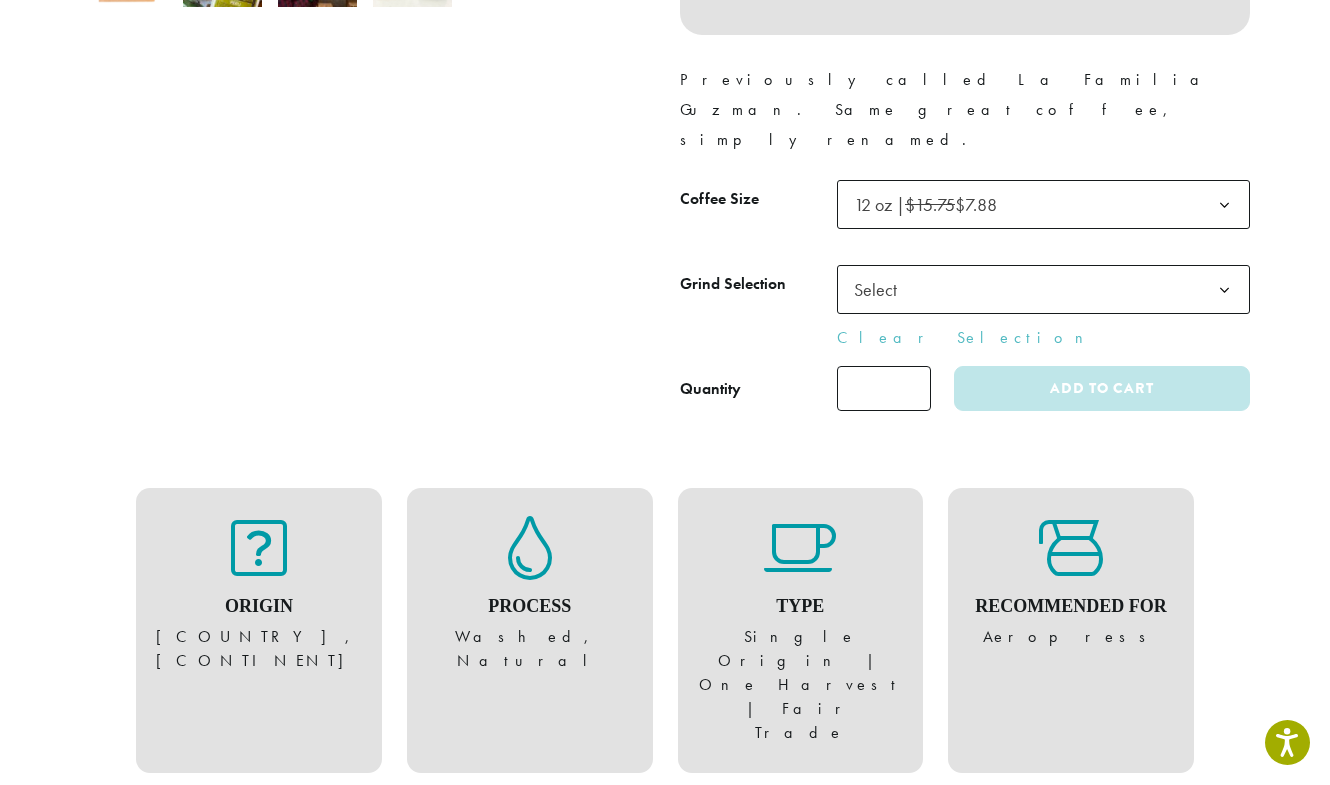 click on "Select" 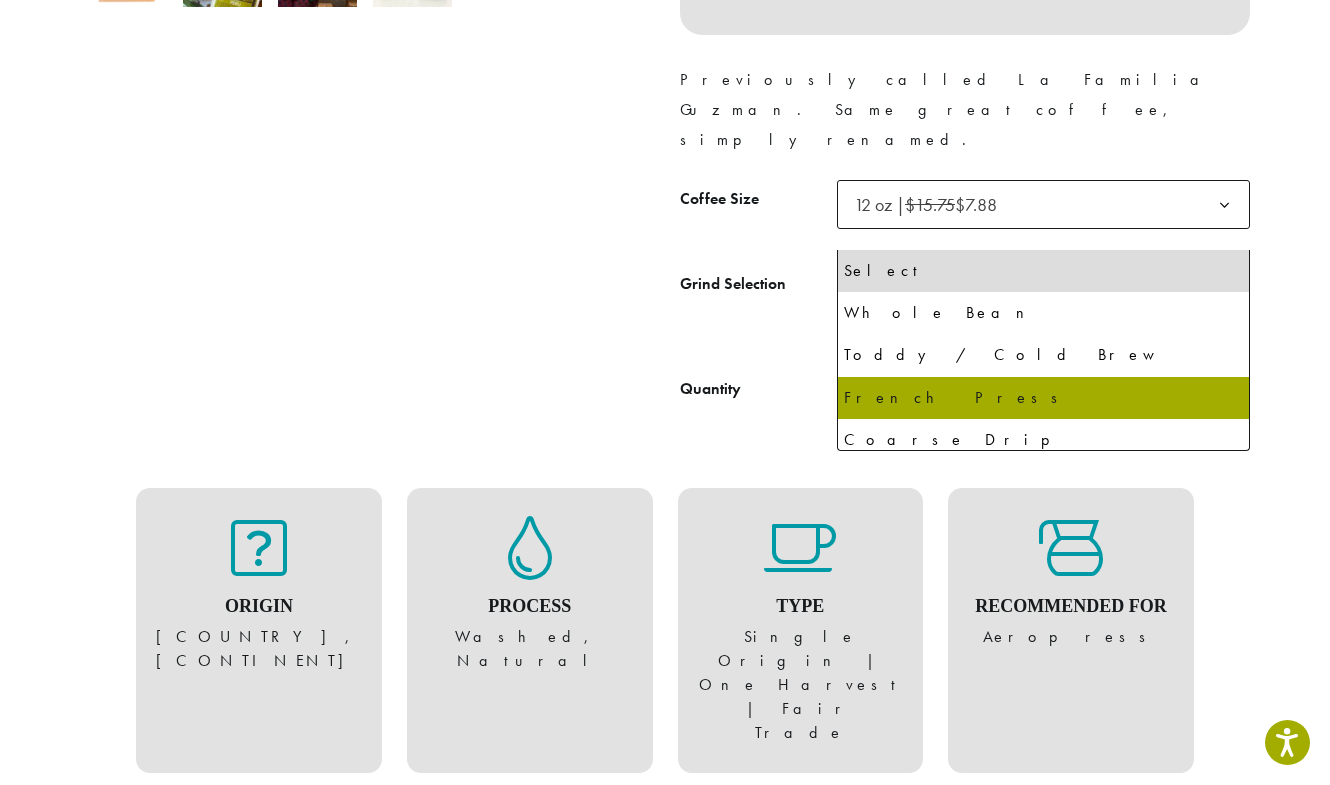 select on "*********" 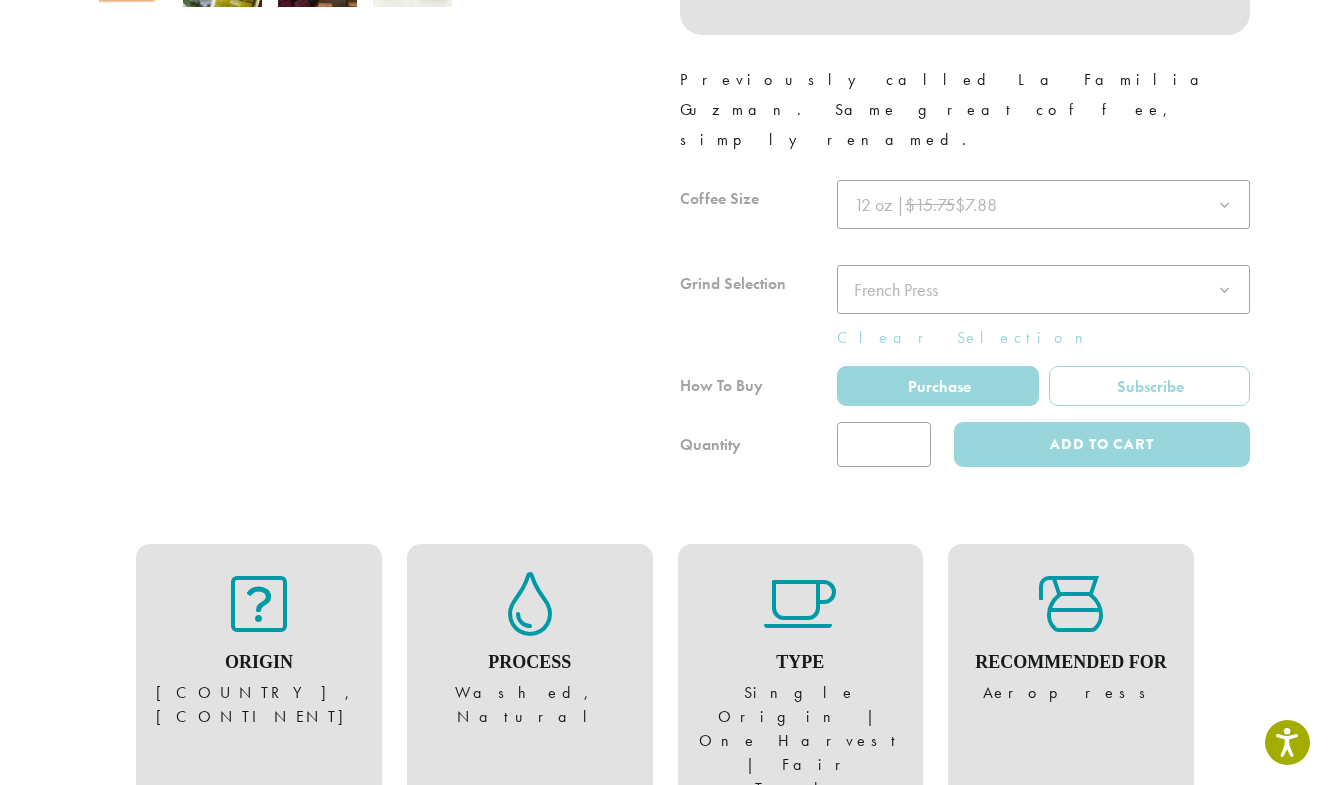 click 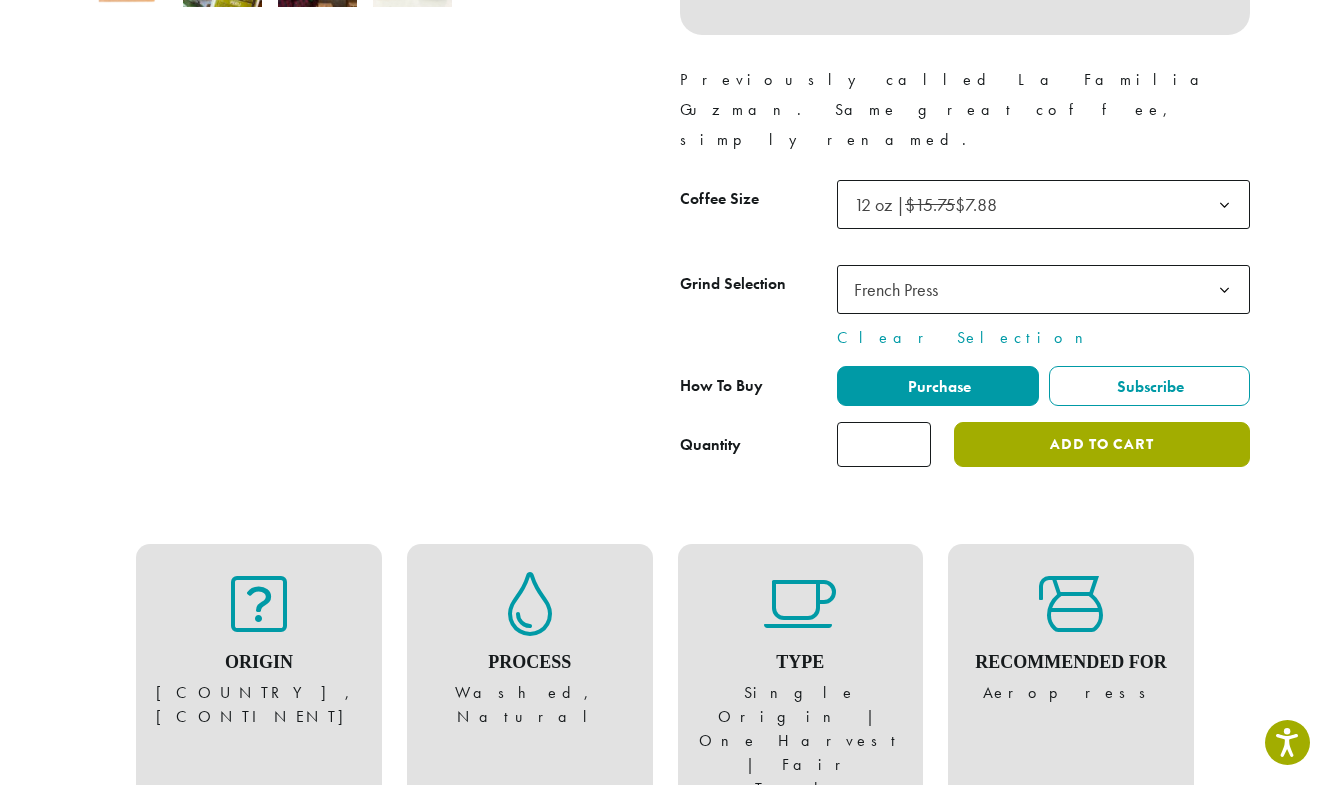 click on "Add to cart" 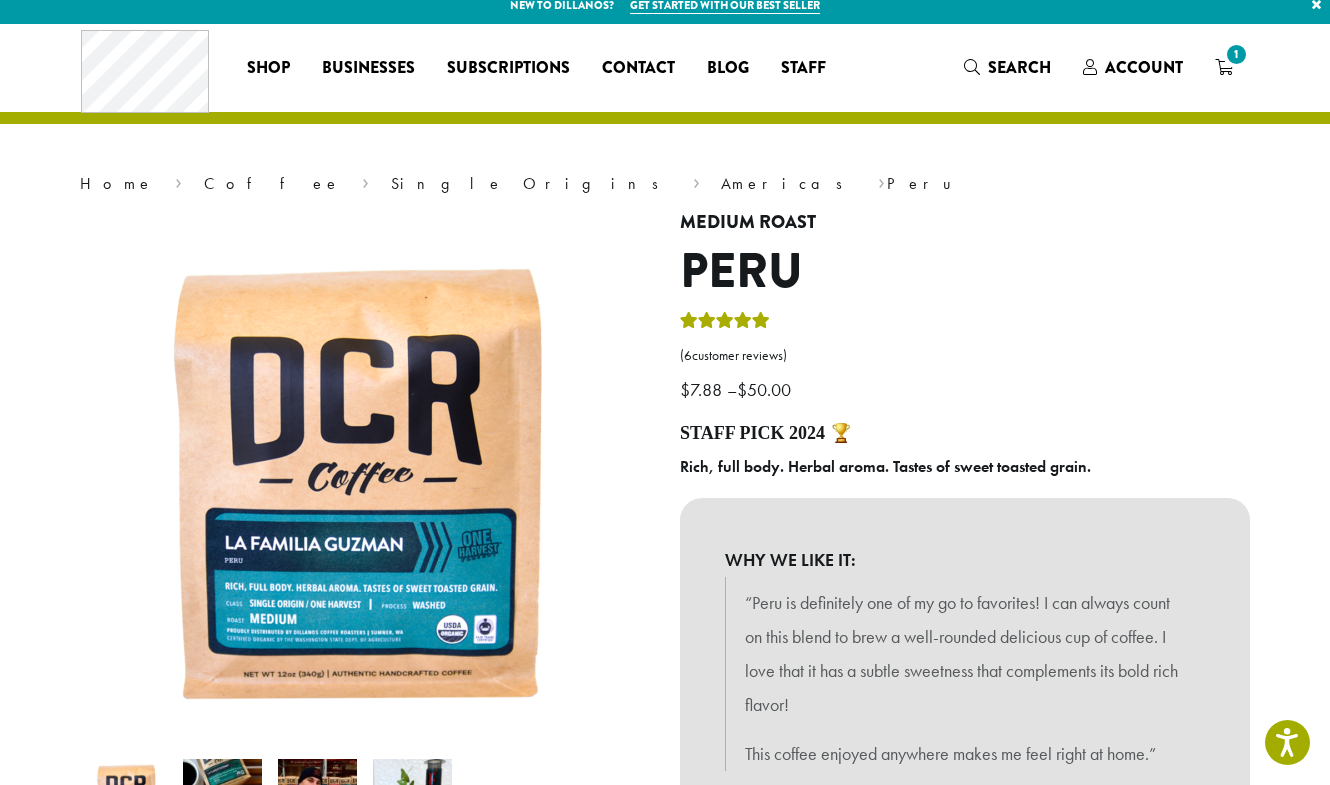 scroll, scrollTop: 0, scrollLeft: 0, axis: both 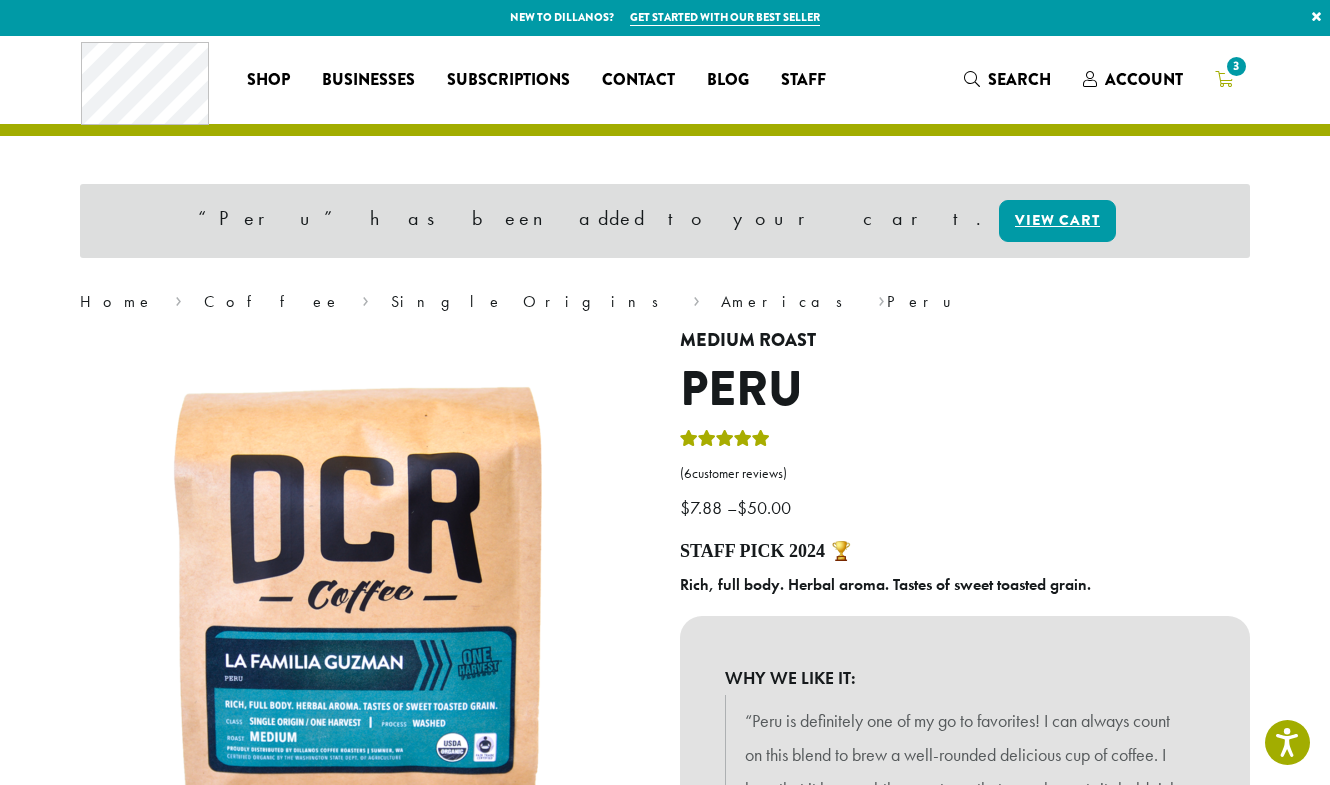 click on "3" at bounding box center [1236, 66] 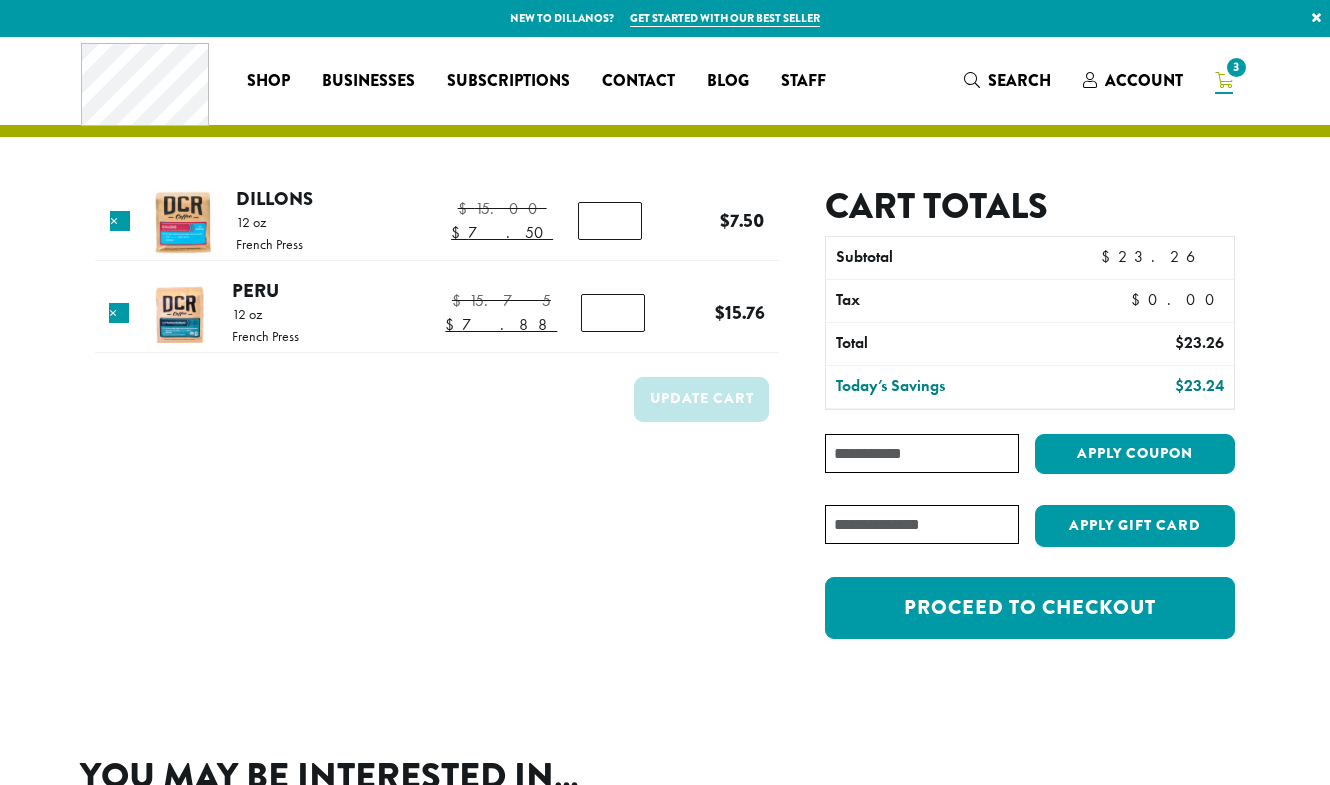 scroll, scrollTop: 0, scrollLeft: 0, axis: both 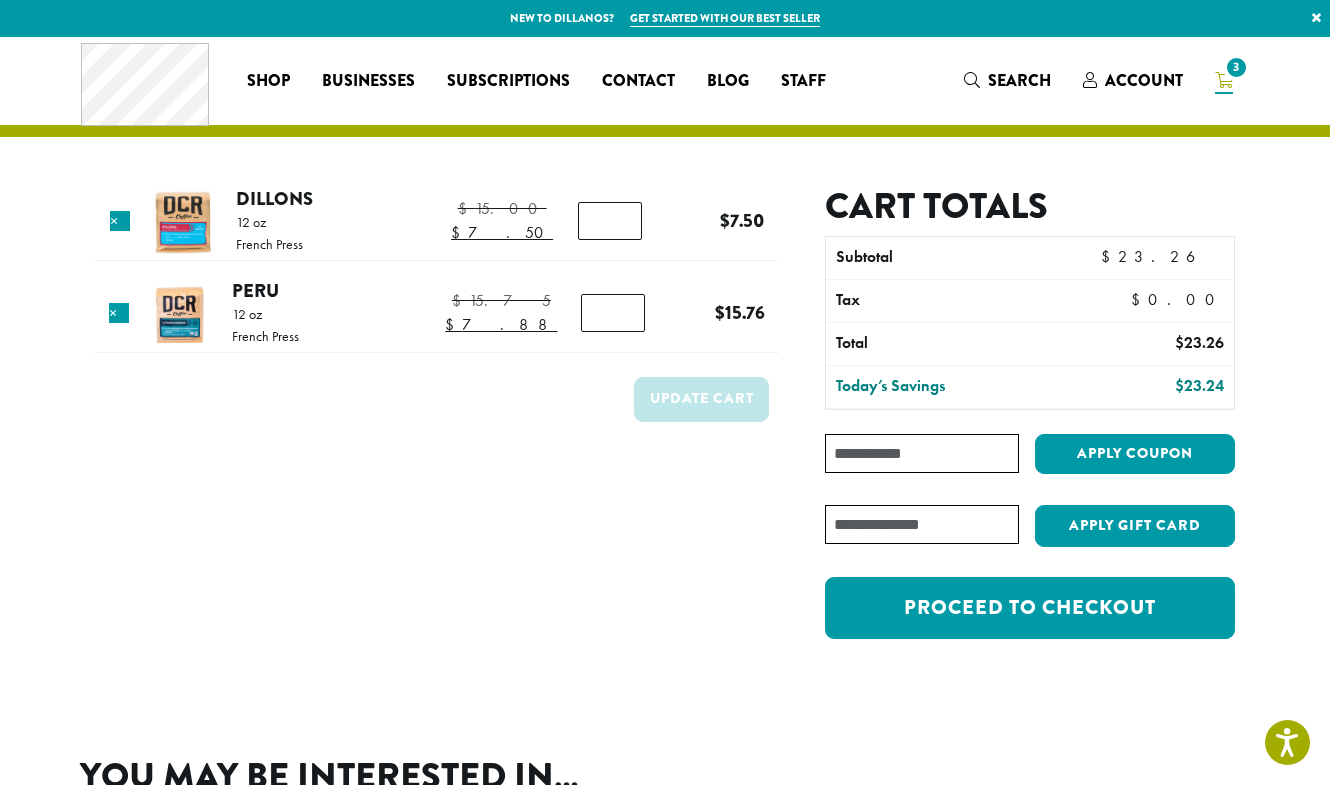 click on "*" at bounding box center (613, 313) 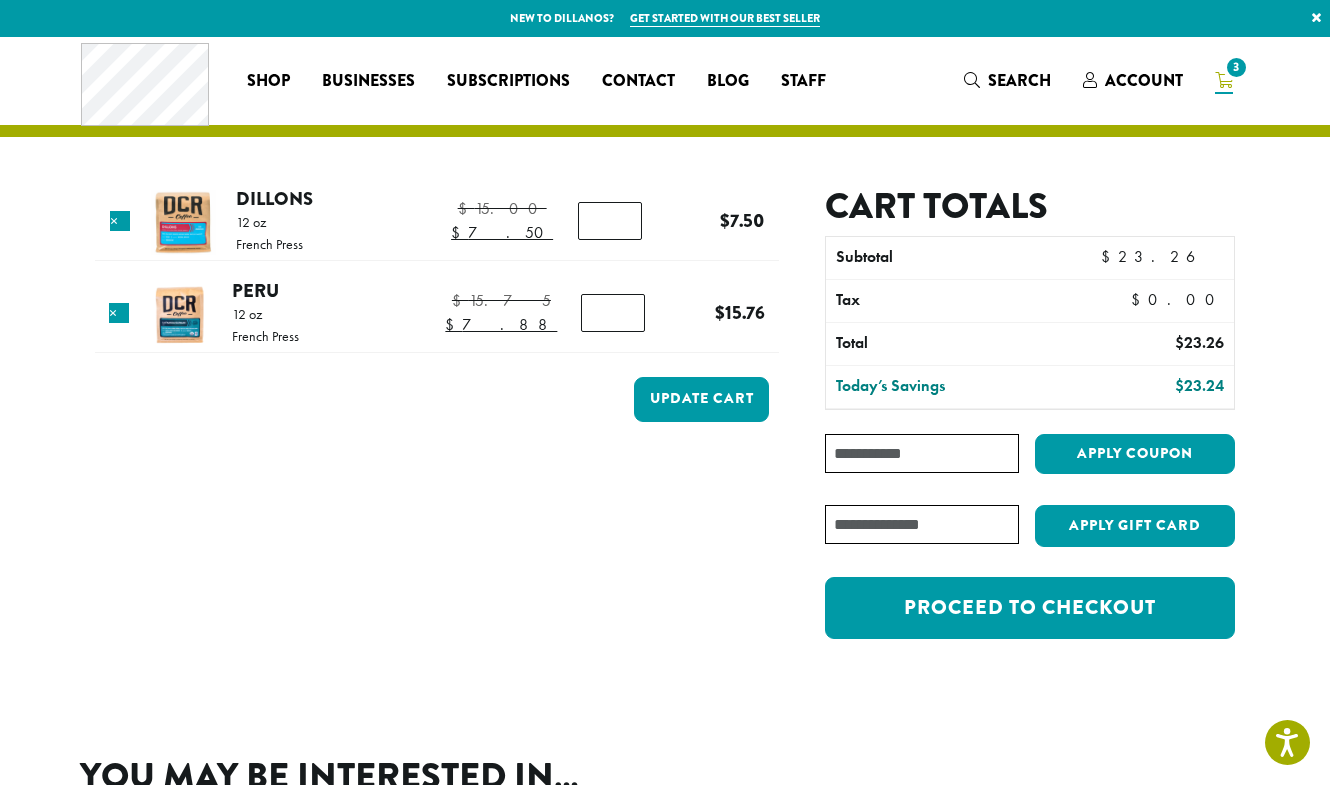 type on "*" 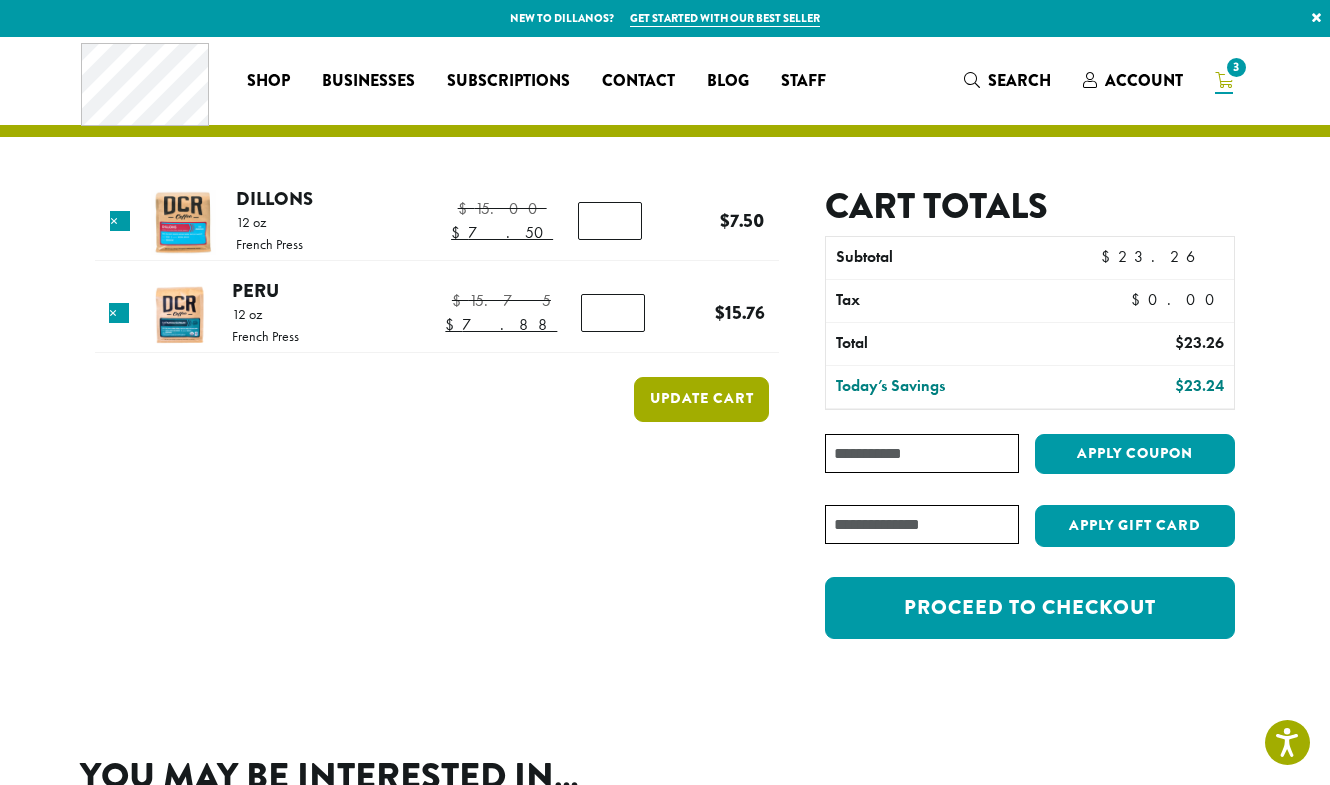 click on "Update cart" at bounding box center [701, 399] 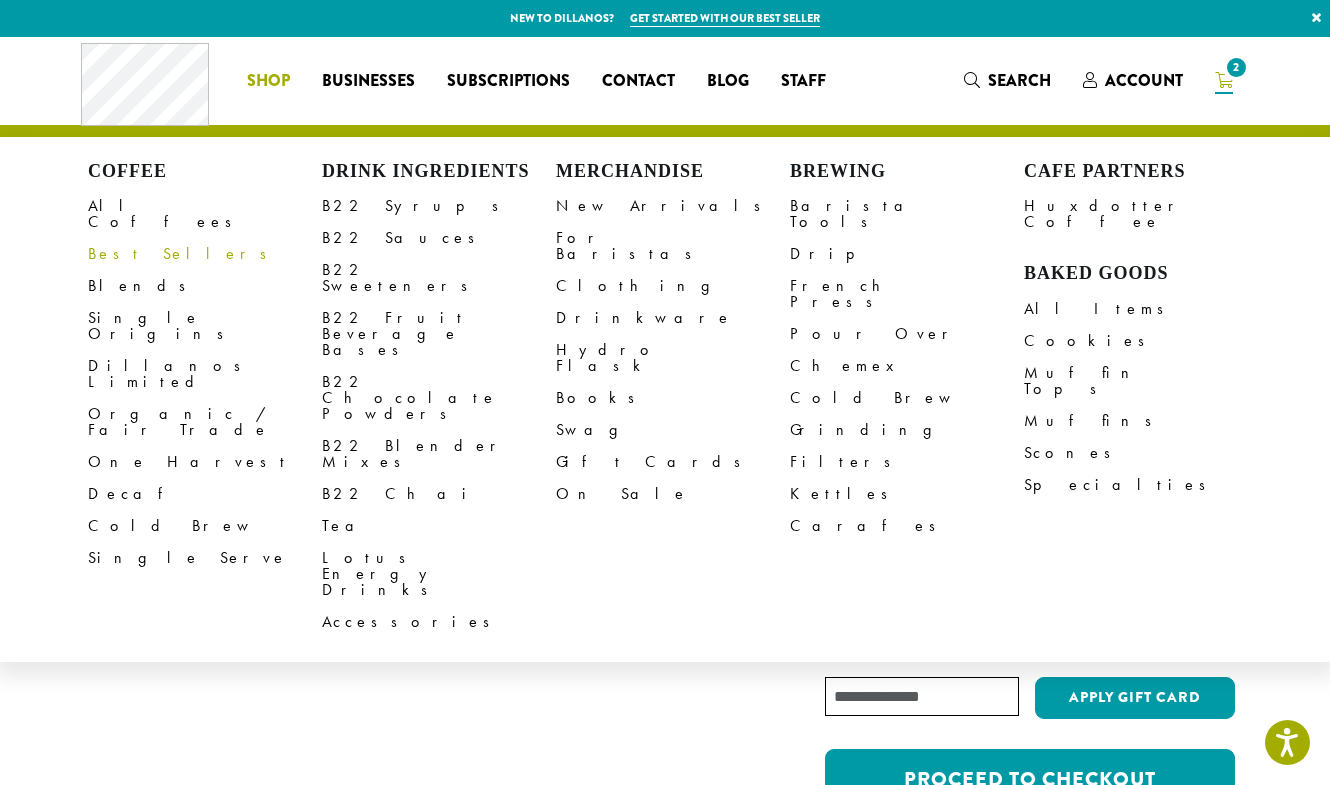 click on "Best Sellers" at bounding box center [205, 254] 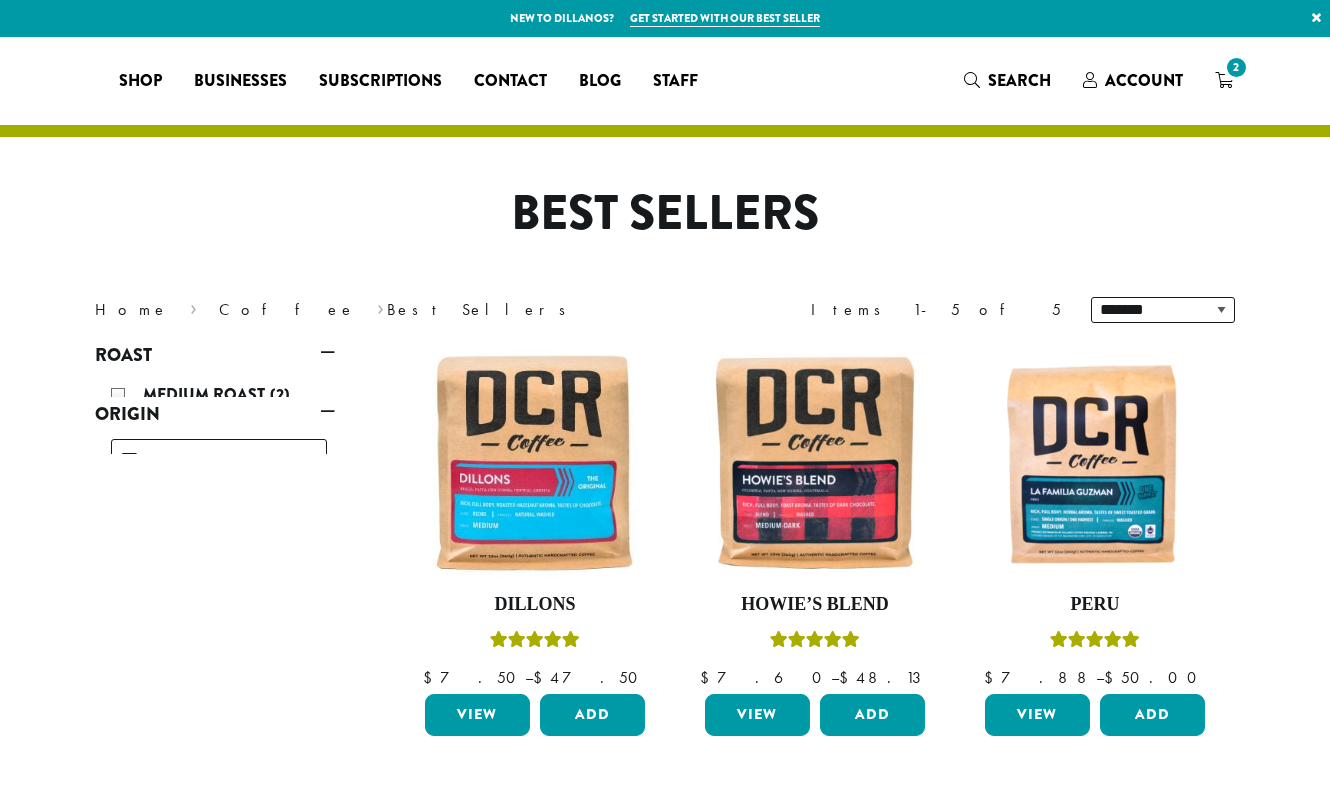 scroll, scrollTop: 0, scrollLeft: 0, axis: both 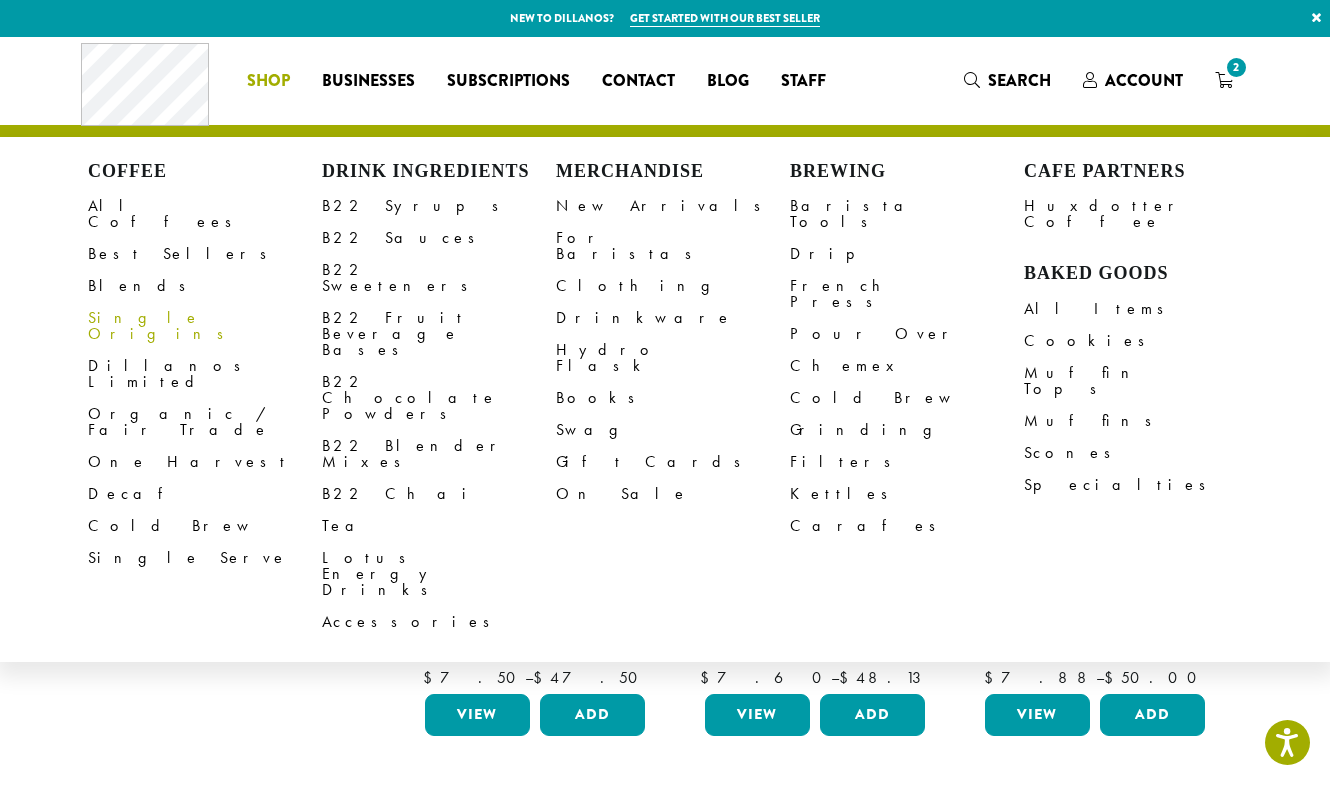 click on "Single Origins" at bounding box center [205, 326] 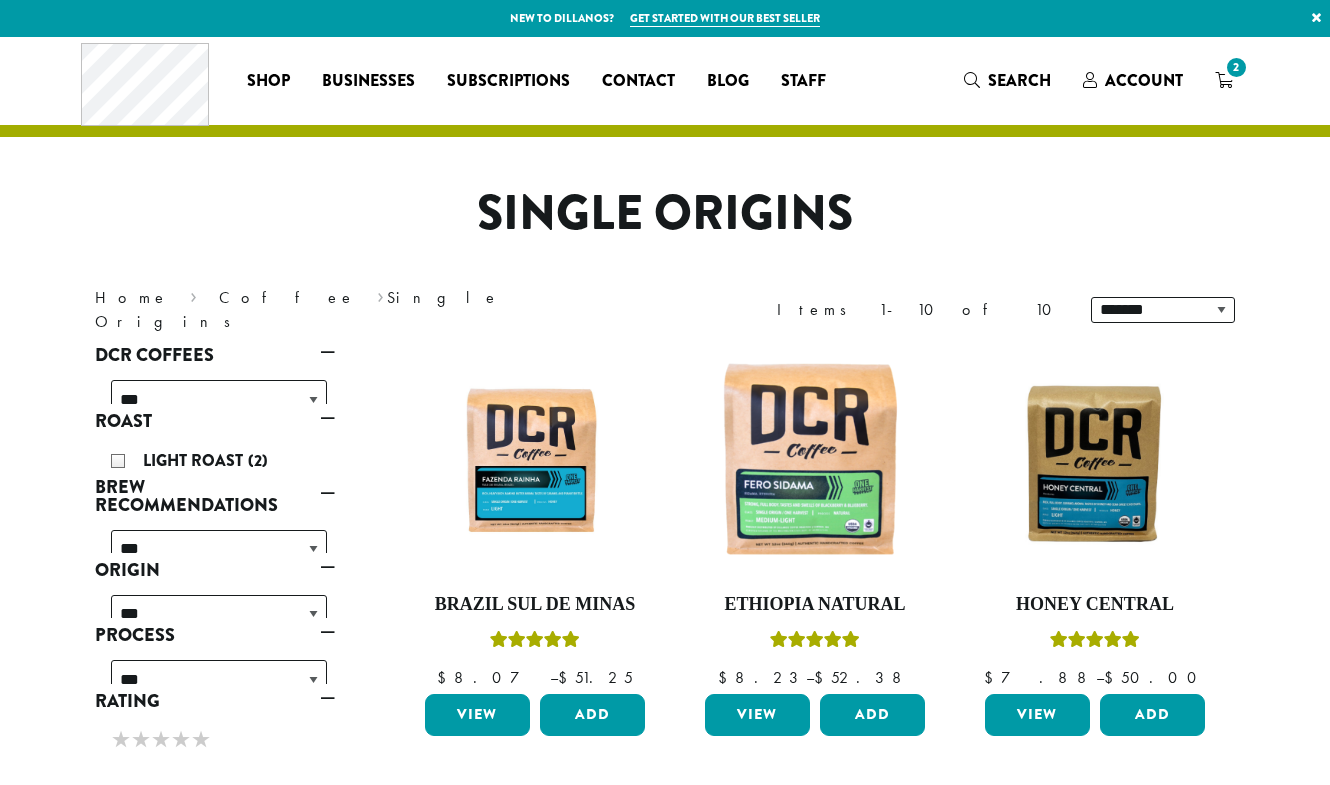 scroll, scrollTop: 0, scrollLeft: 0, axis: both 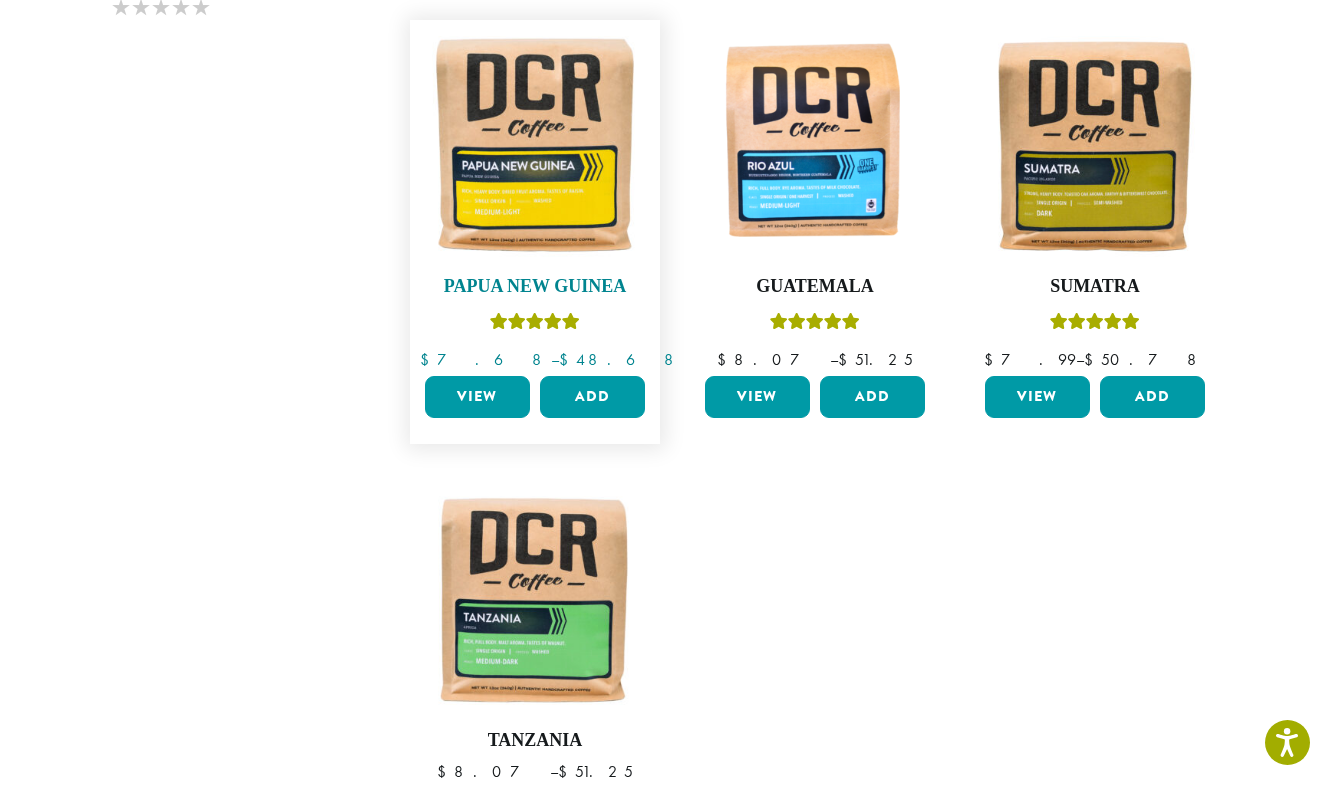 click at bounding box center (535, 145) 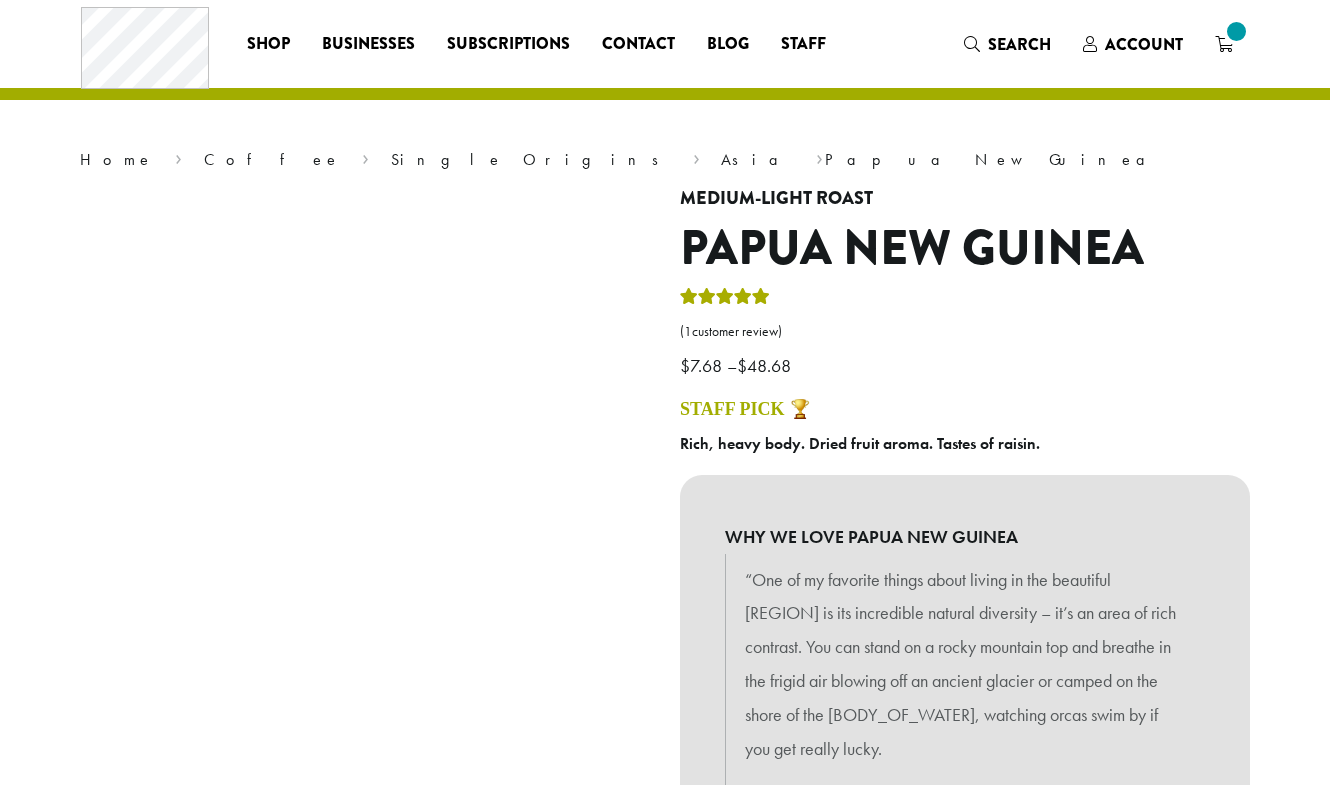 scroll, scrollTop: 0, scrollLeft: 0, axis: both 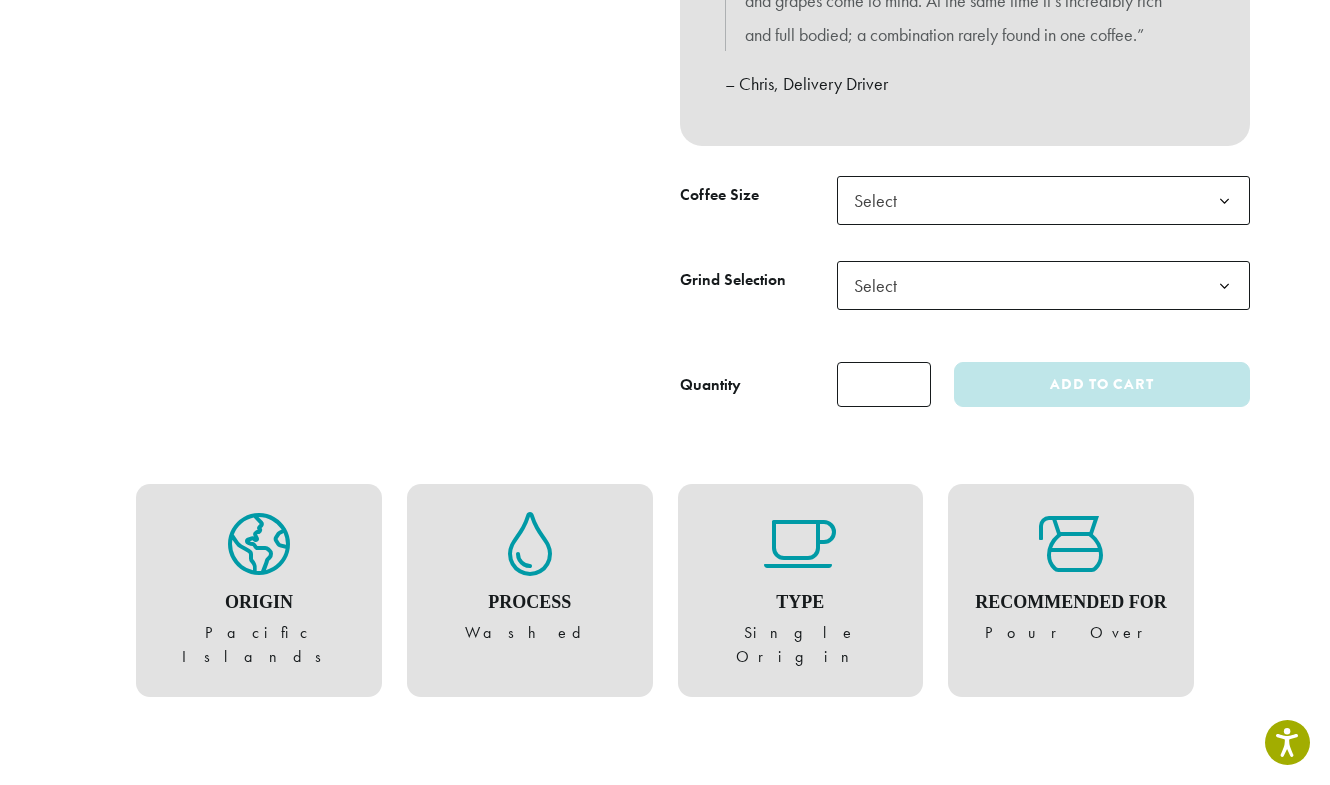 click on "Select" 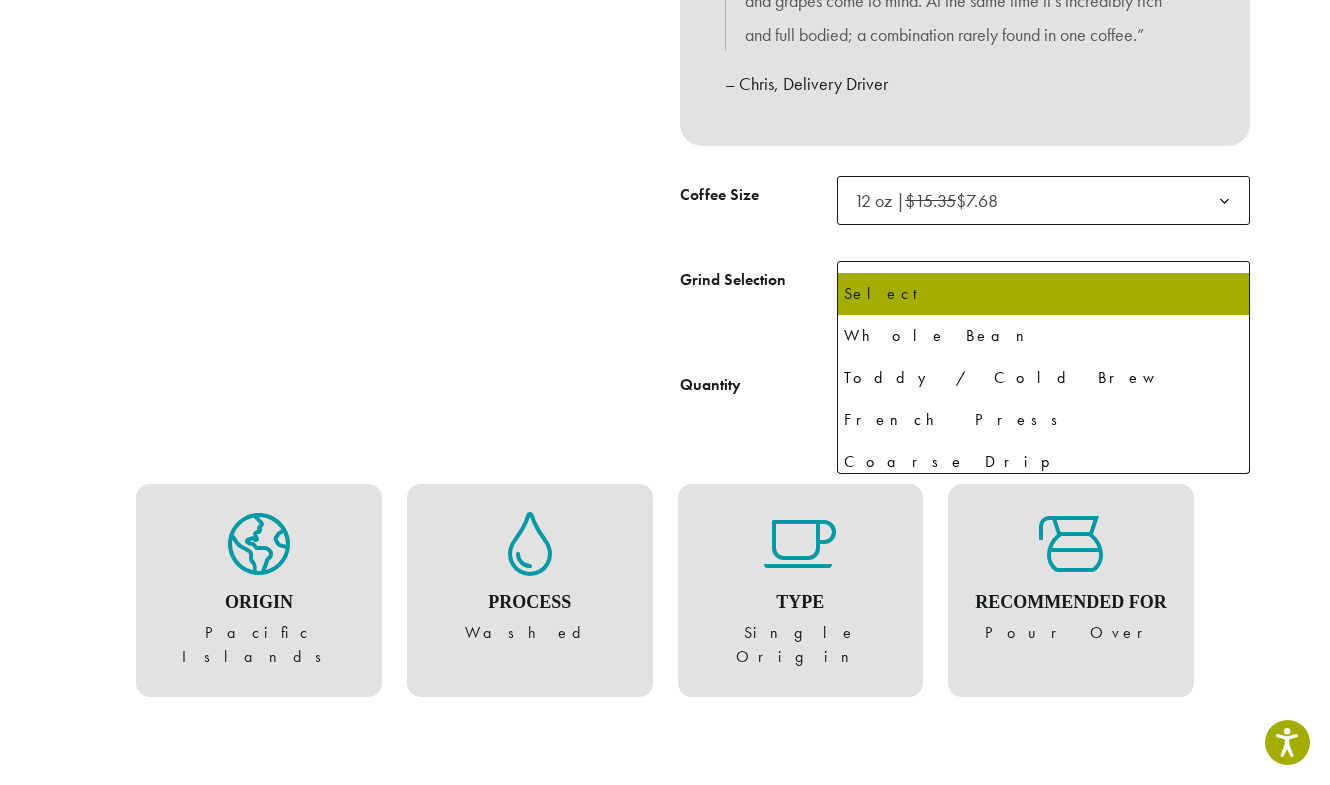 click on "Select" 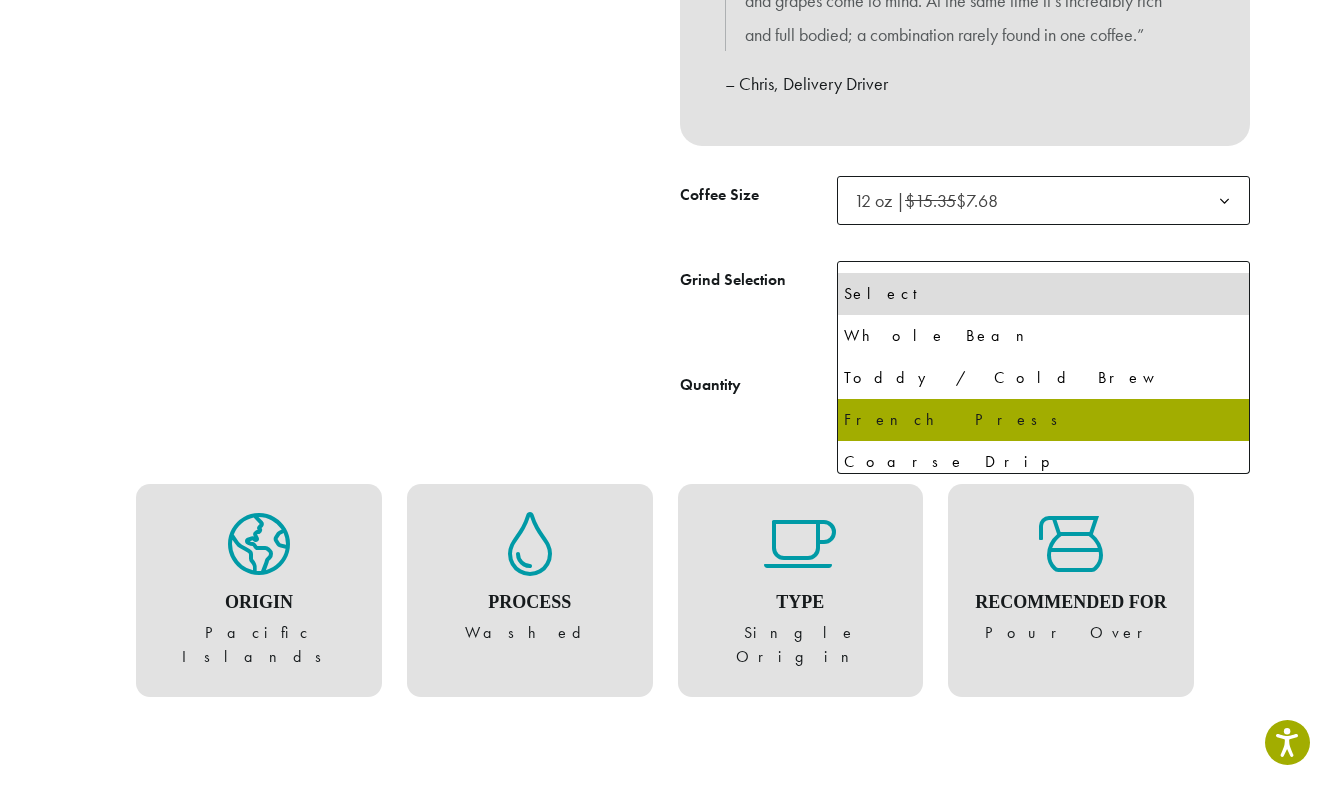 select on "*********" 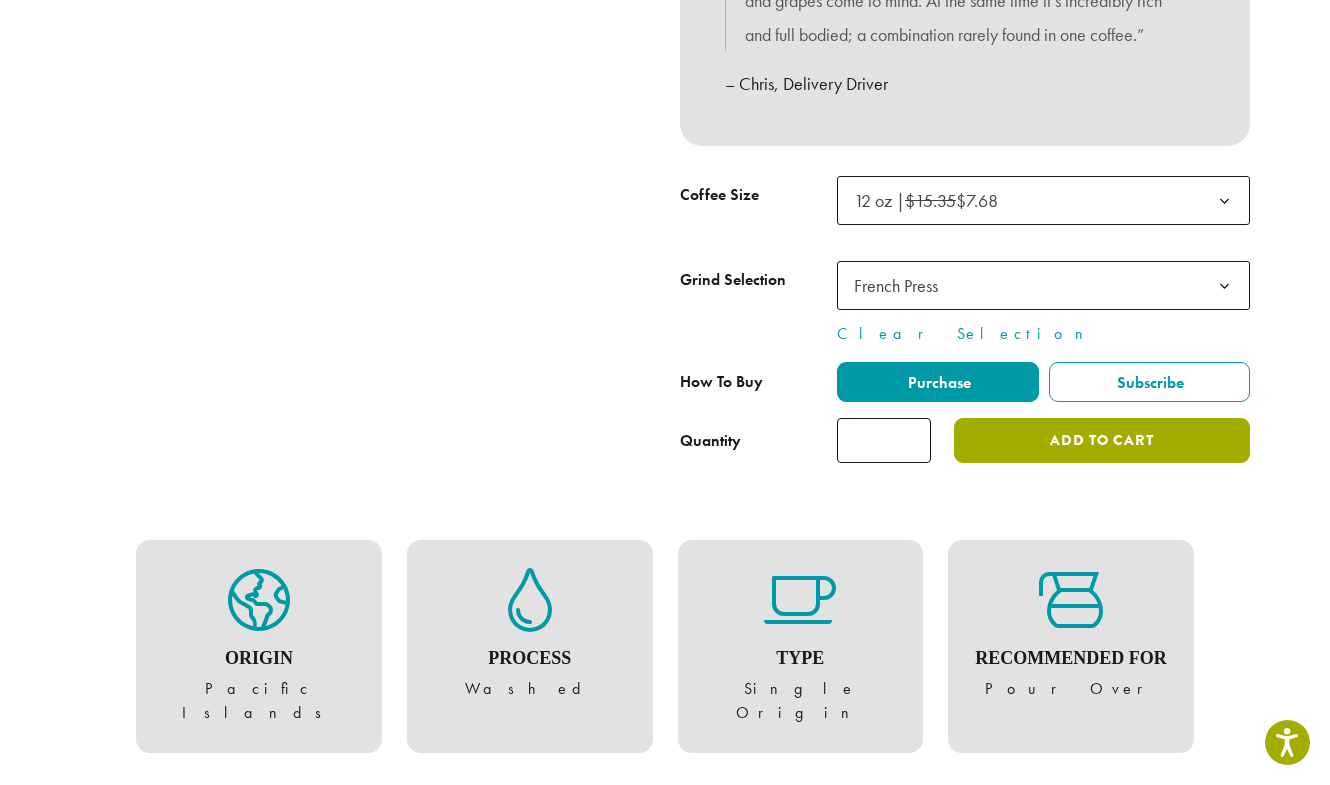 click on "Add to cart" 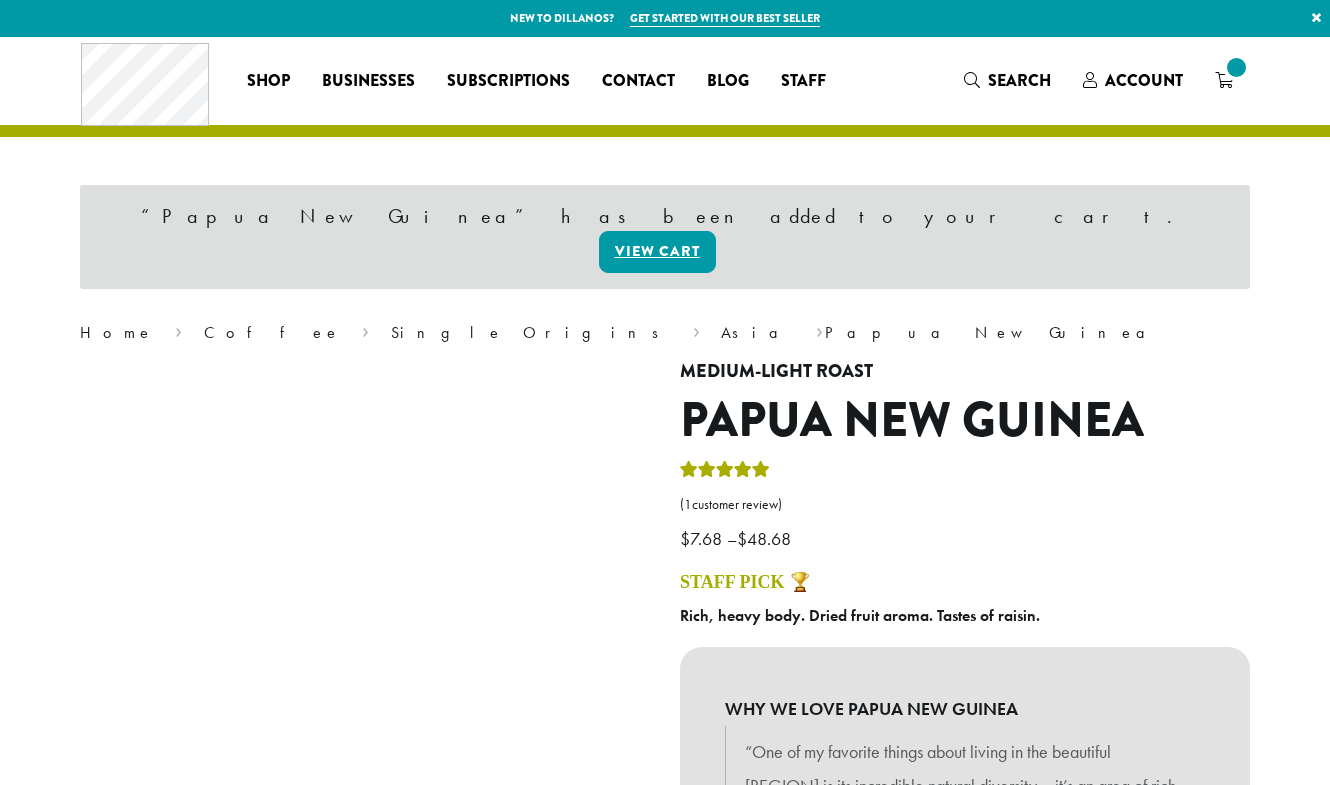 scroll, scrollTop: 0, scrollLeft: 0, axis: both 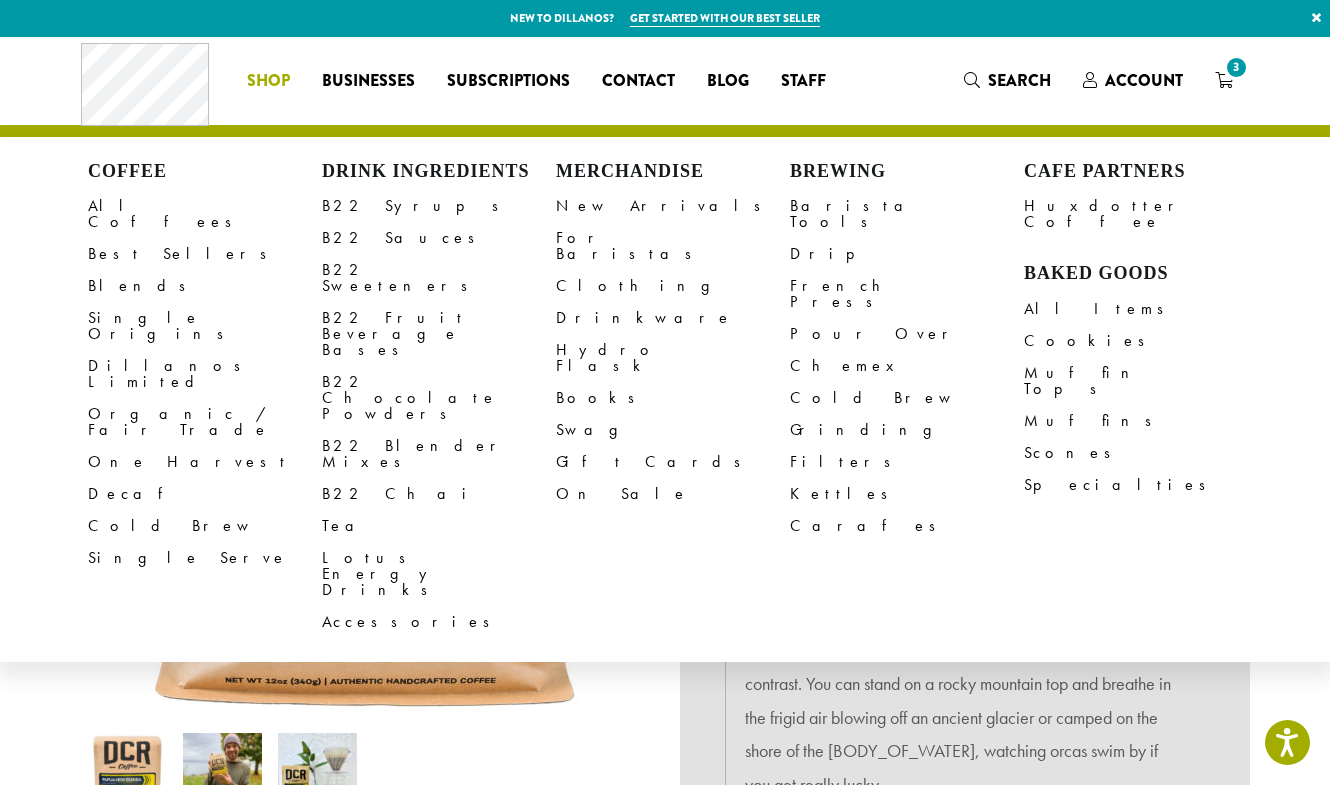 click on "Brewing" at bounding box center (907, 172) 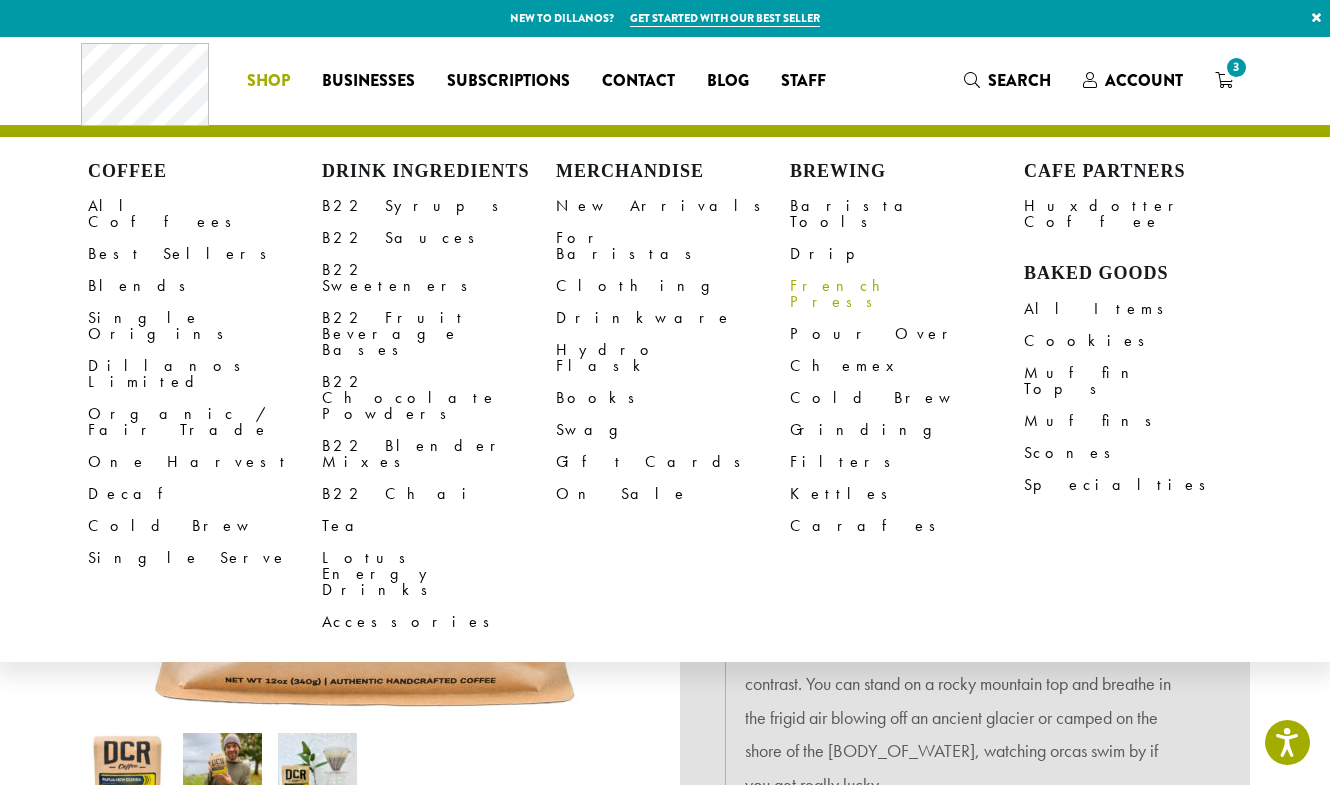 click on "French Press" at bounding box center (907, 294) 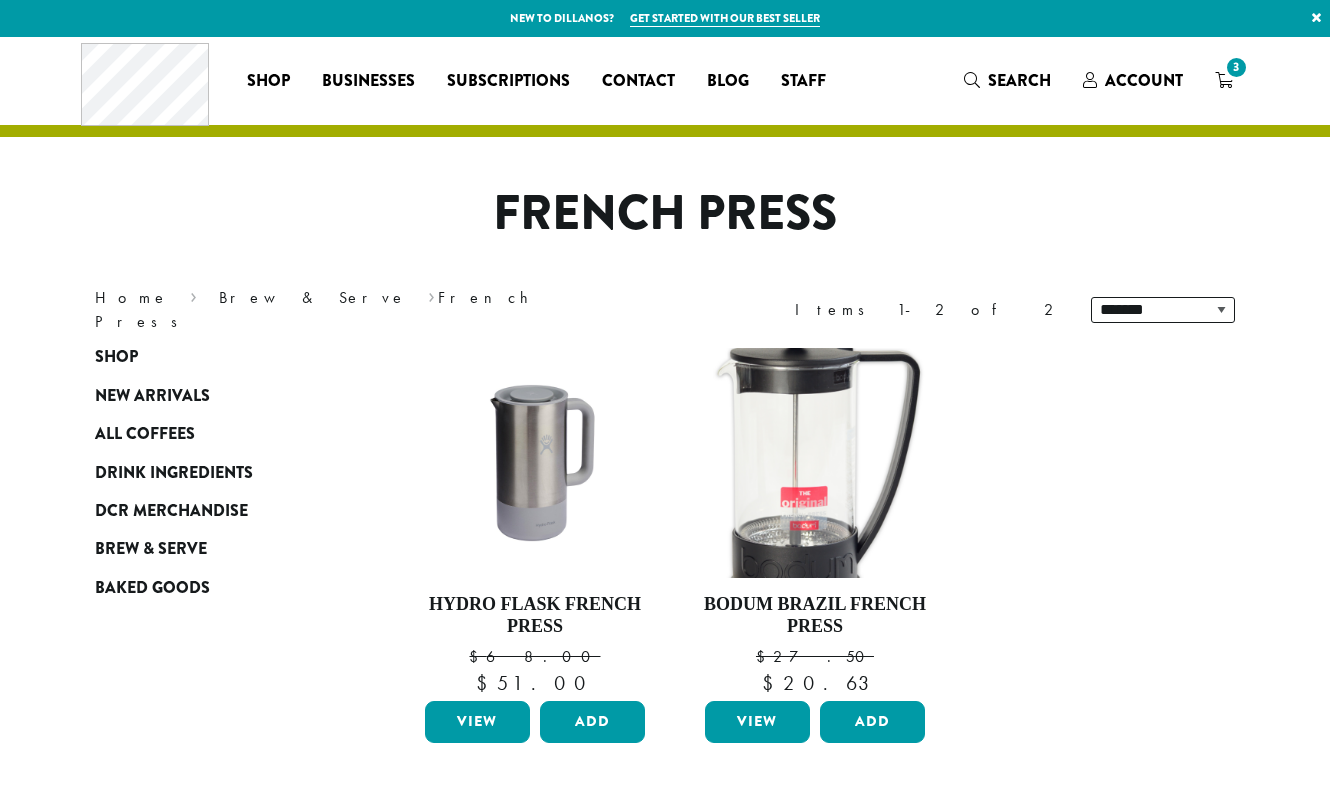 scroll, scrollTop: 0, scrollLeft: 0, axis: both 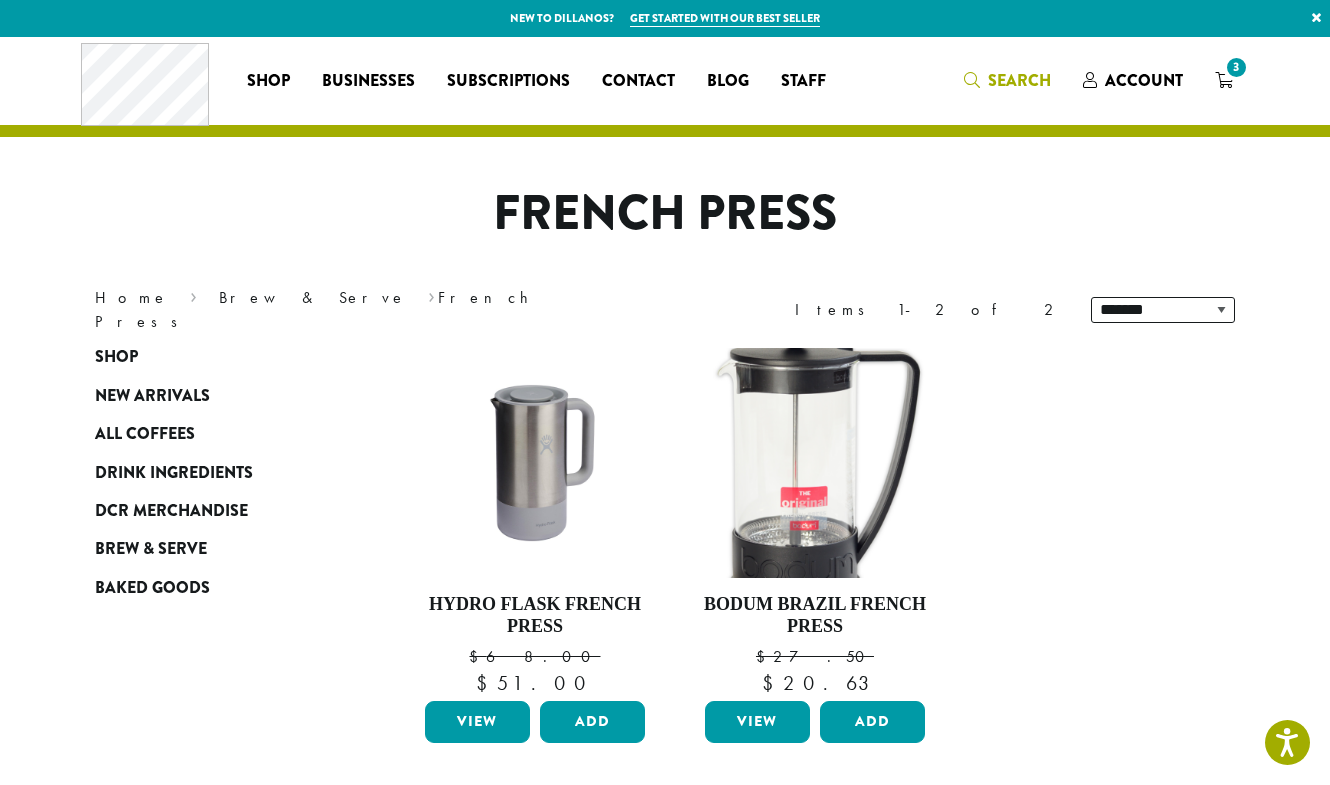 click on "Search" at bounding box center (1019, 80) 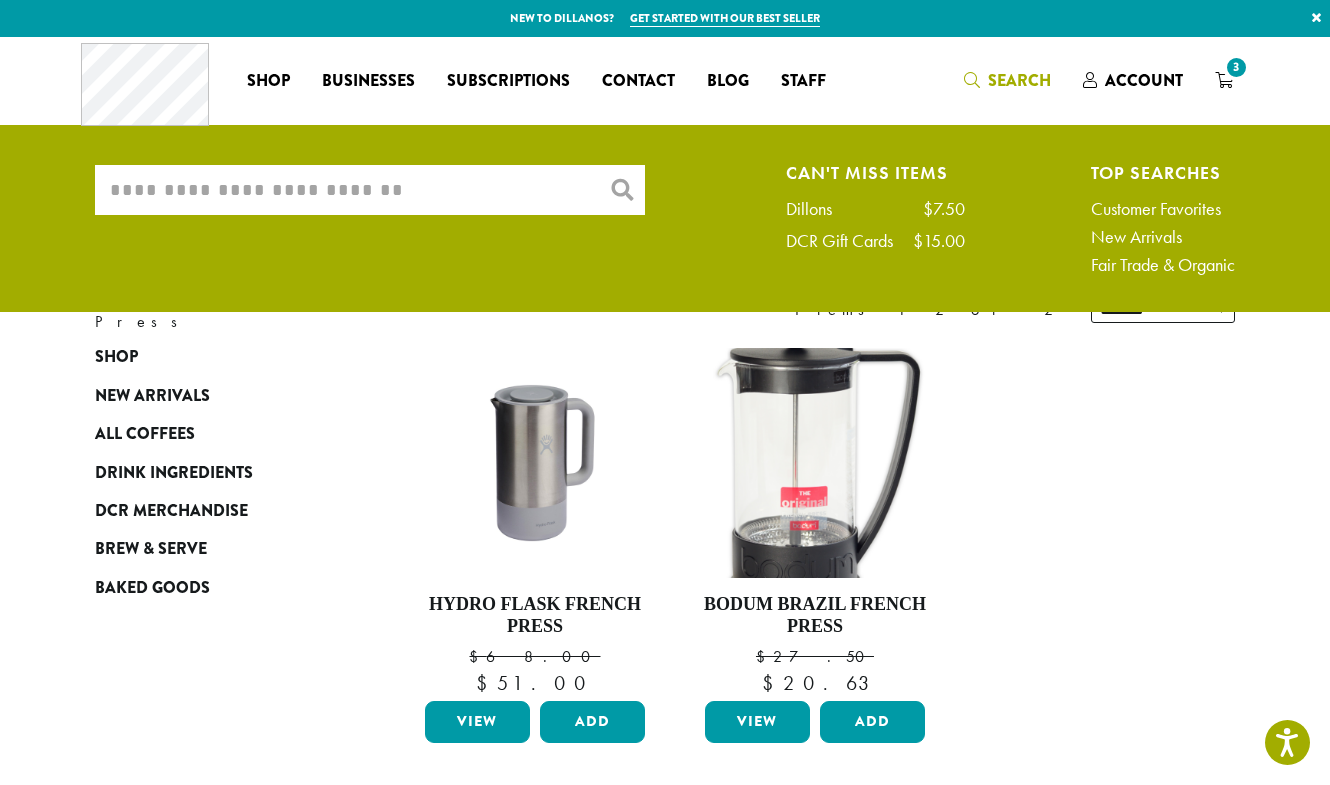 click on "What are you searching for?" at bounding box center [370, 190] 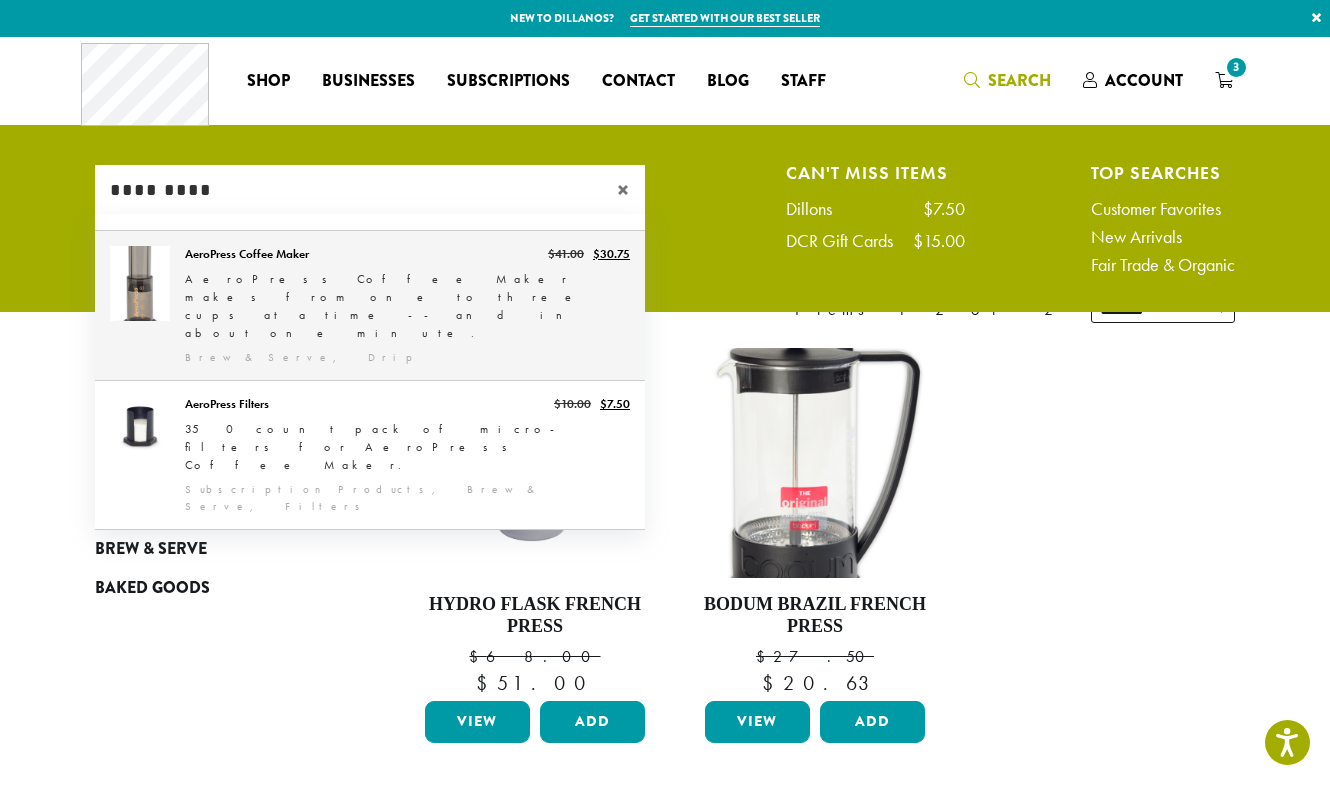 type on "*********" 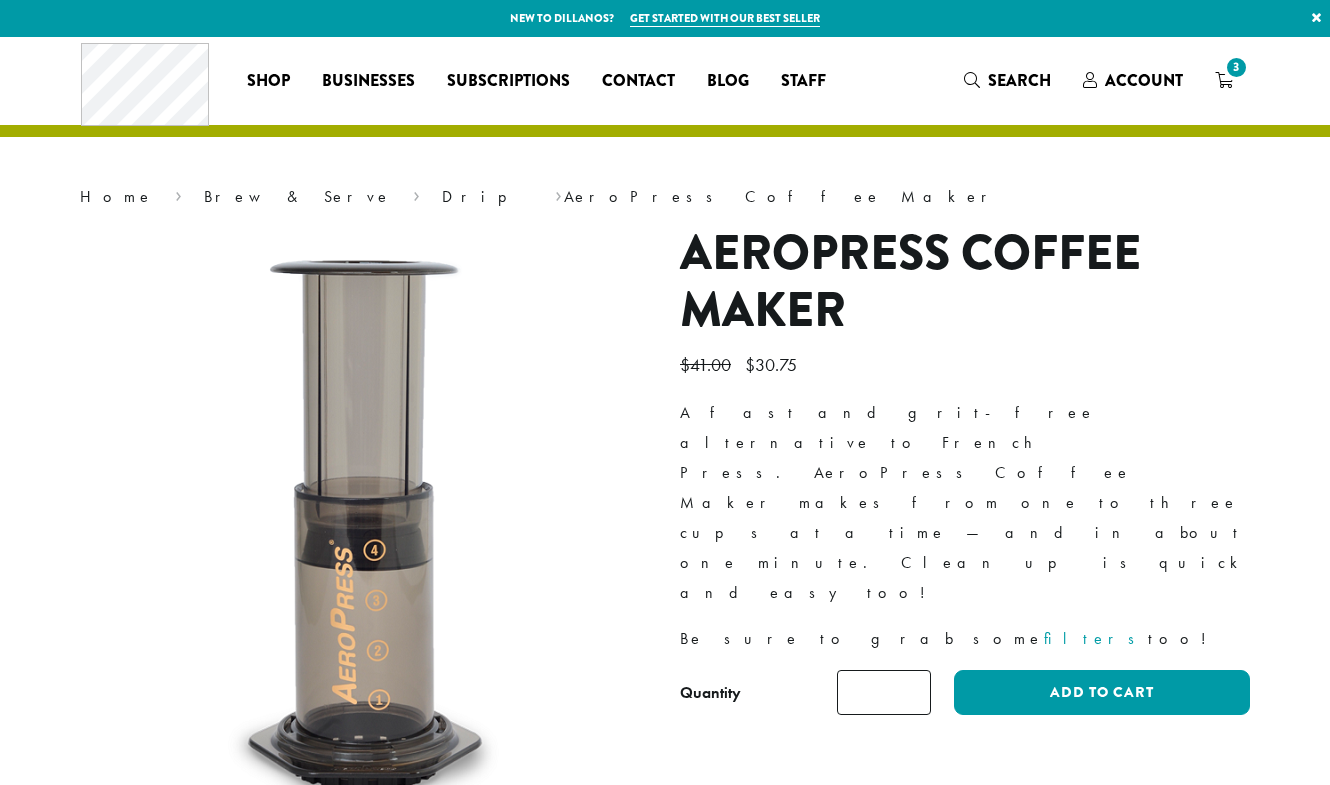 scroll, scrollTop: 0, scrollLeft: 0, axis: both 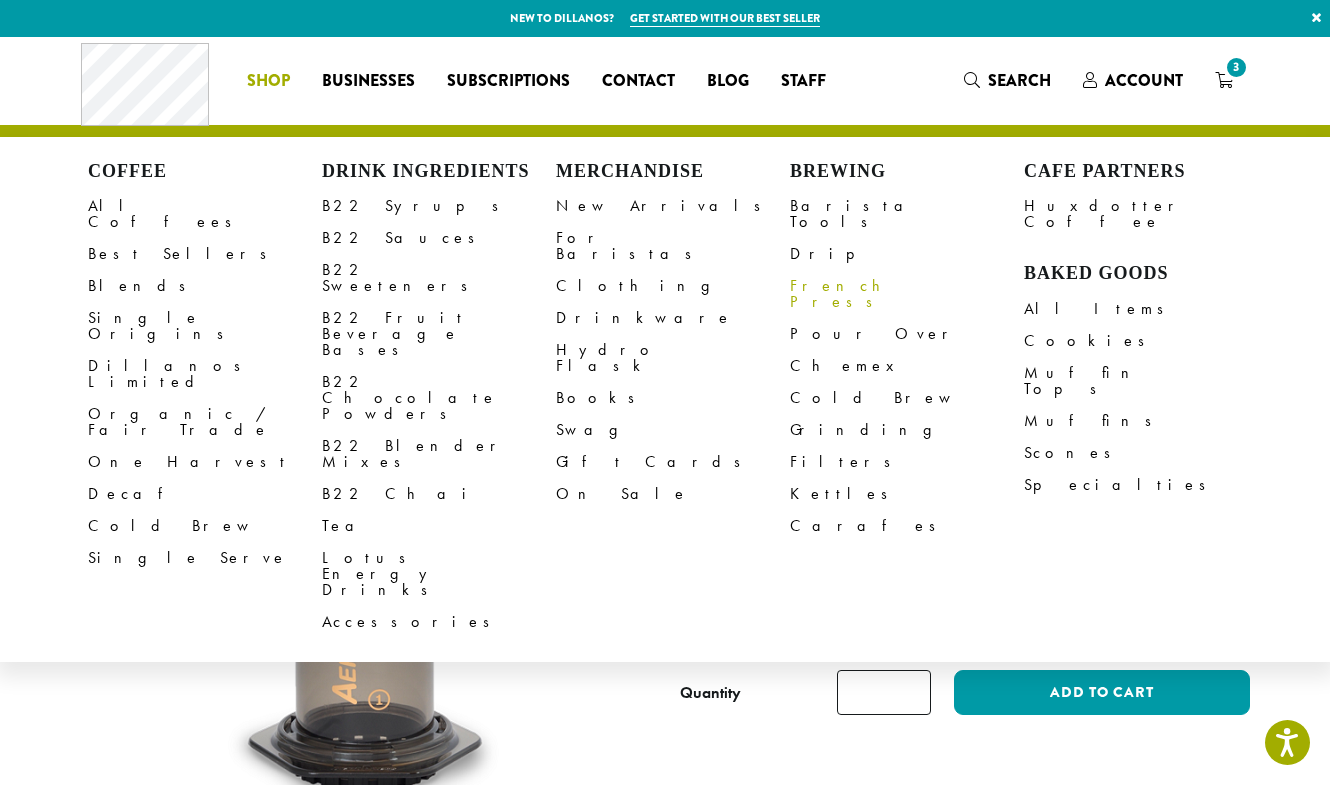 click on "French Press" at bounding box center [907, 294] 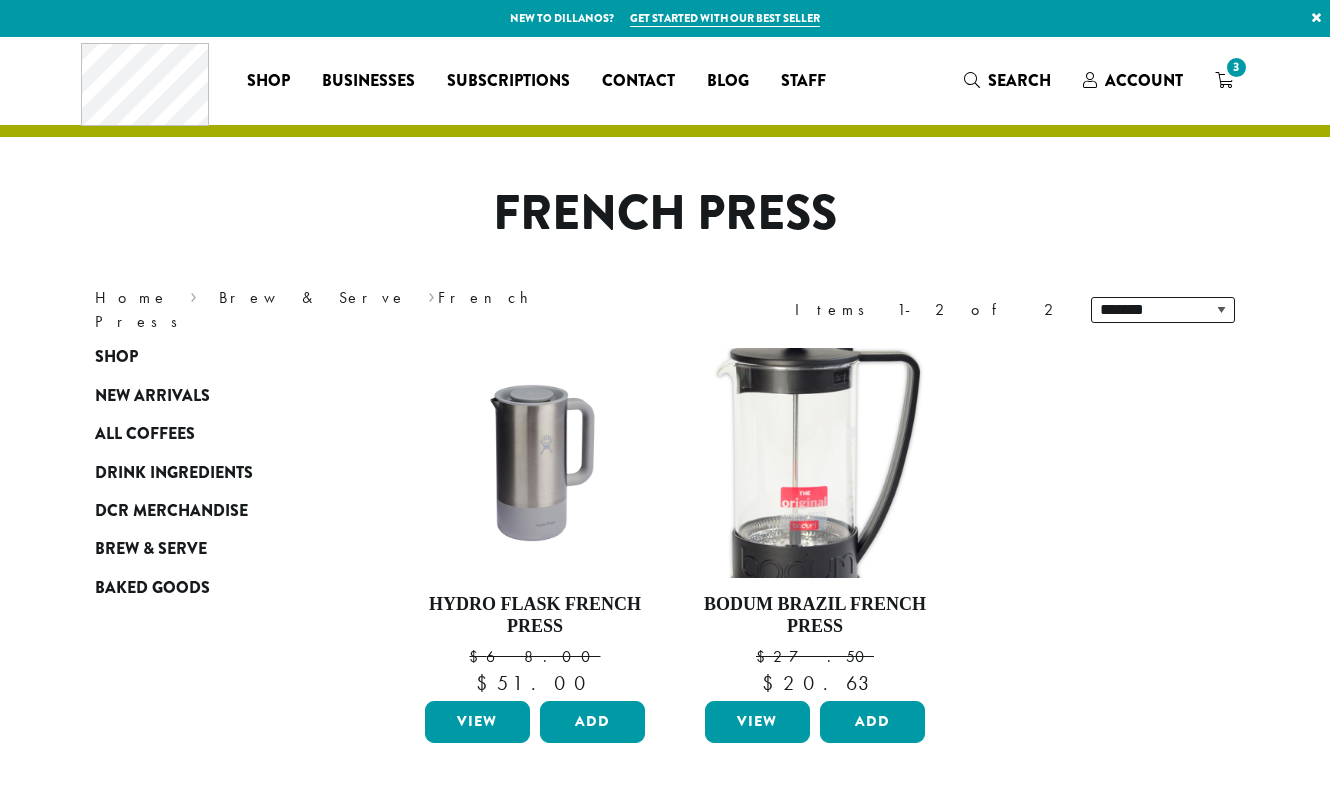 scroll, scrollTop: 0, scrollLeft: 0, axis: both 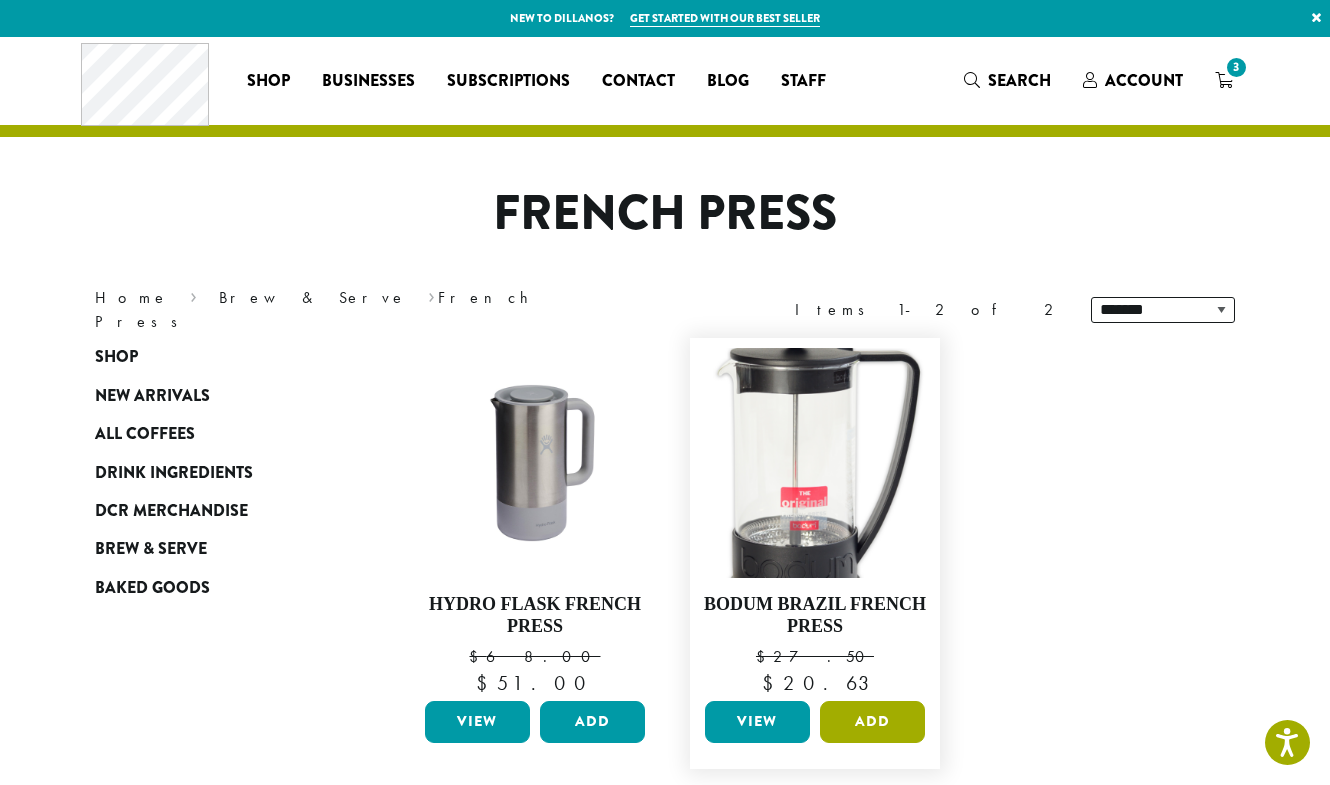 click on "Add" at bounding box center [872, 722] 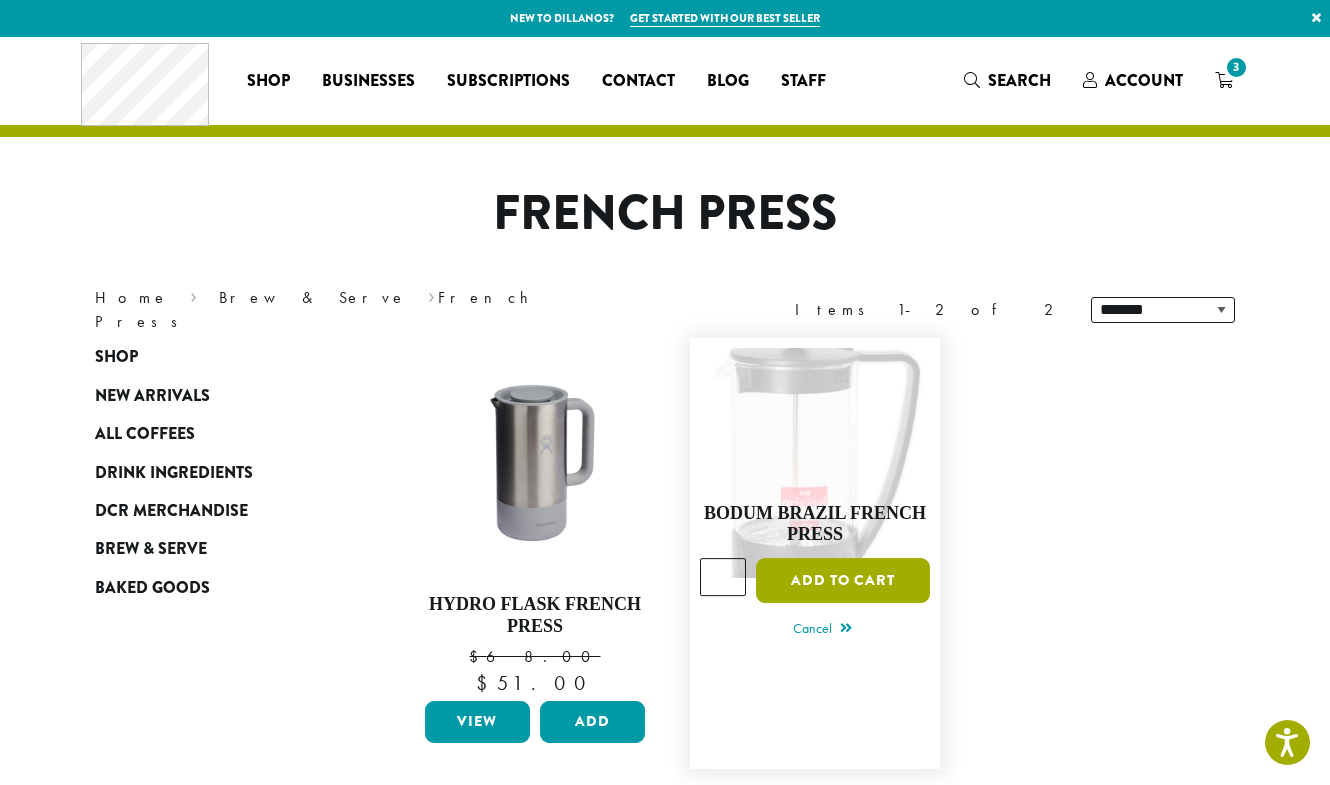 click on "Add to cart" at bounding box center [843, 580] 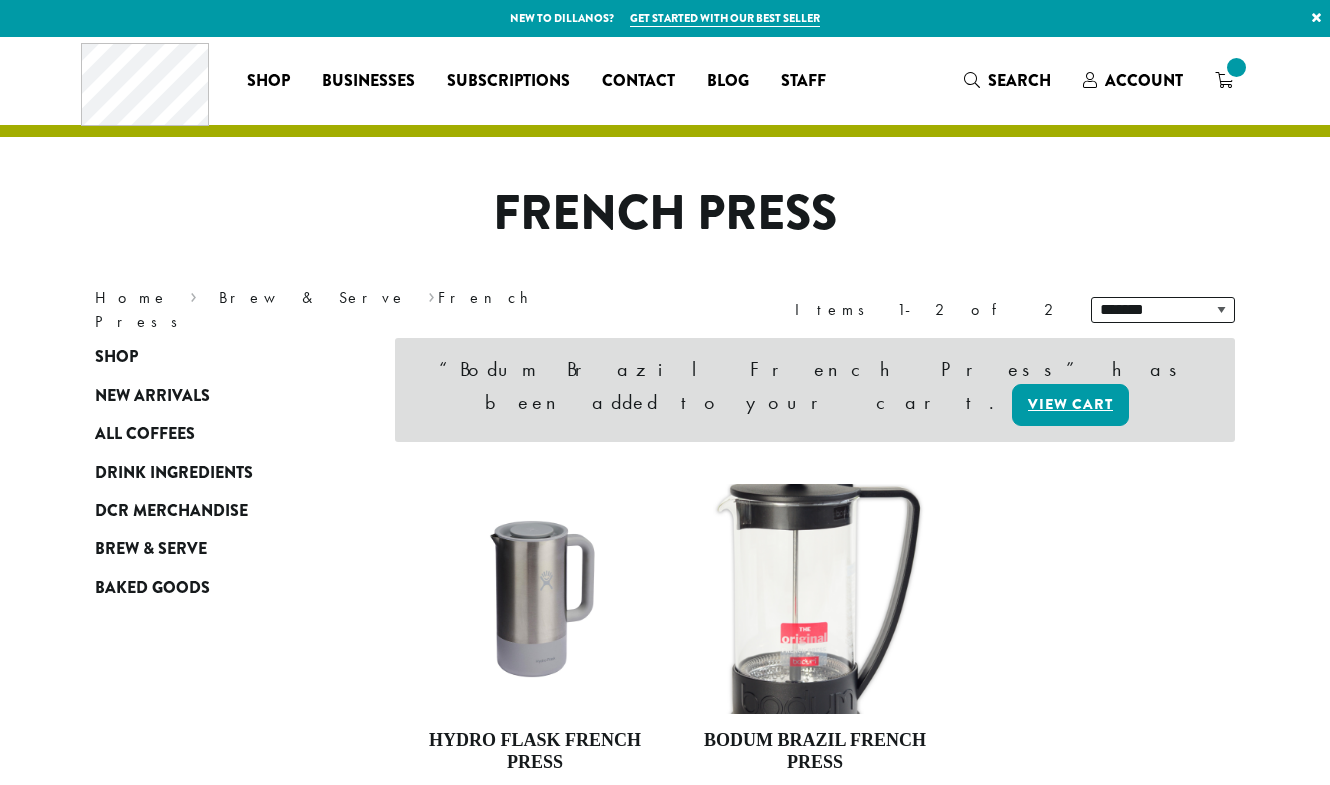 scroll, scrollTop: 0, scrollLeft: 0, axis: both 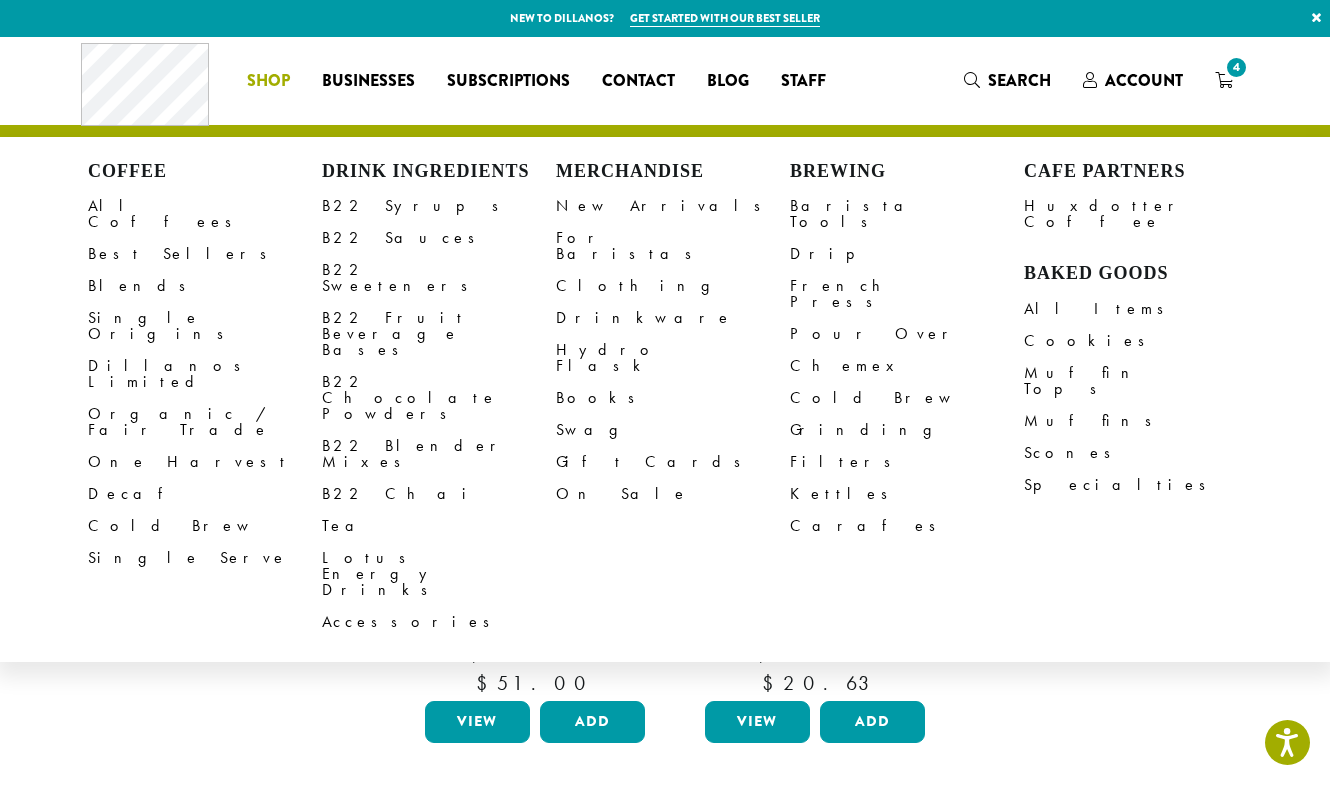 click on "Shop" at bounding box center [268, 81] 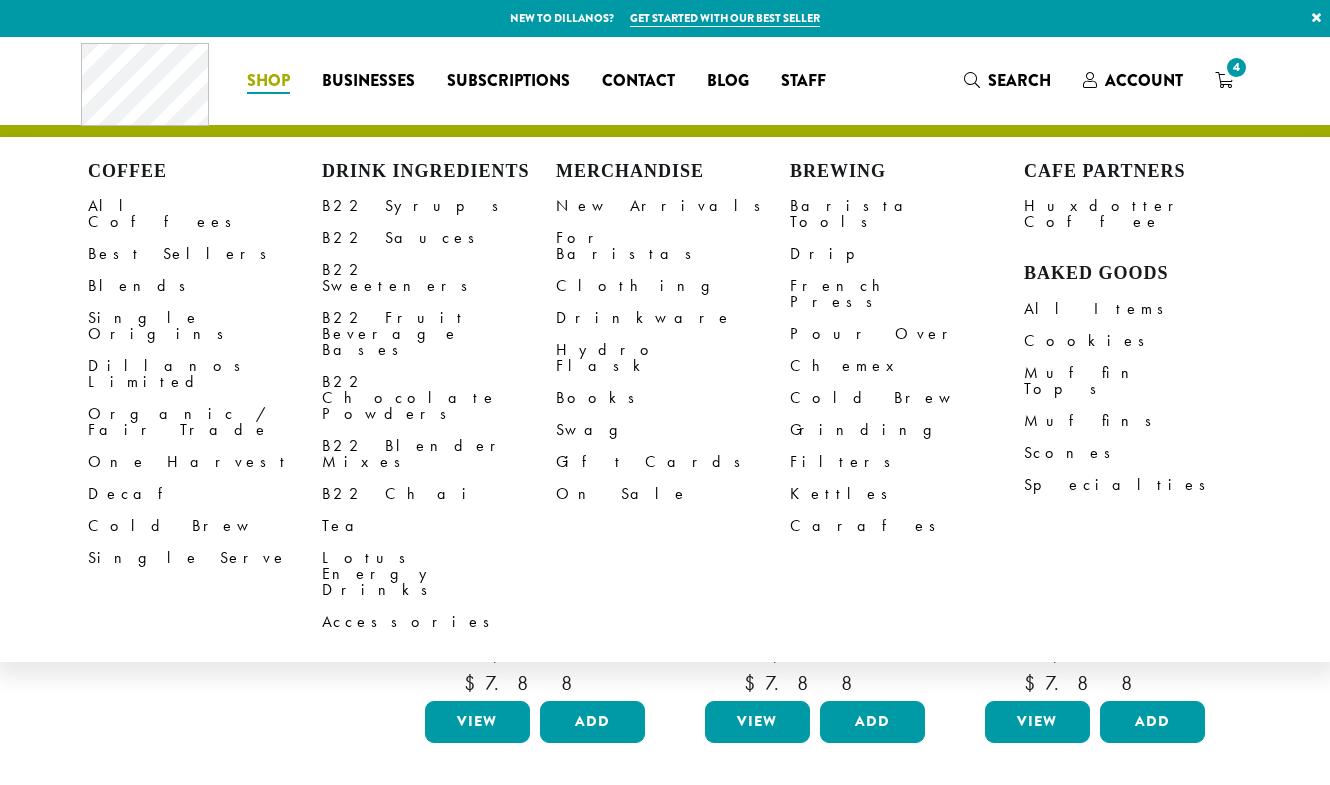 scroll, scrollTop: 0, scrollLeft: 0, axis: both 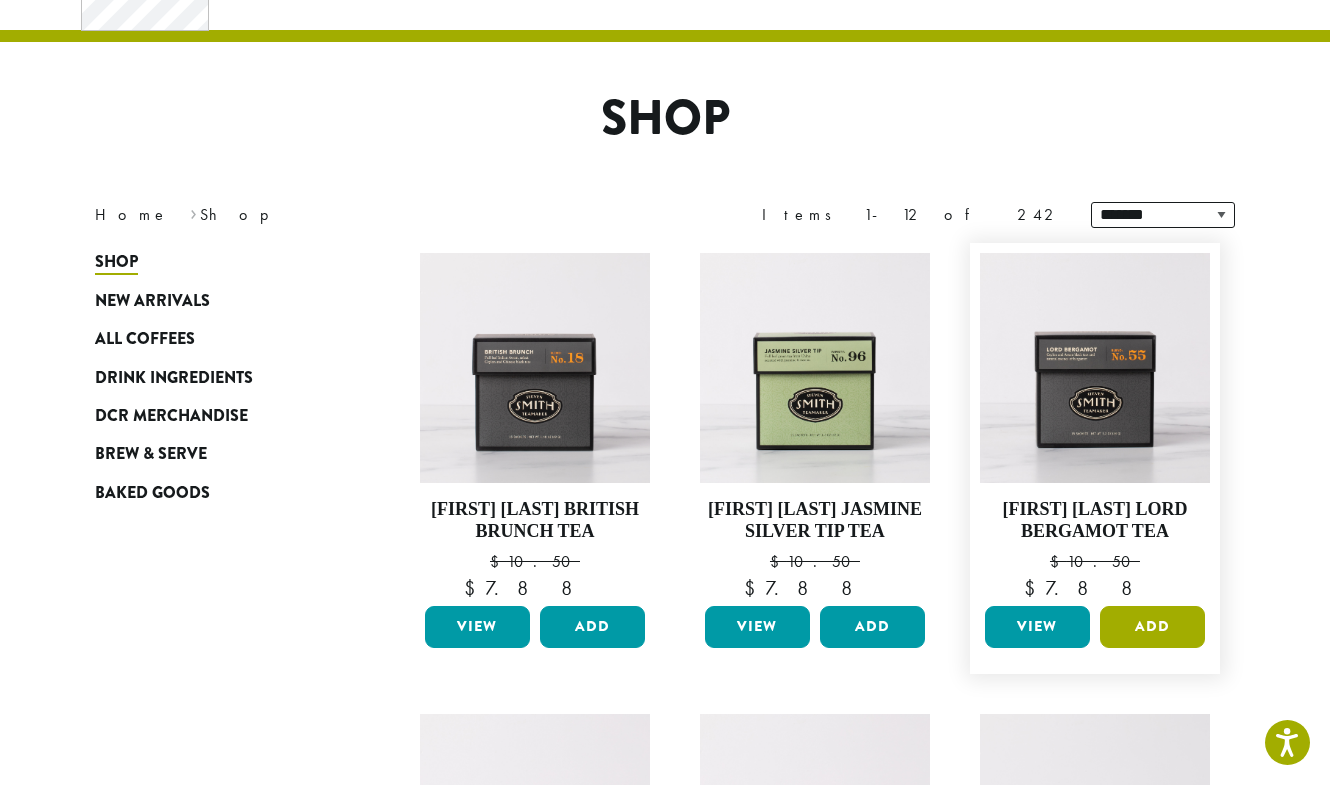 click on "Add" at bounding box center (1152, 627) 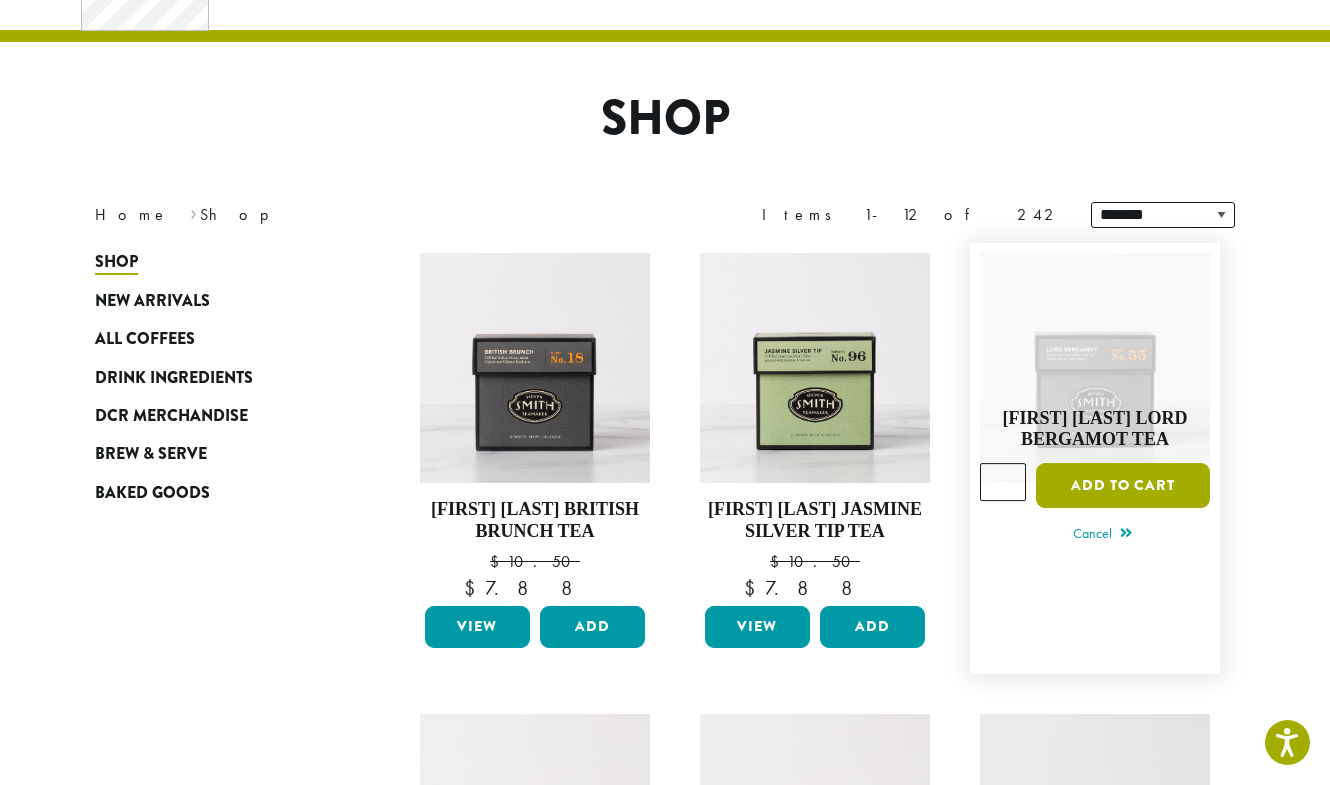 click on "Add to cart" at bounding box center (1123, 485) 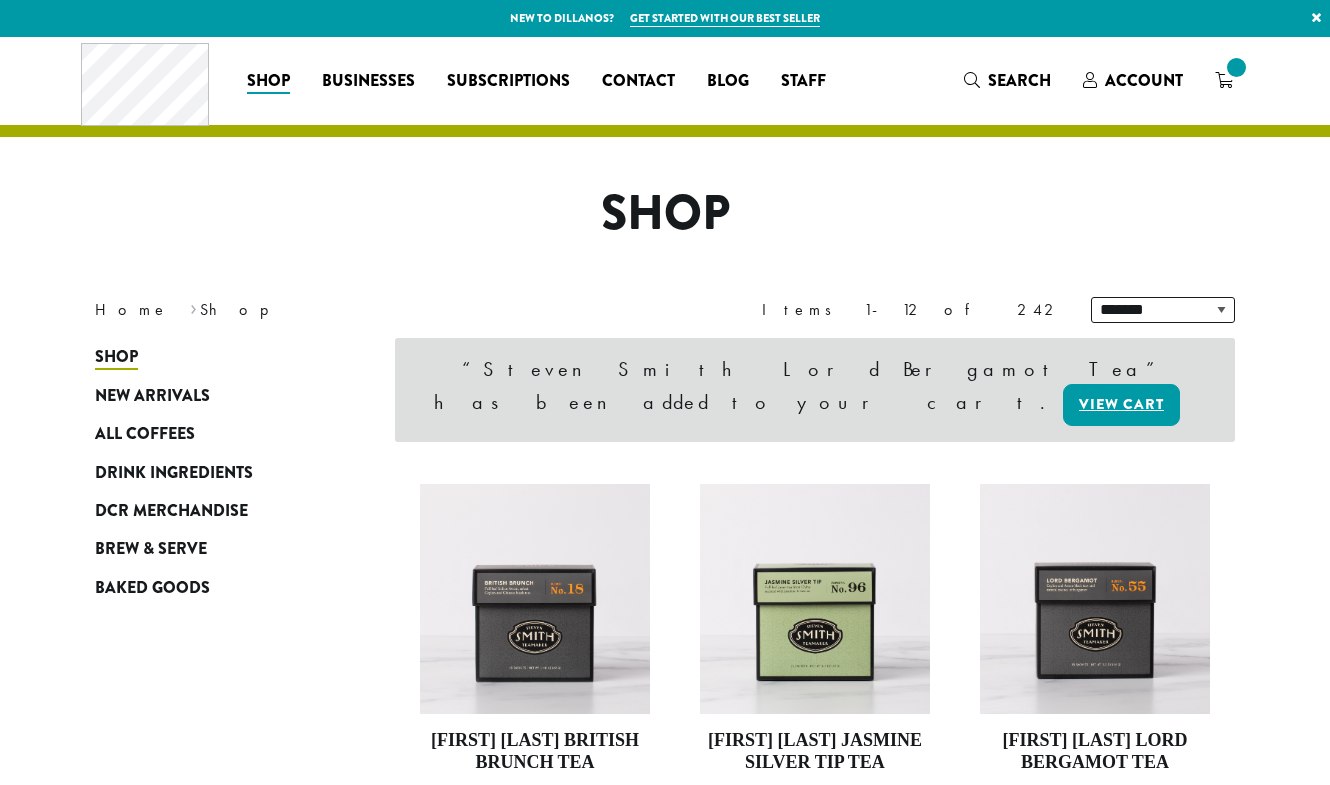 scroll, scrollTop: 0, scrollLeft: 0, axis: both 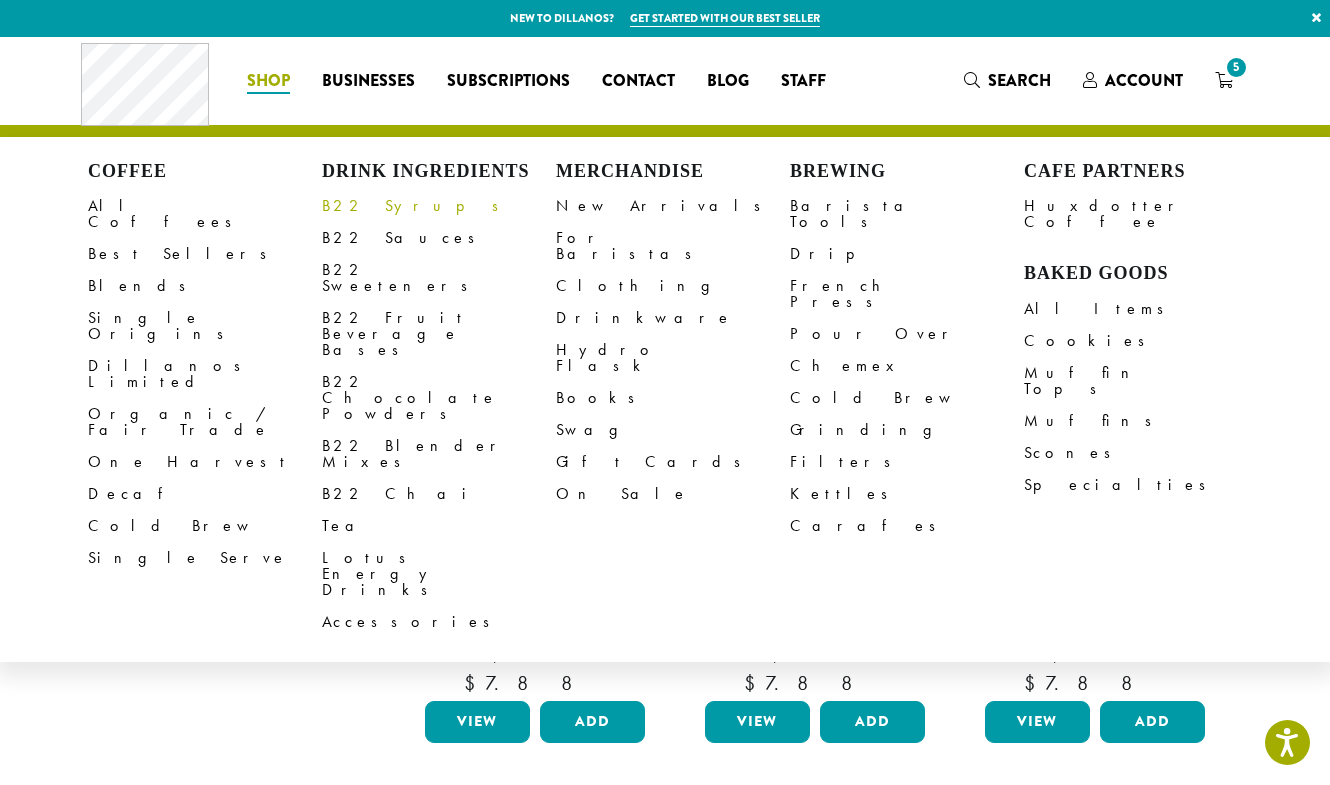 click on "B22 Syrups" at bounding box center [439, 206] 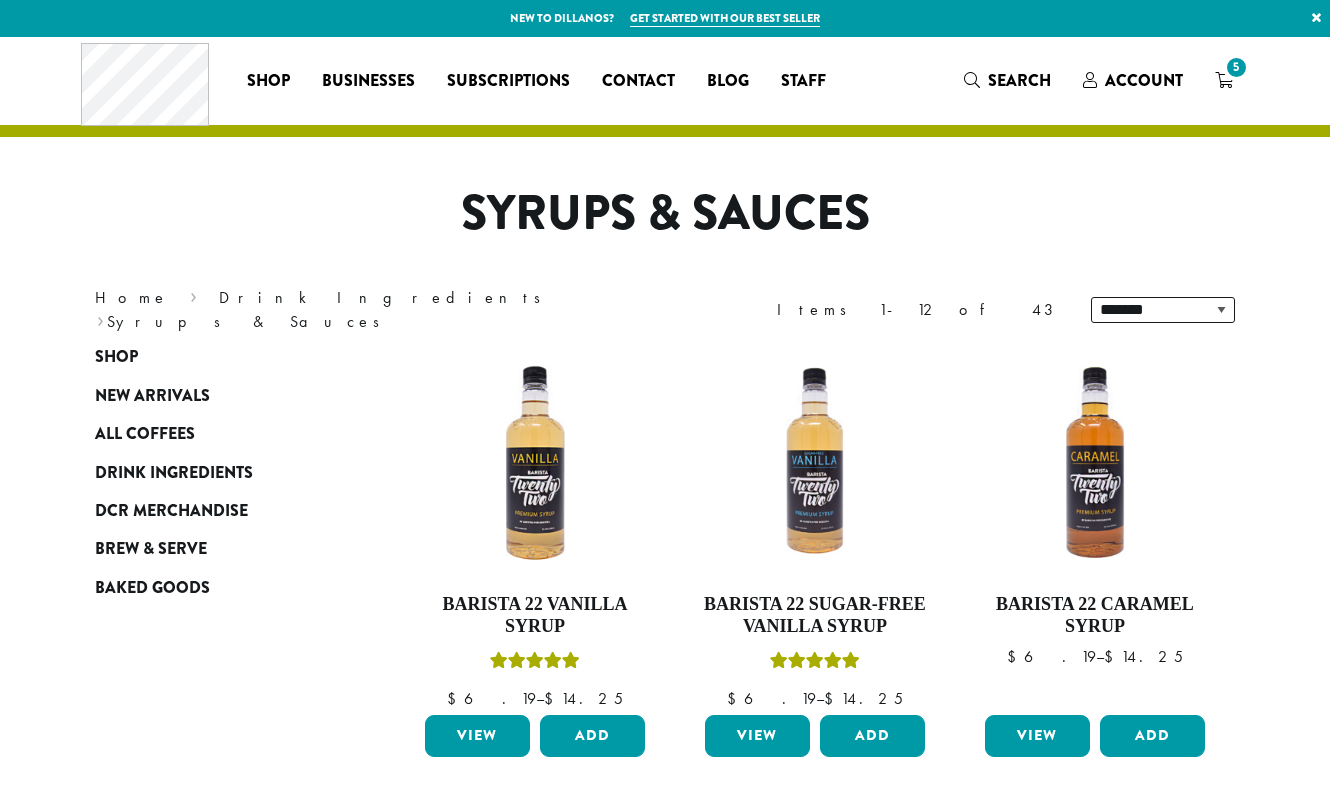 scroll, scrollTop: 0, scrollLeft: 0, axis: both 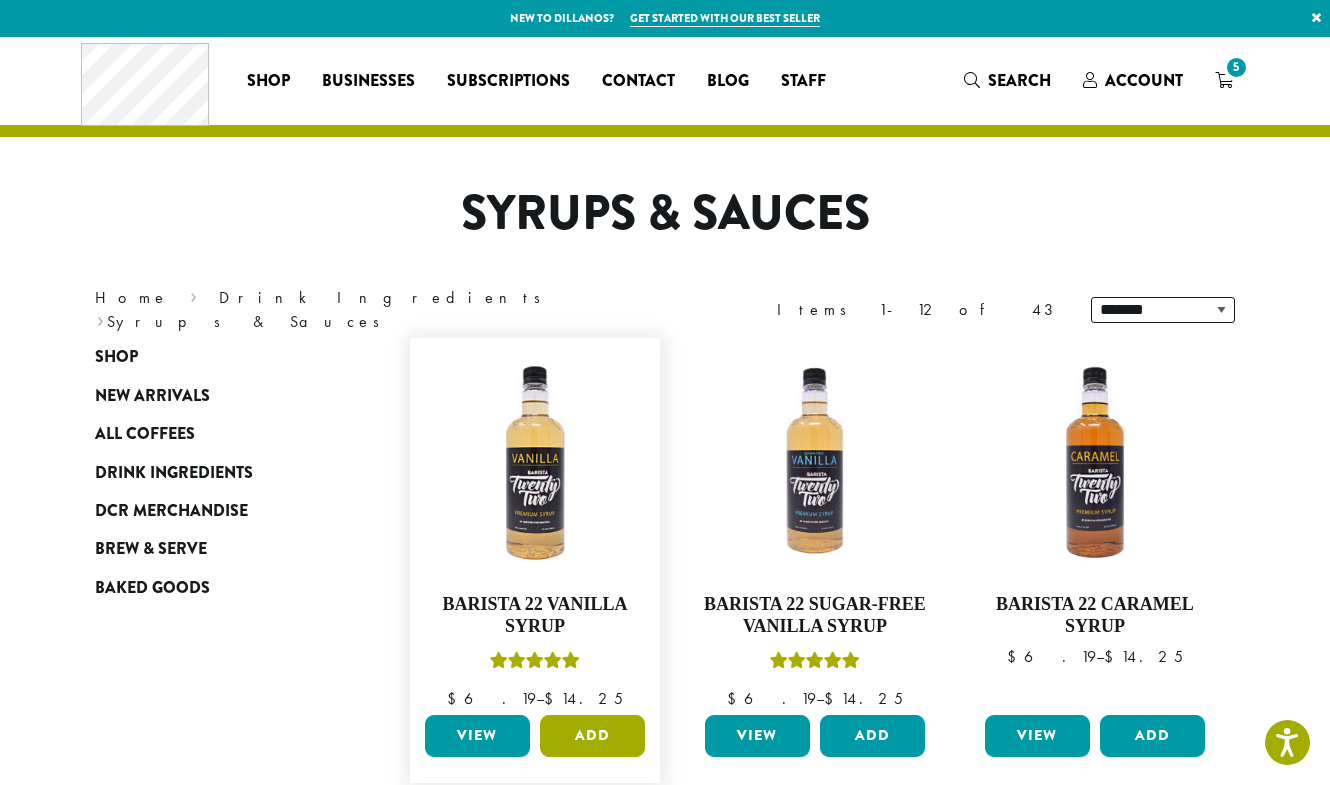 click on "Add" at bounding box center (592, 736) 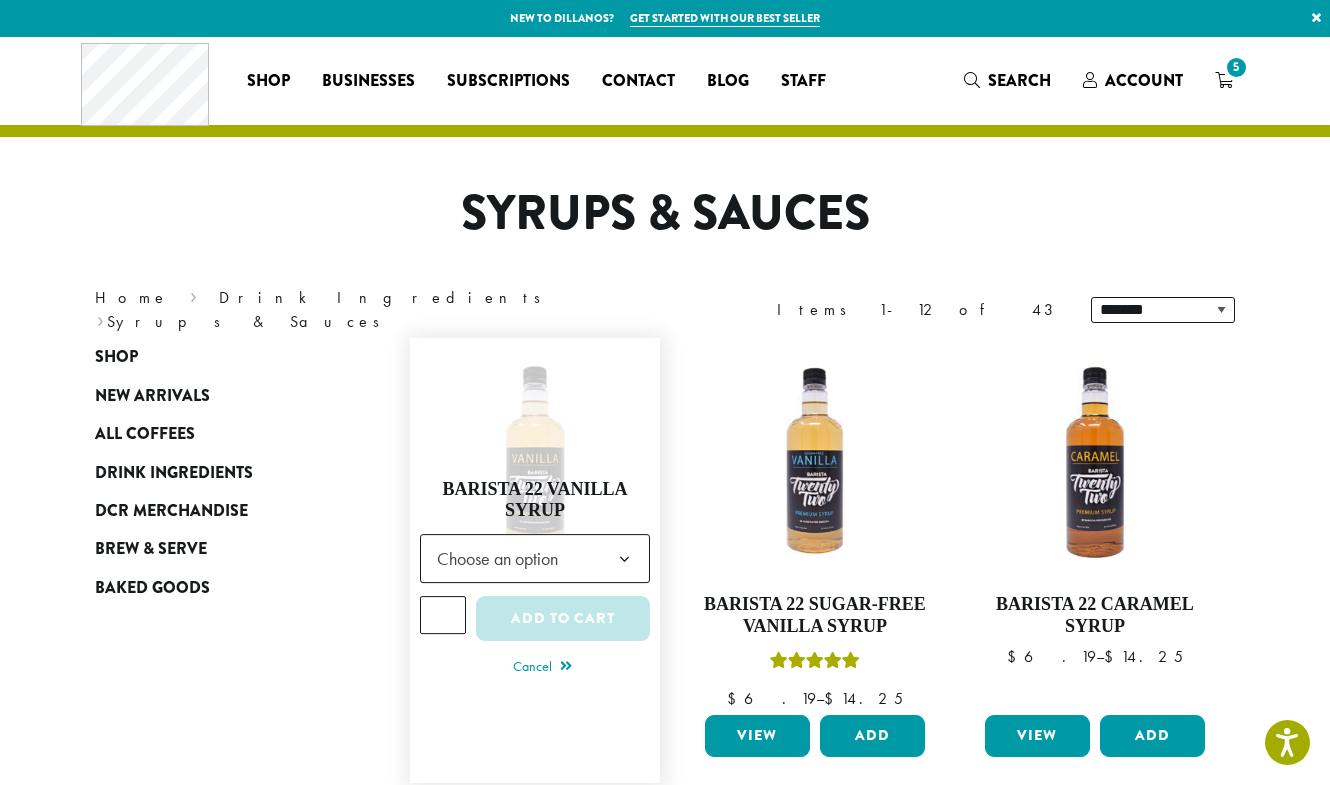 click on "Choose an option" 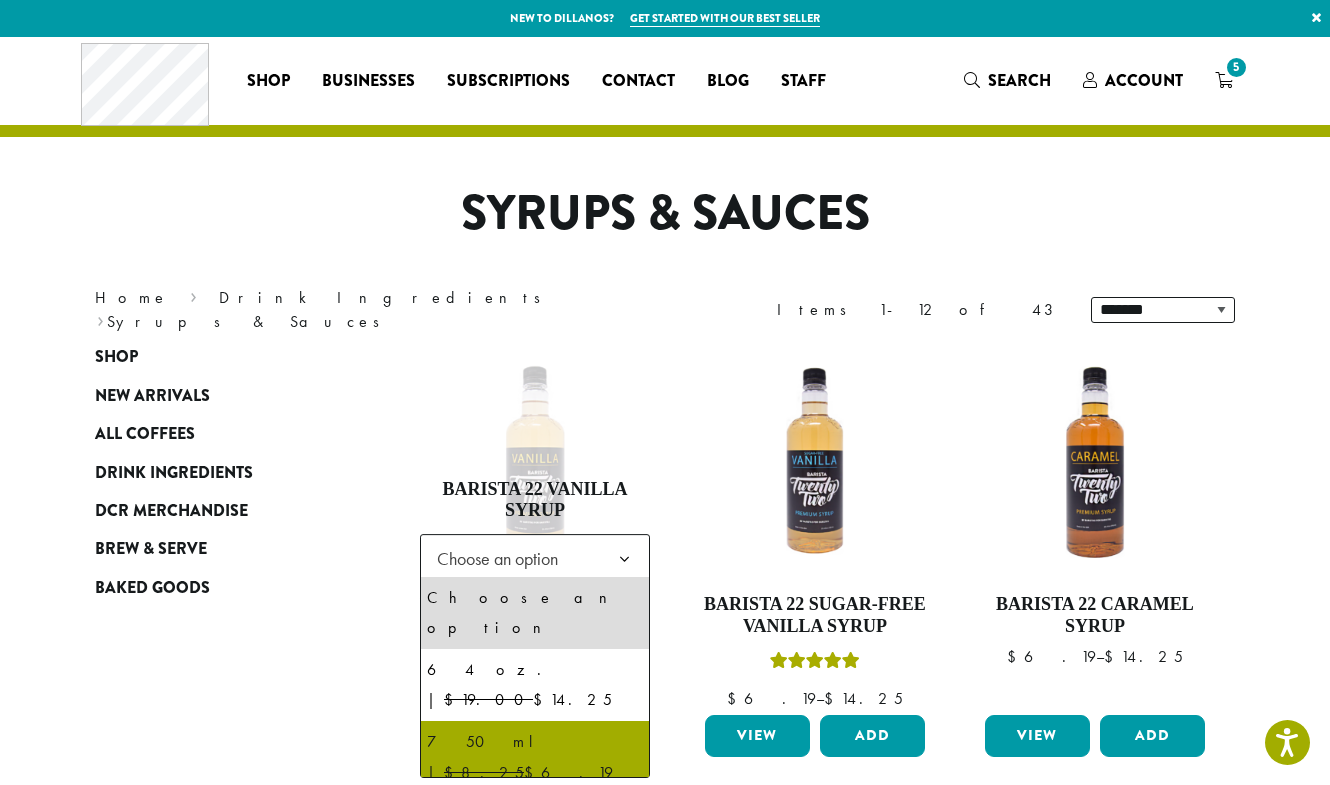 drag, startPoint x: 513, startPoint y: 634, endPoint x: 513, endPoint y: 677, distance: 43 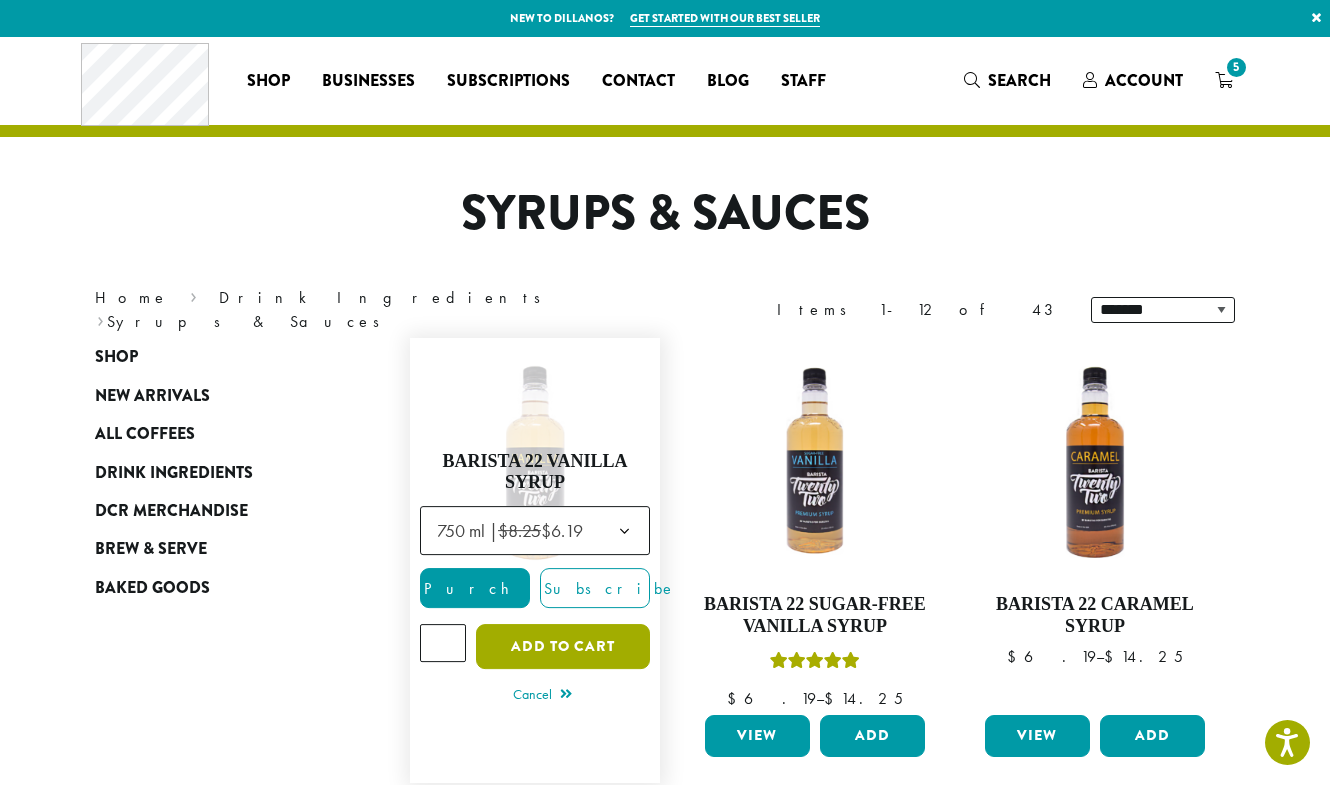 click on "Add to cart" 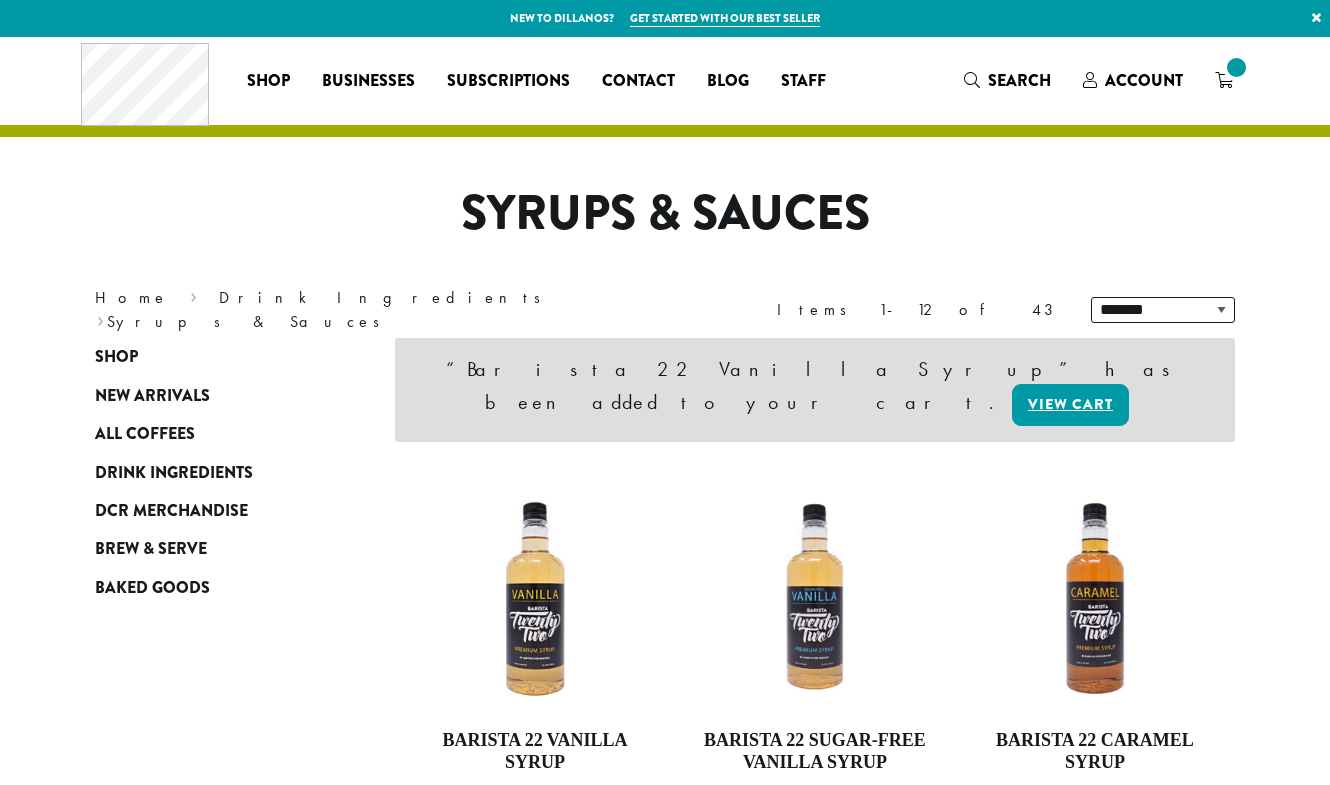 scroll, scrollTop: 0, scrollLeft: 0, axis: both 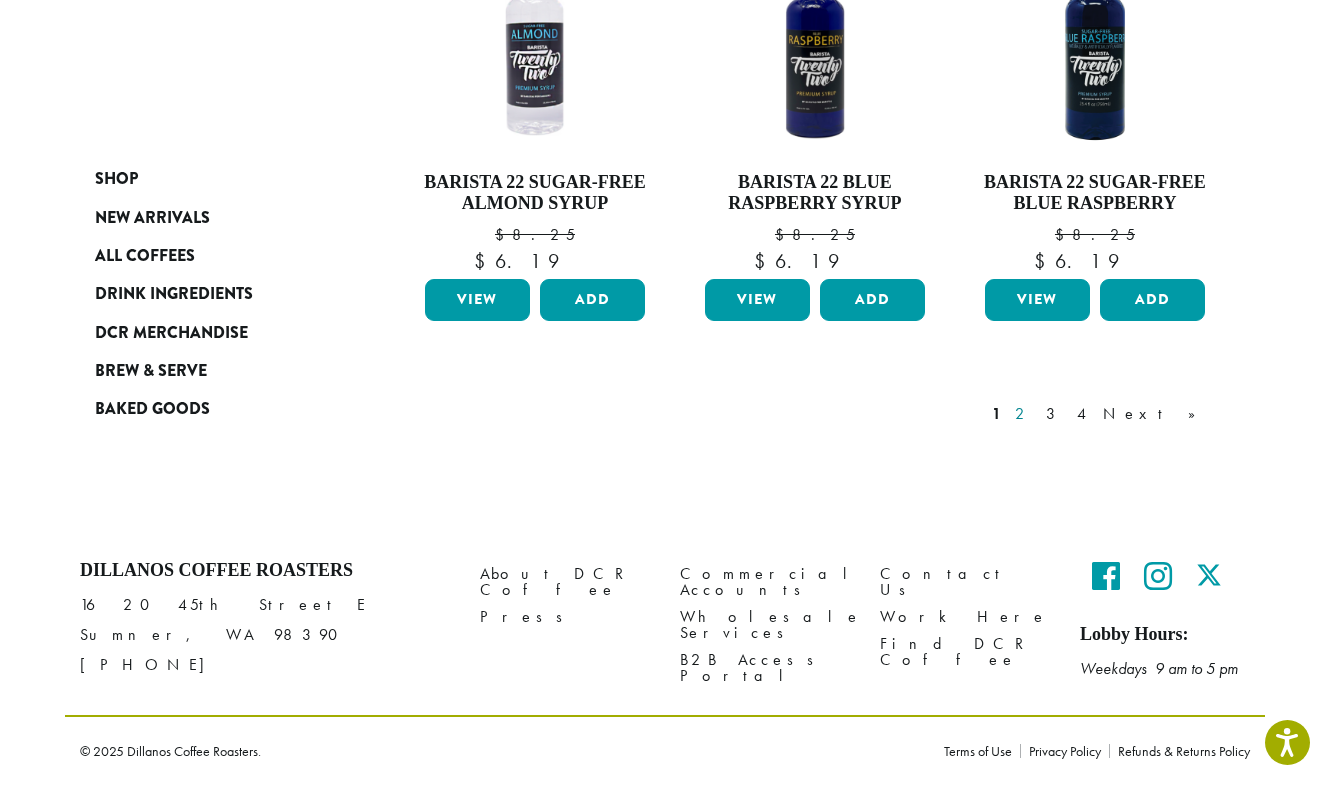 click on "2" at bounding box center [1023, 414] 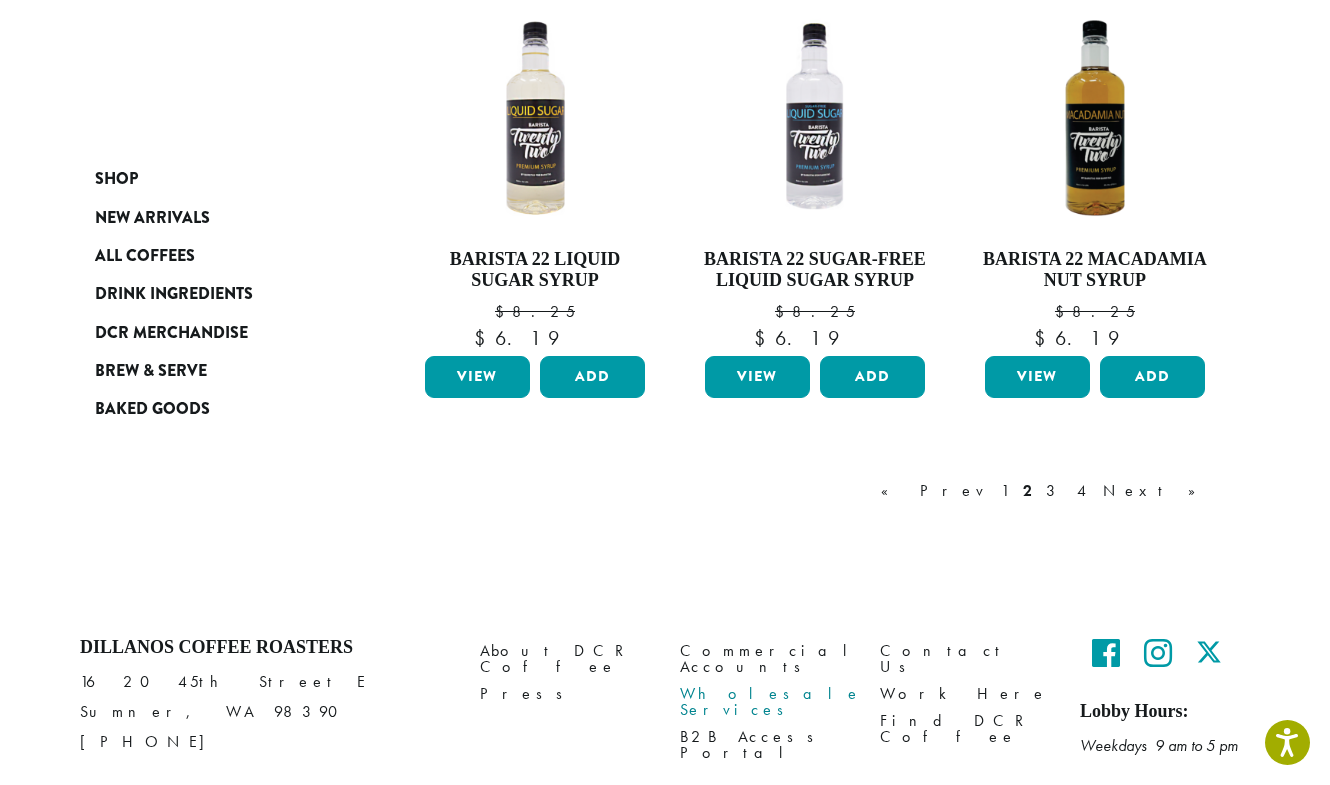 scroll, scrollTop: 1820, scrollLeft: 0, axis: vertical 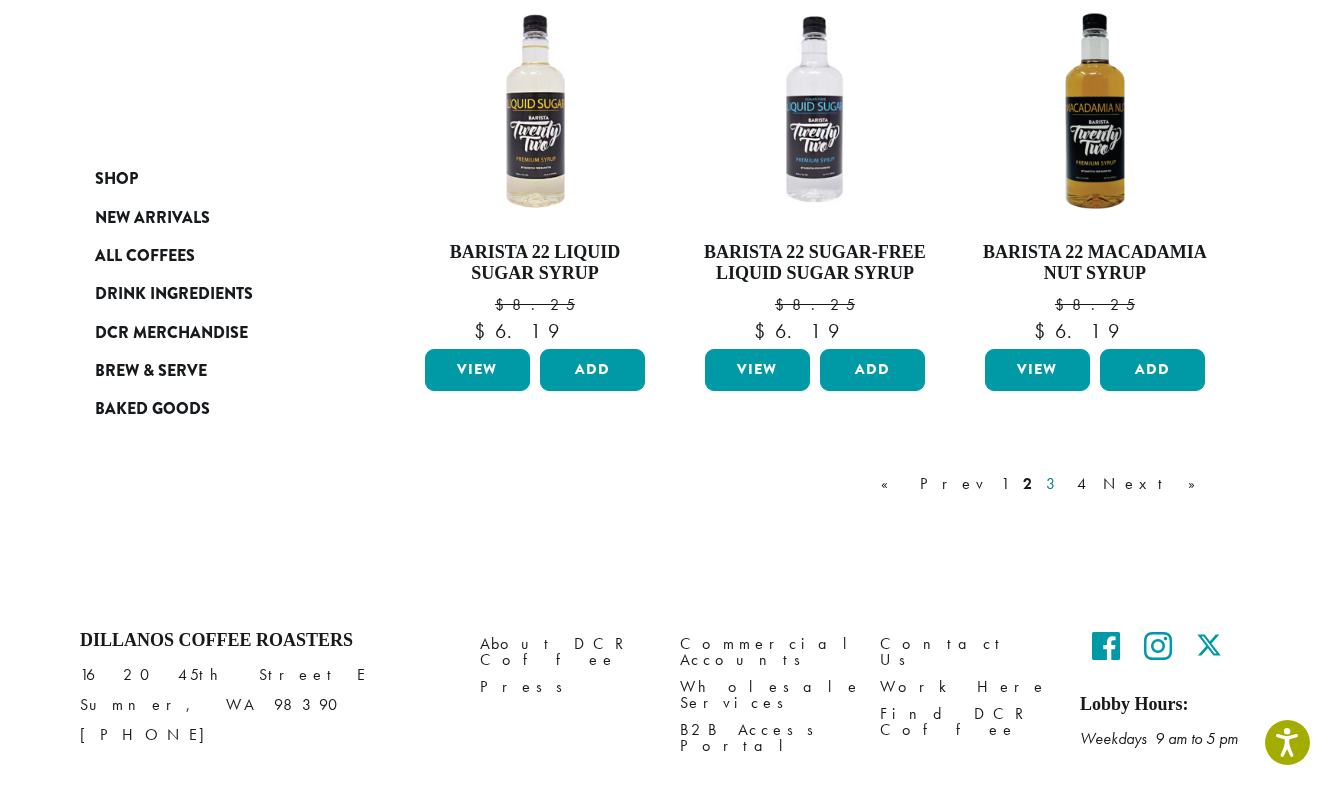 click on "3" at bounding box center [1054, 484] 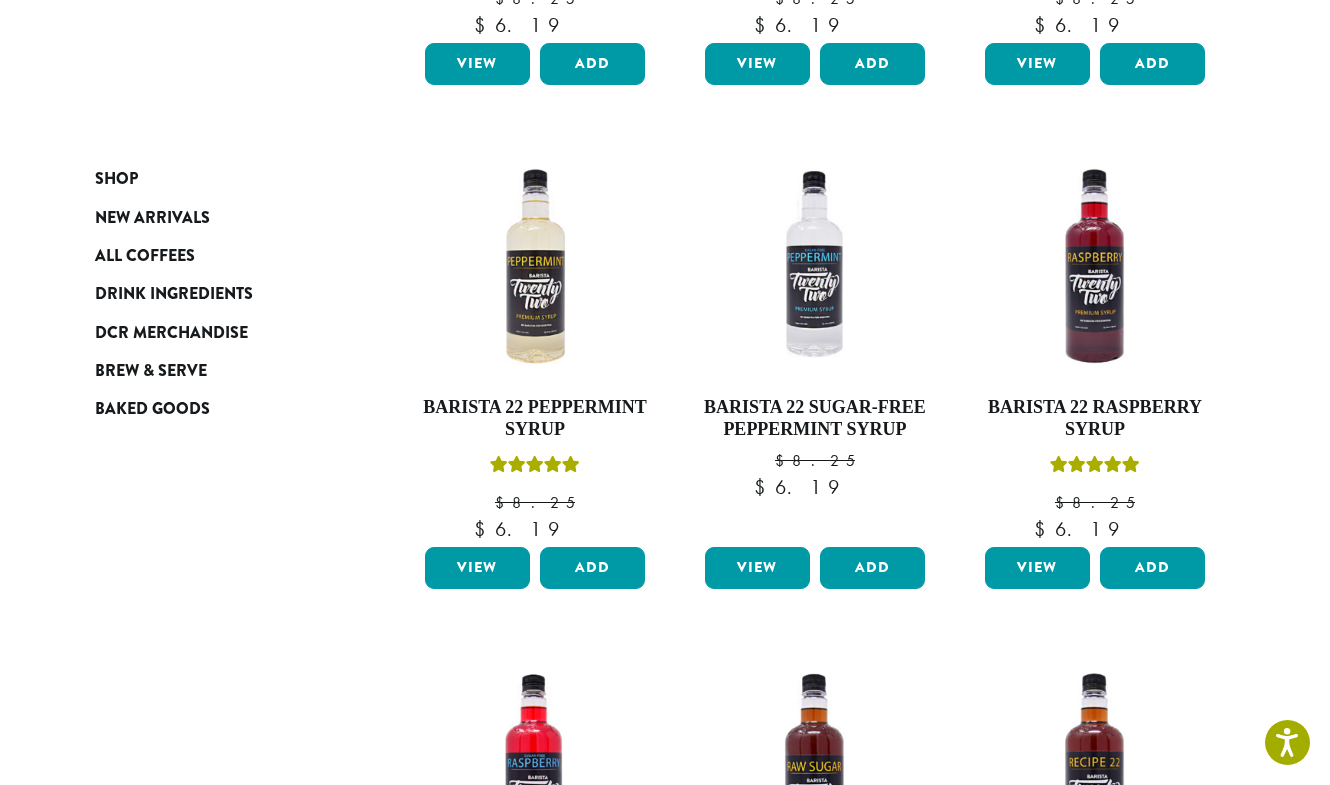 scroll, scrollTop: 676, scrollLeft: 0, axis: vertical 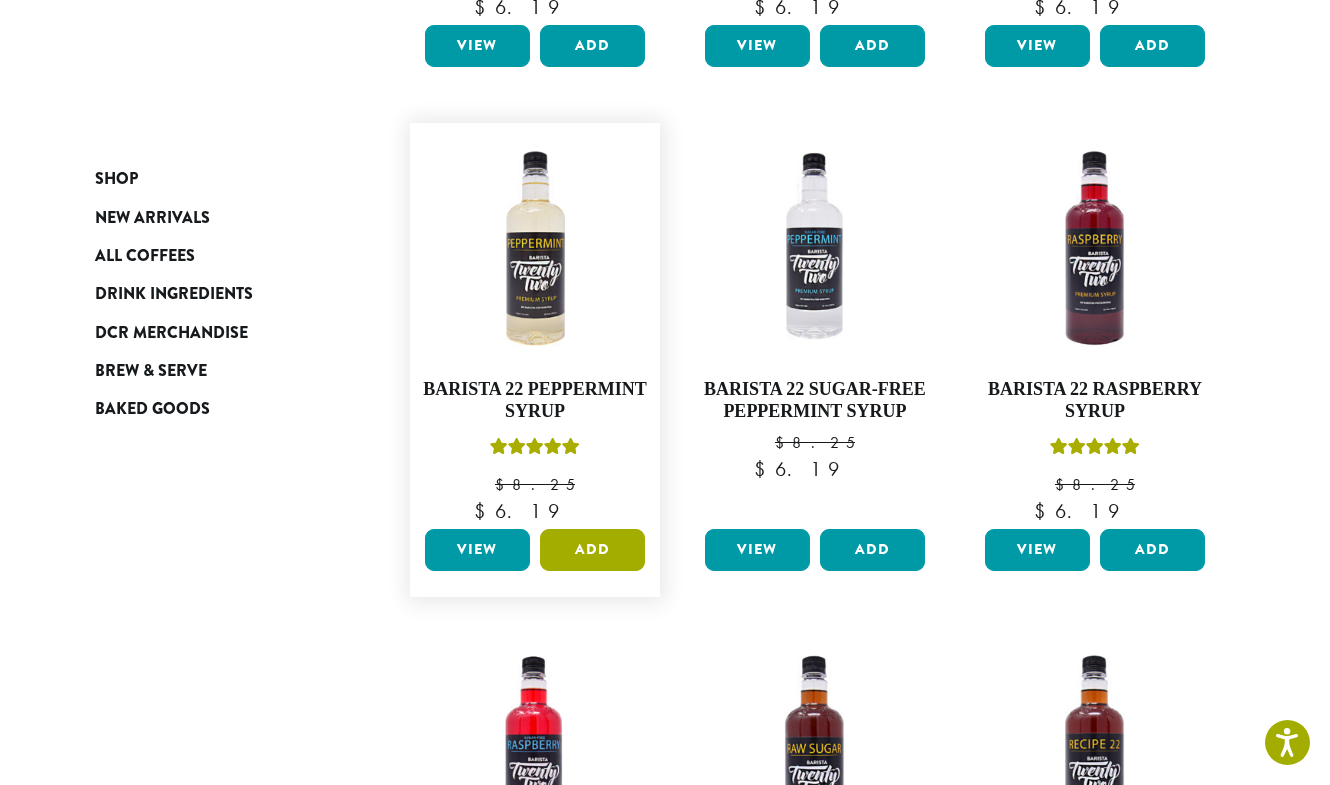 click on "Add" at bounding box center [592, 550] 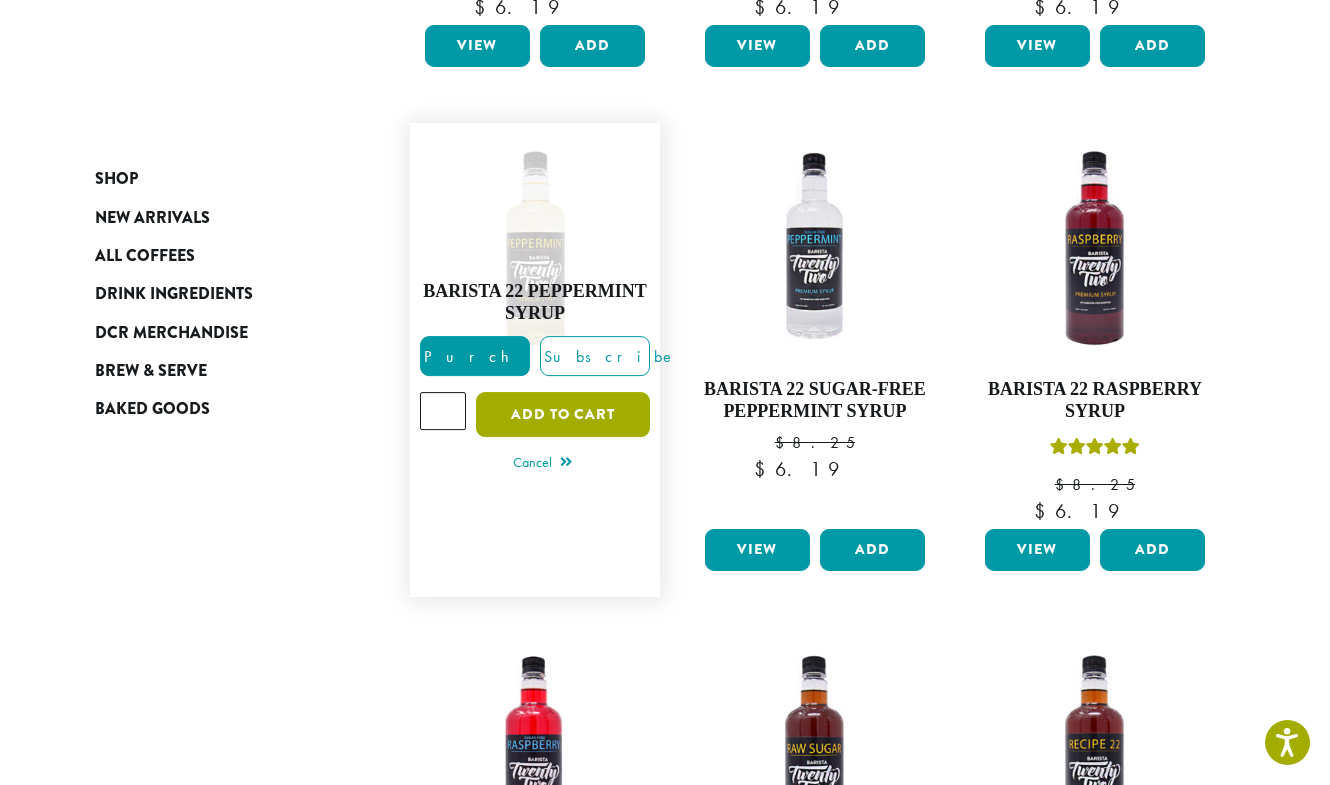 click on "Add to cart" at bounding box center (563, 414) 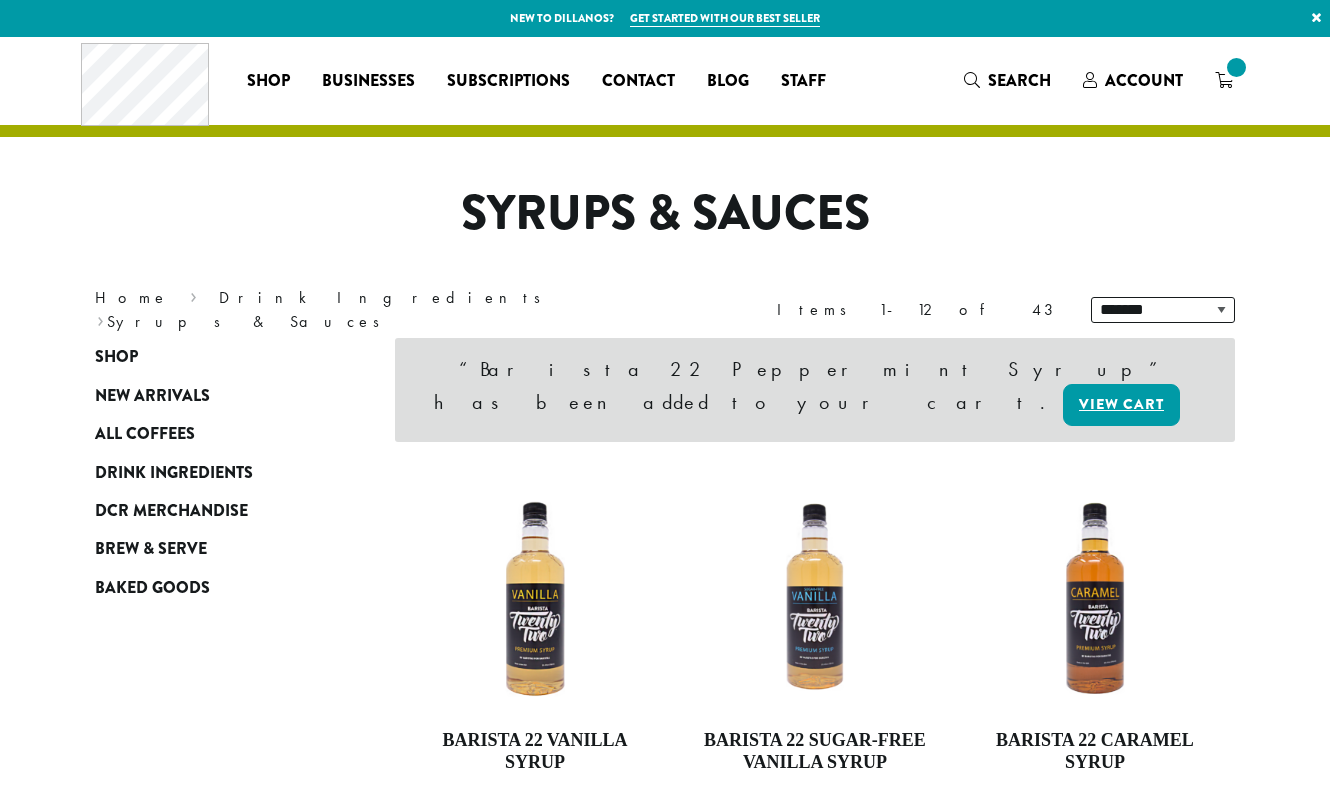 scroll, scrollTop: 0, scrollLeft: 0, axis: both 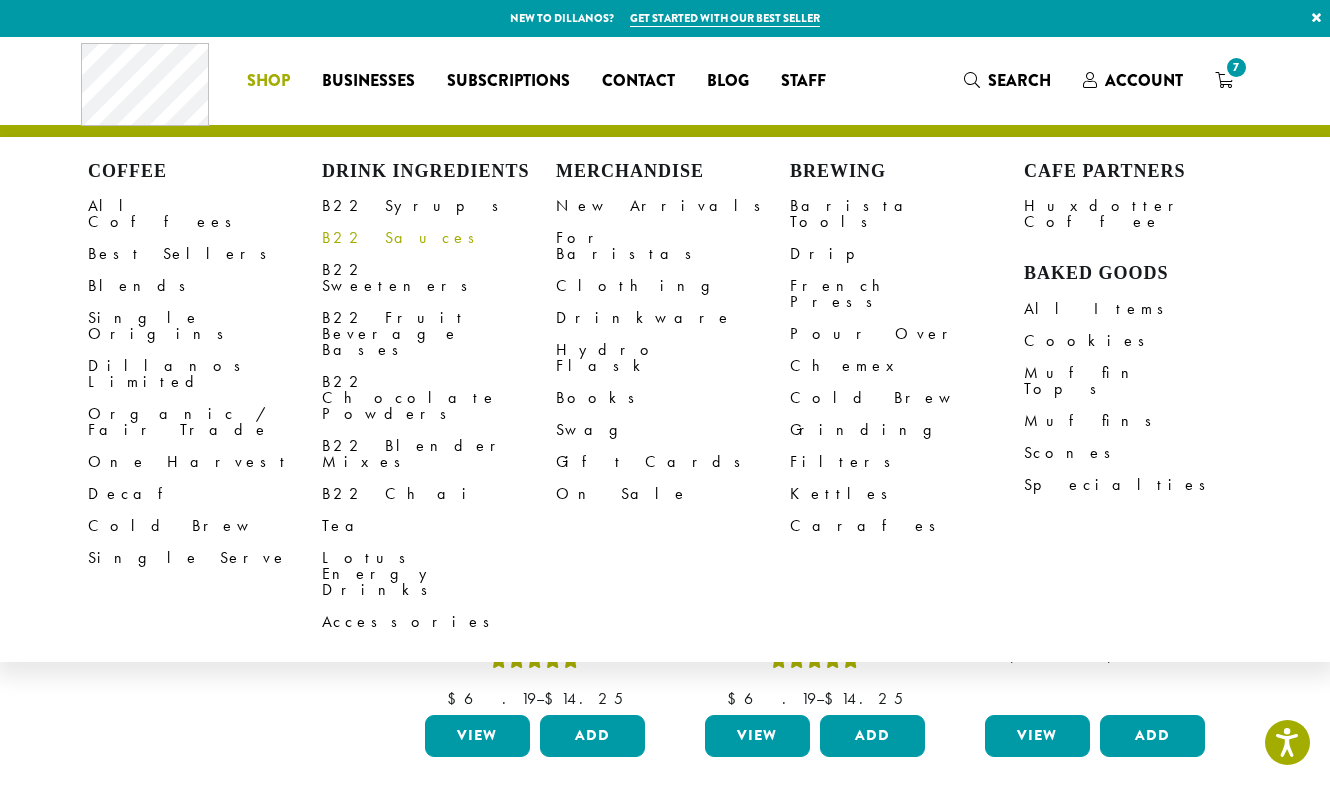 click on "B22 Sauces" at bounding box center (439, 238) 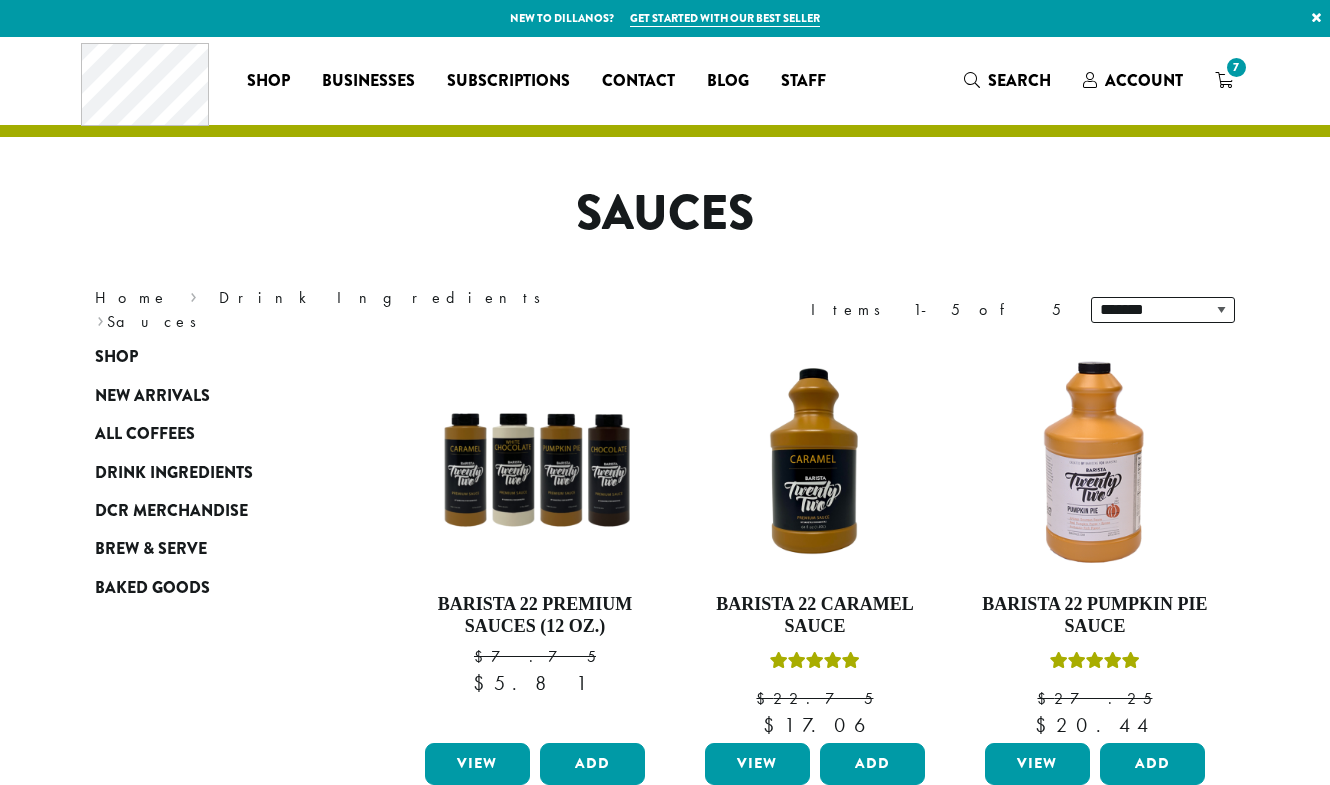 scroll, scrollTop: 0, scrollLeft: 0, axis: both 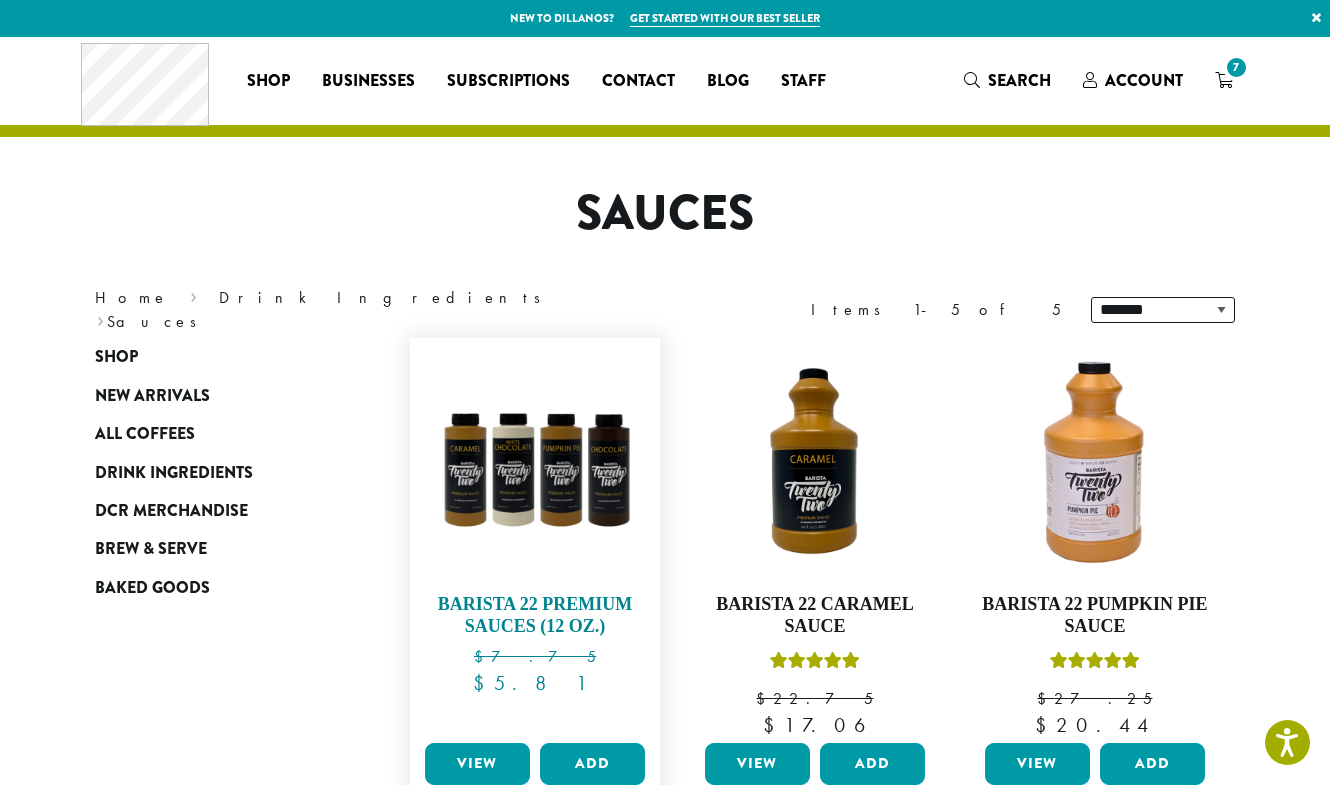 click on "Barista 22 Premium Sauces (12 oz.)" at bounding box center (535, 615) 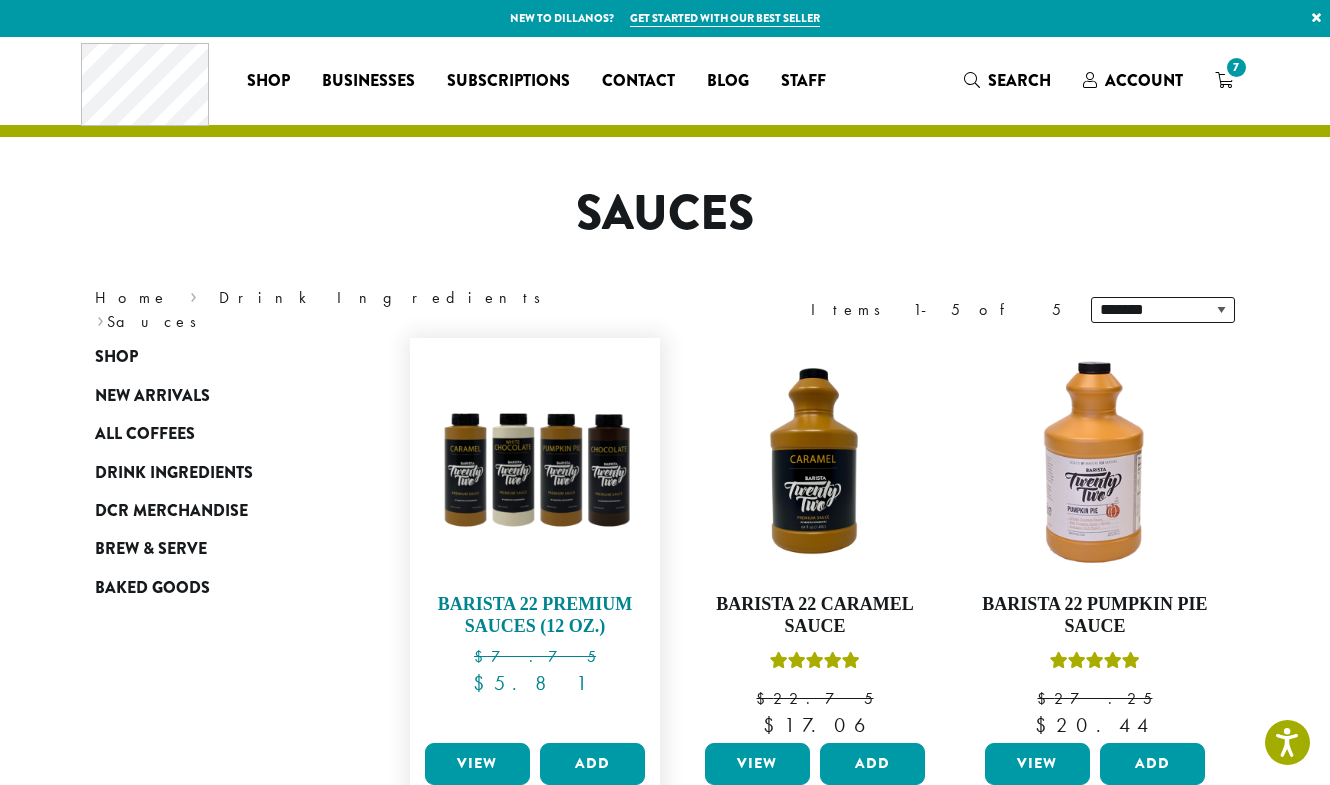 click at bounding box center [535, 463] 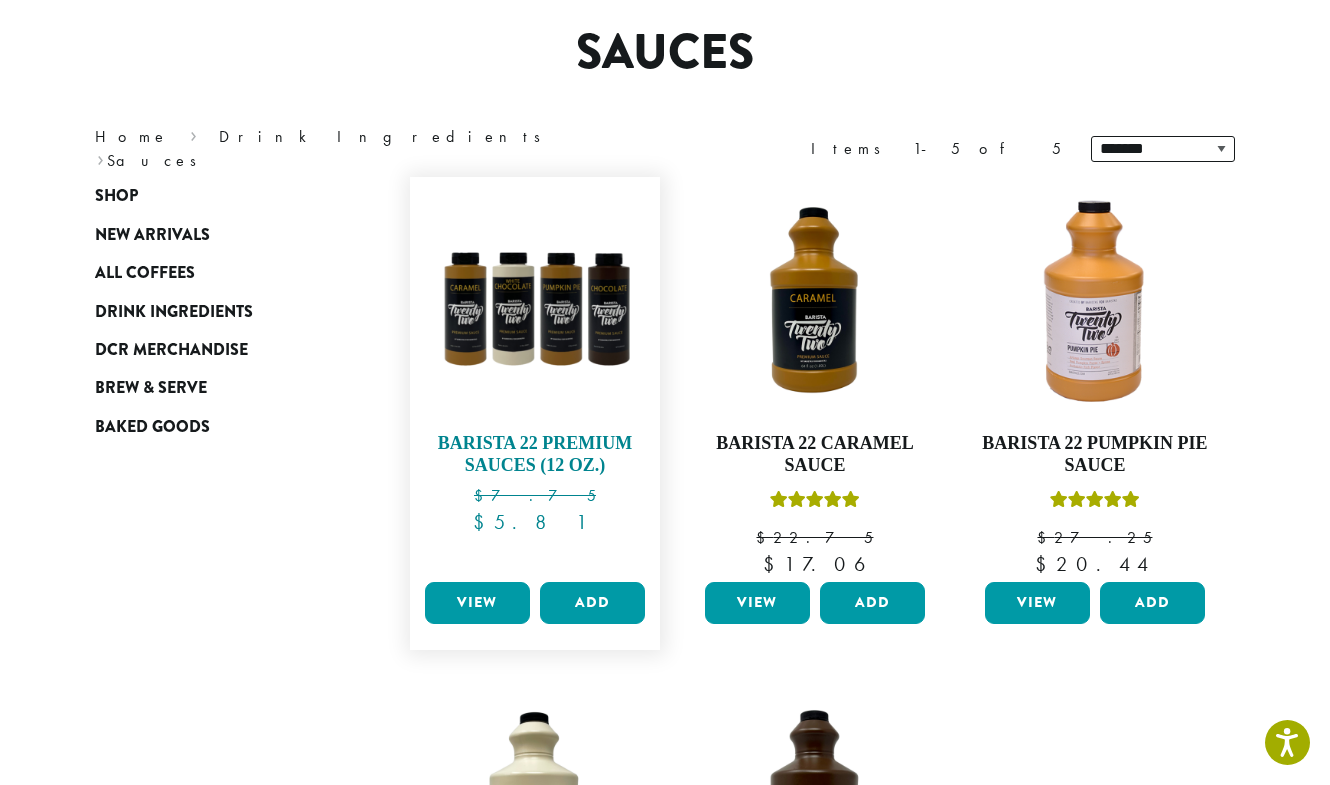 scroll, scrollTop: 163, scrollLeft: 0, axis: vertical 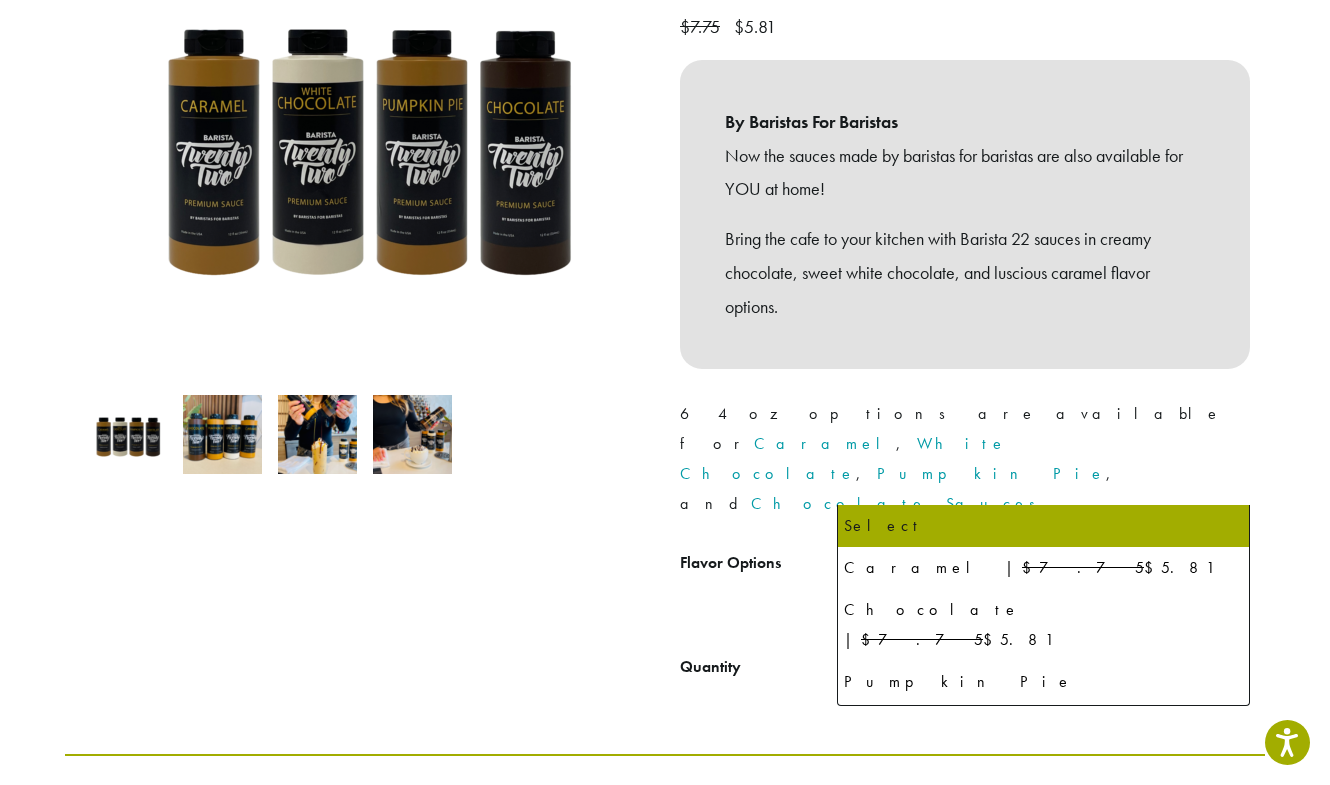click on "Select" 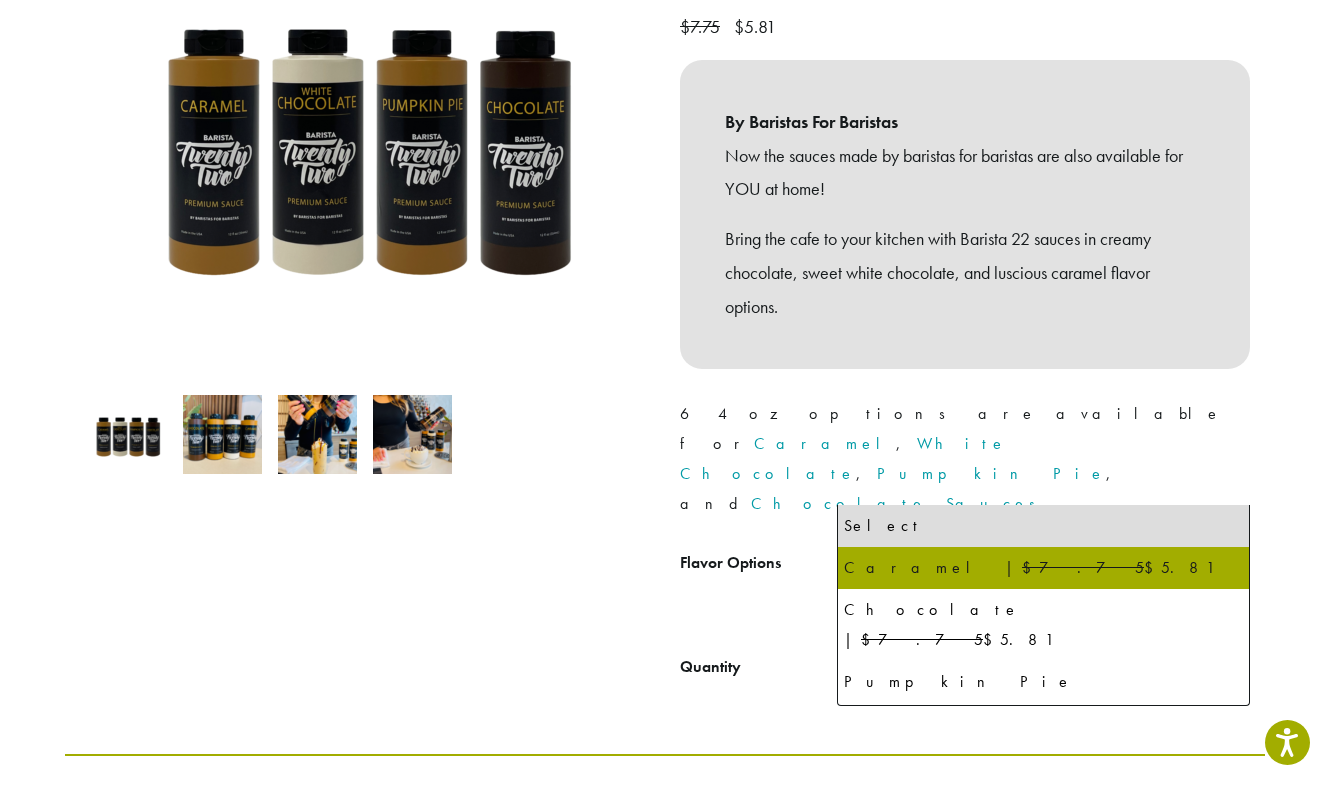 select on "*******" 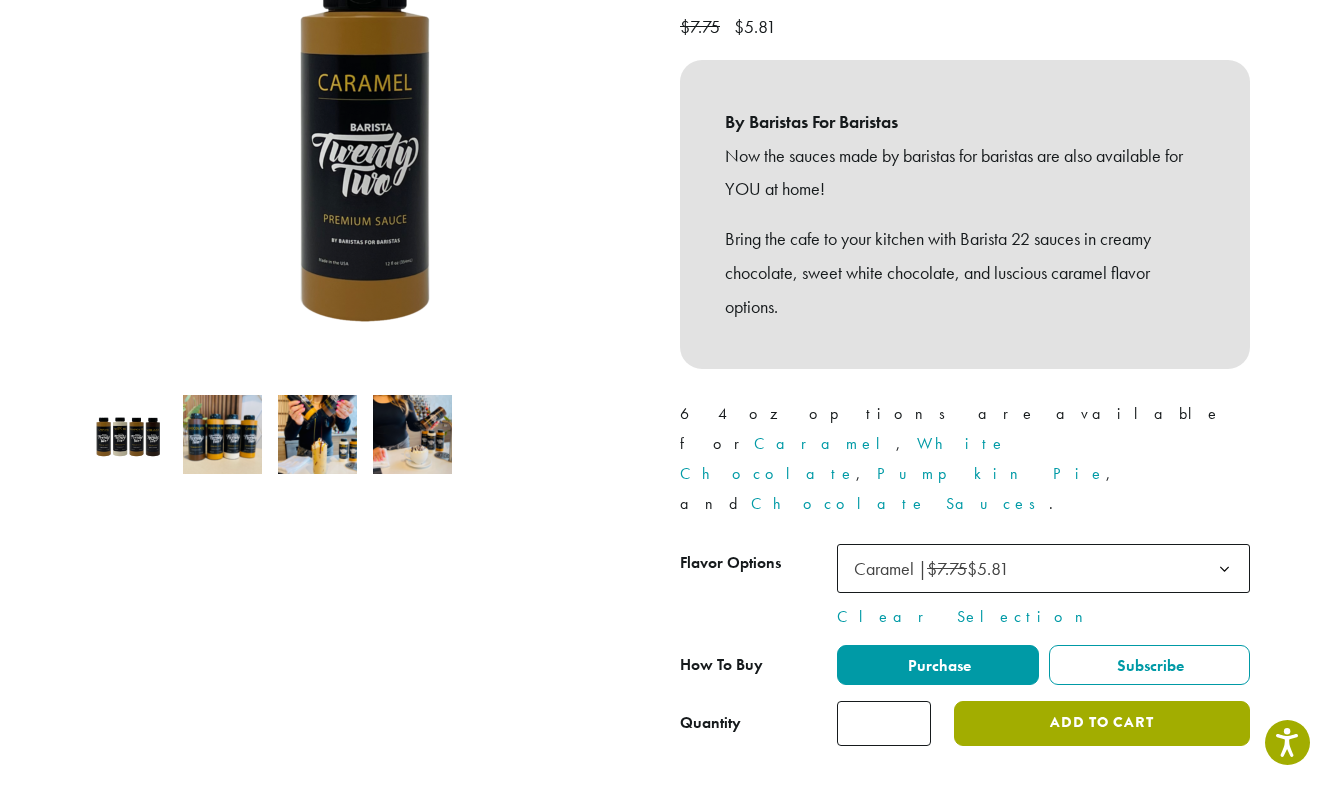 click on "Add to cart" 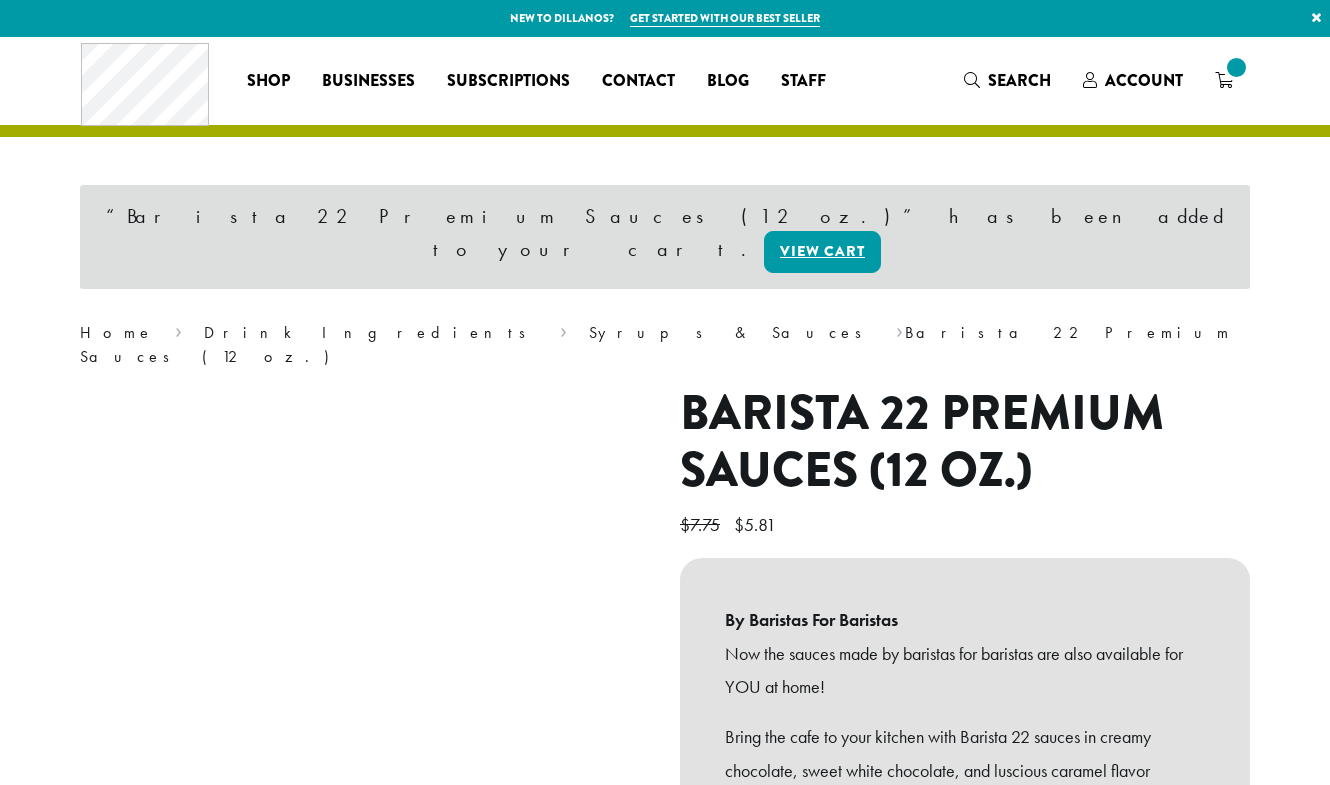 scroll, scrollTop: 0, scrollLeft: 0, axis: both 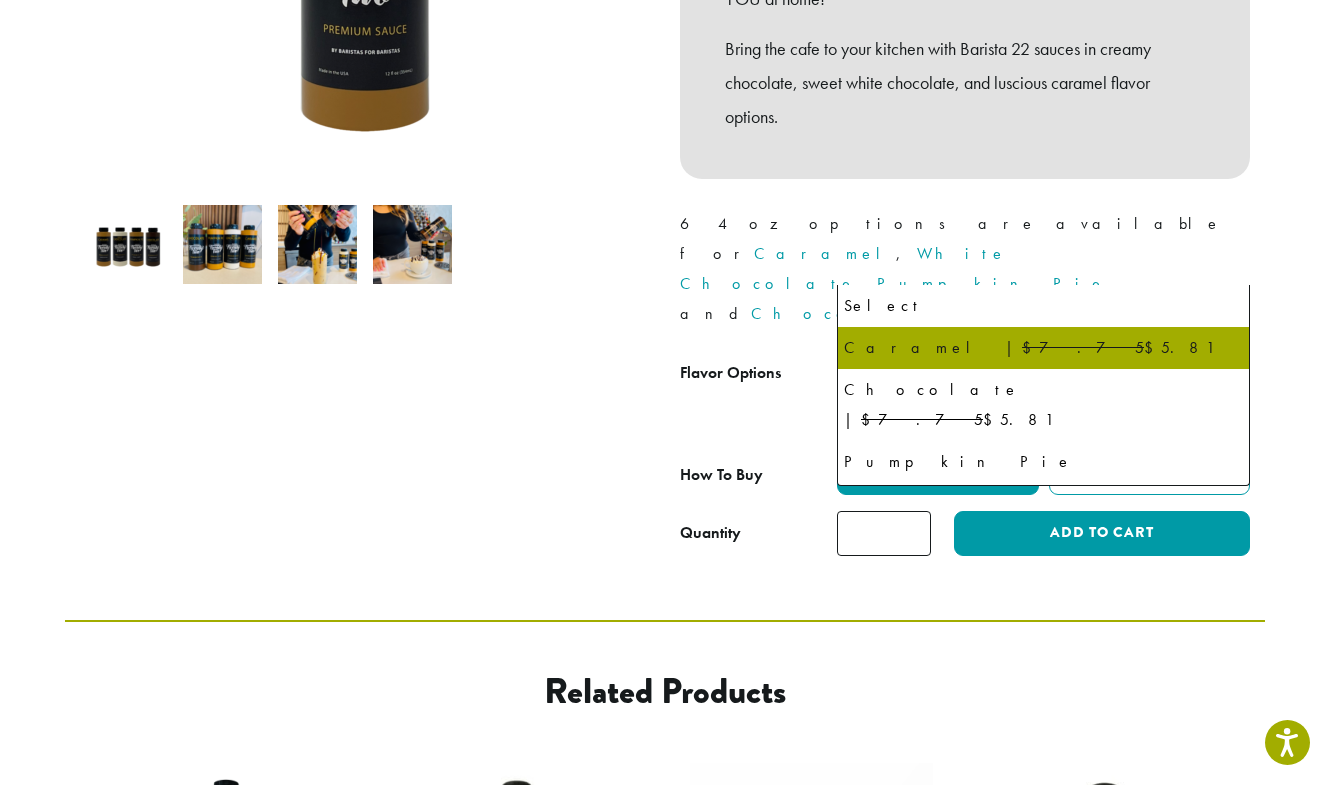 click on "Caramel |  $7.75  $5.81" 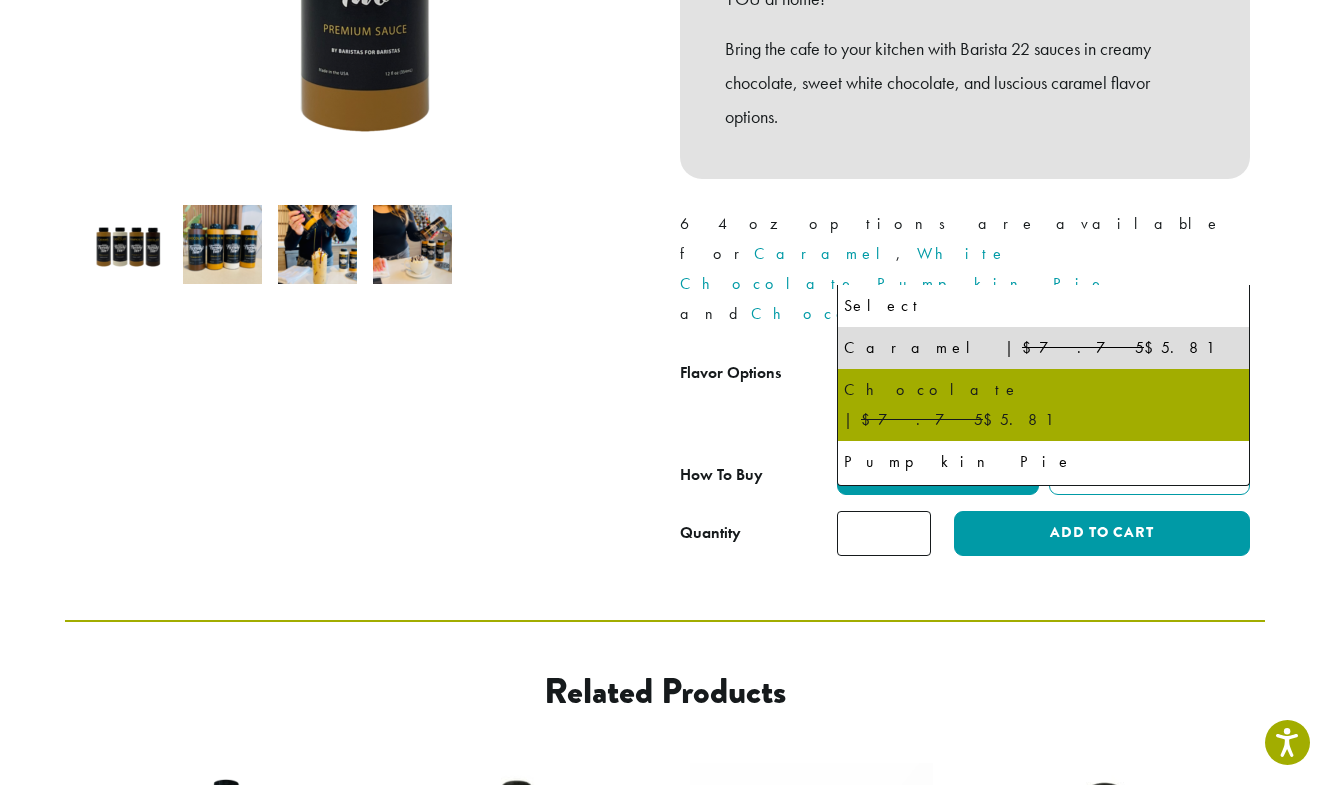 select on "*********" 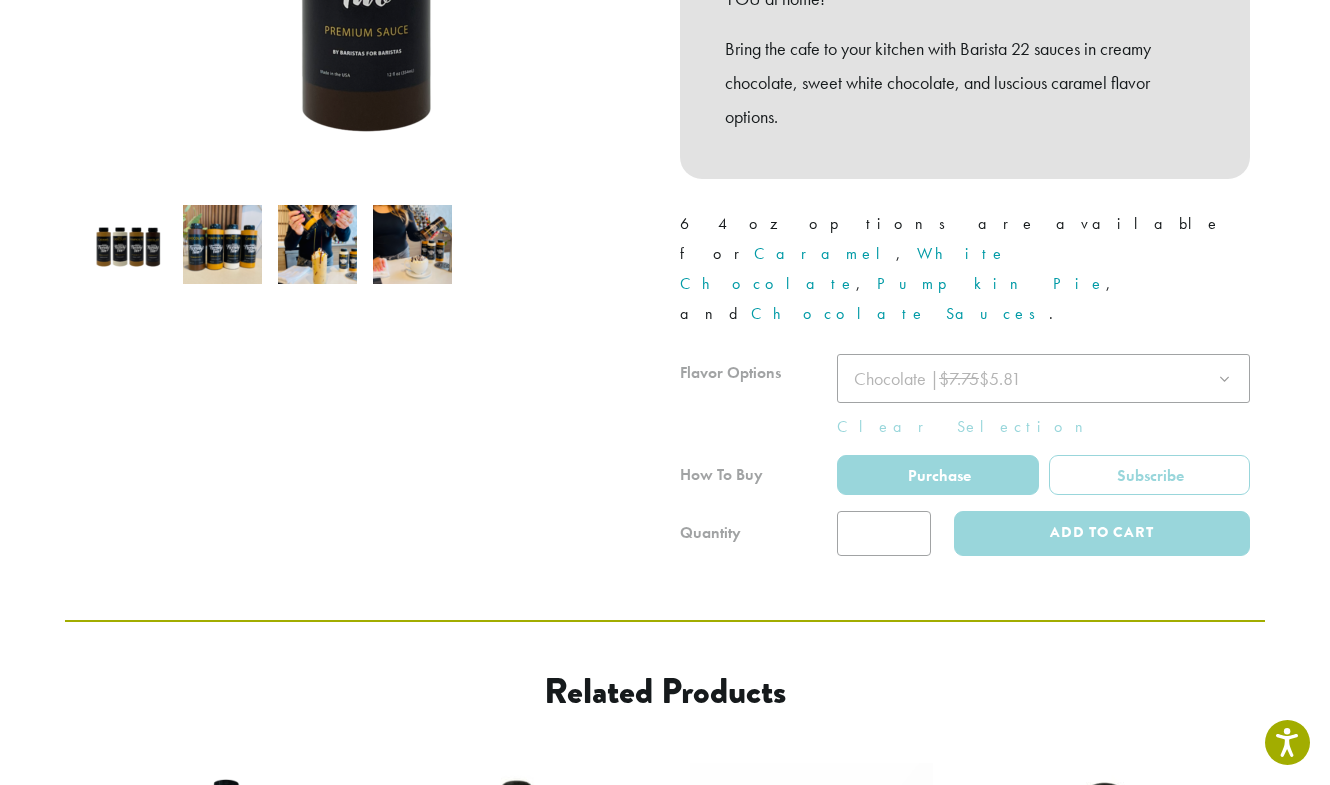 scroll, scrollTop: 582, scrollLeft: 0, axis: vertical 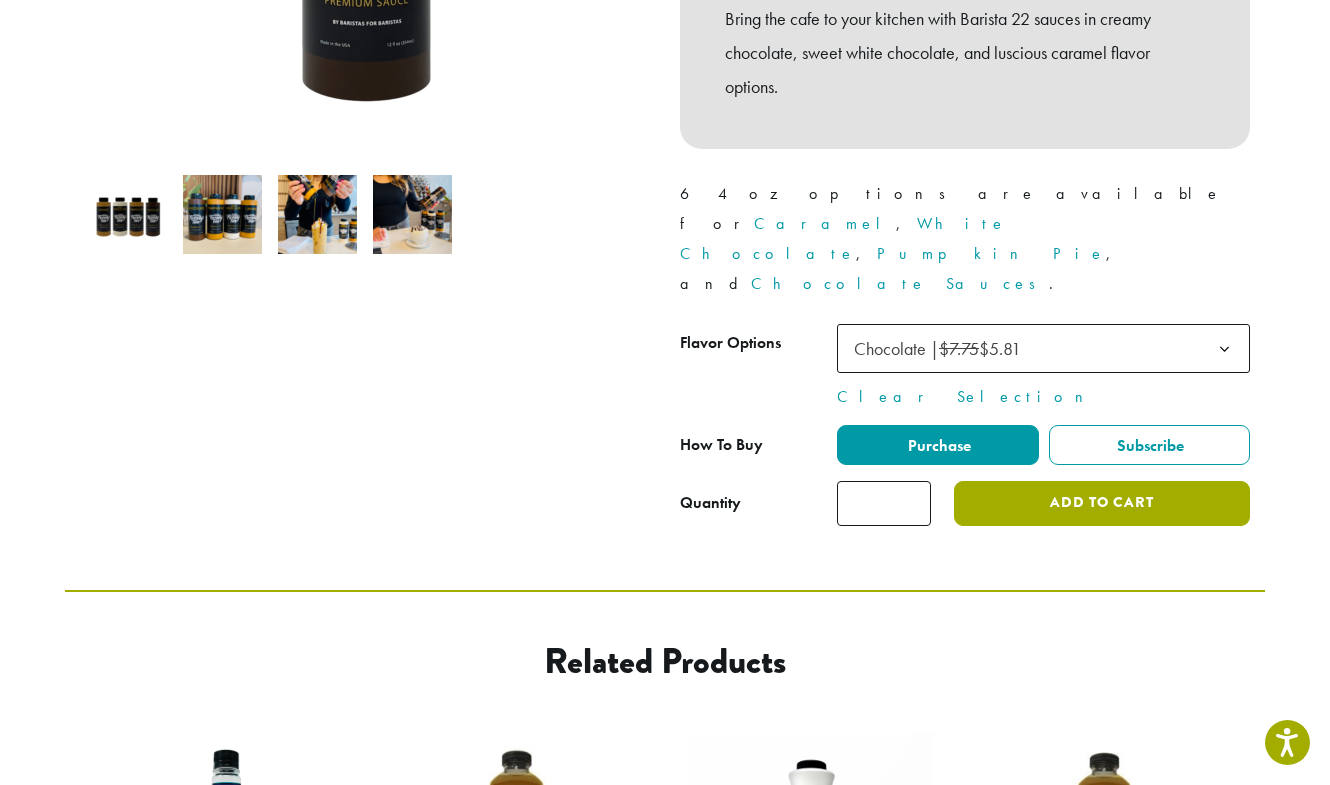 click on "Add to cart" 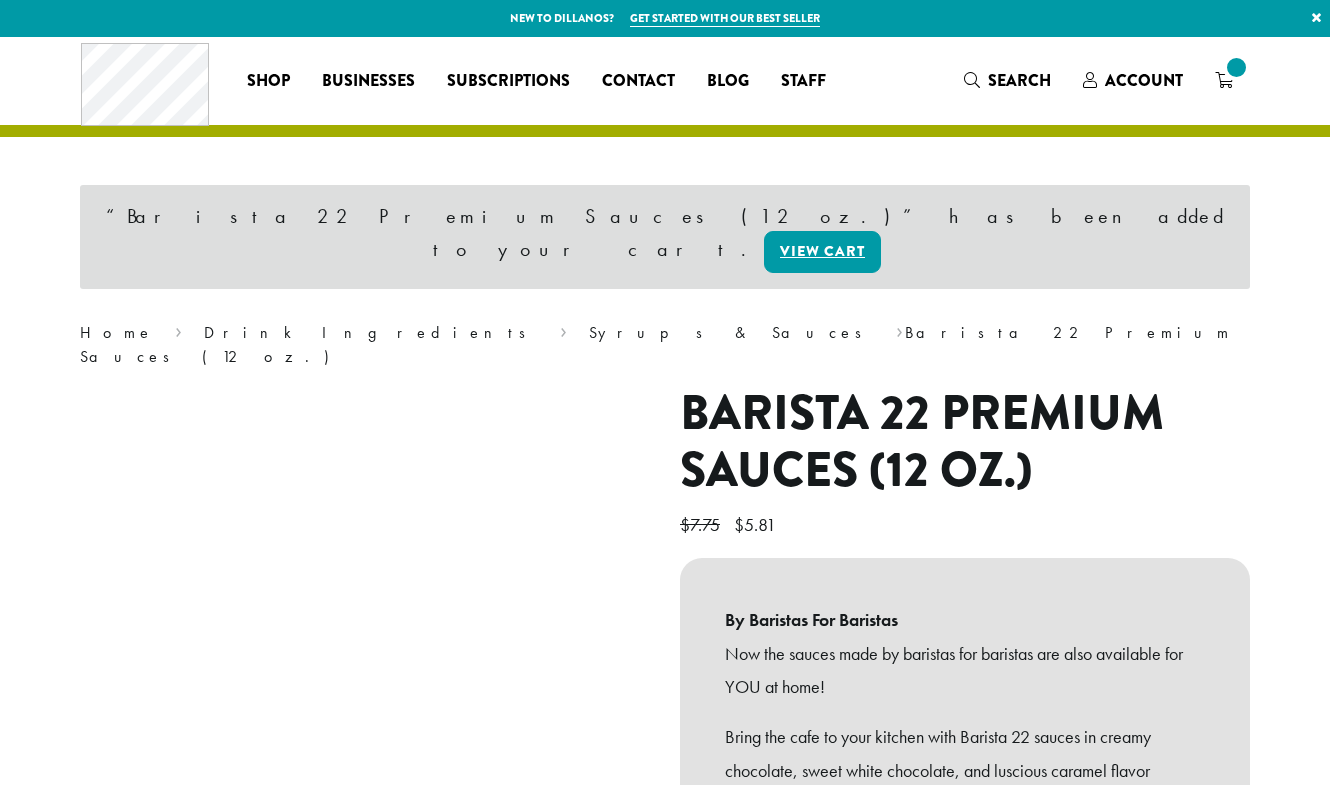 scroll, scrollTop: 0, scrollLeft: 0, axis: both 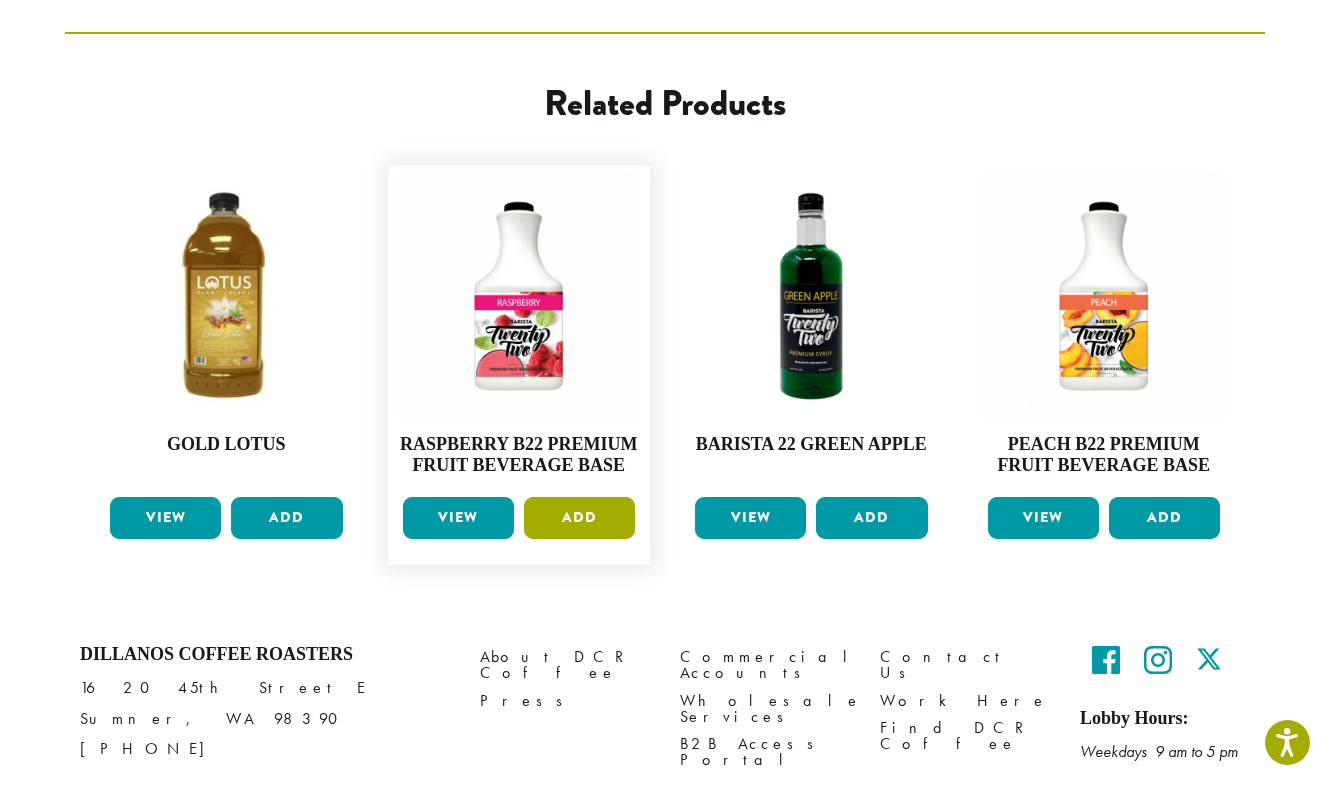 click on "Add" at bounding box center (579, 518) 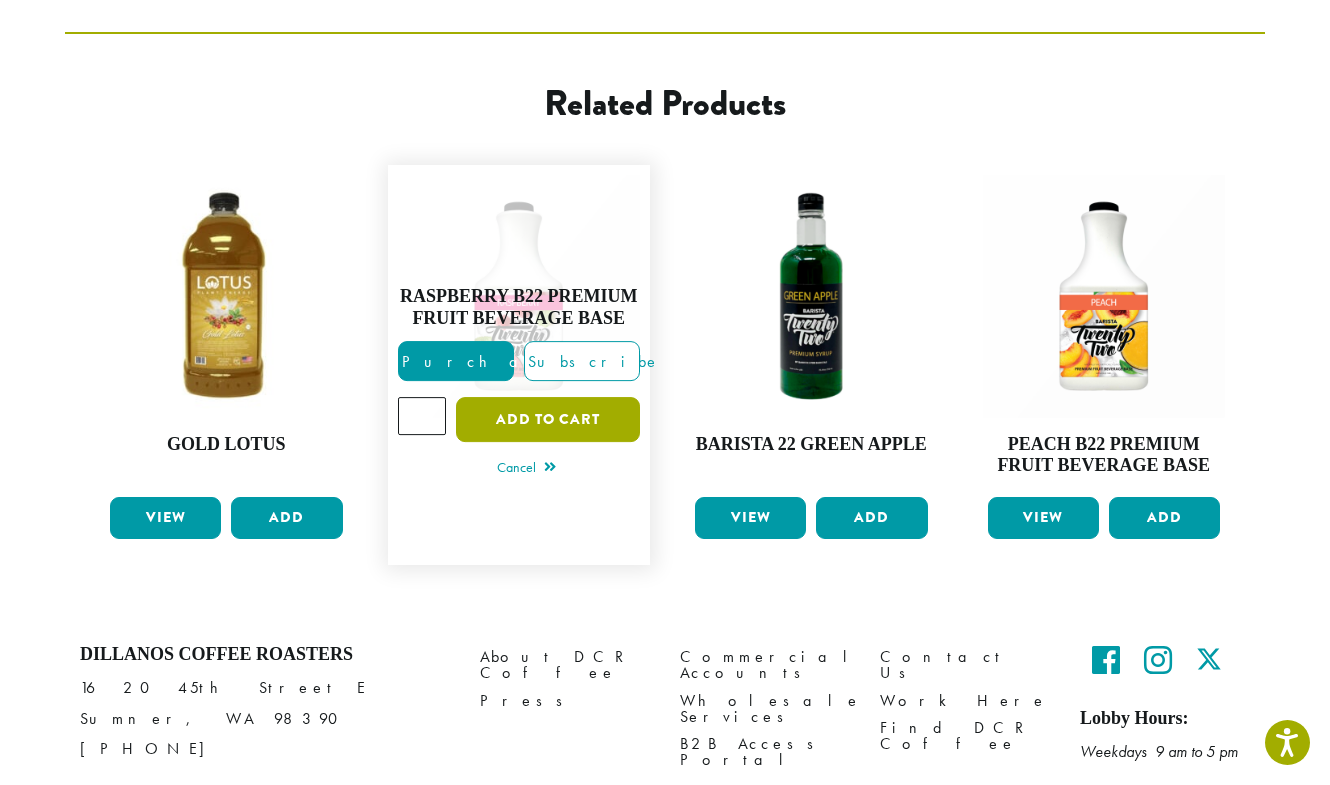 click on "Add to cart" at bounding box center (548, 419) 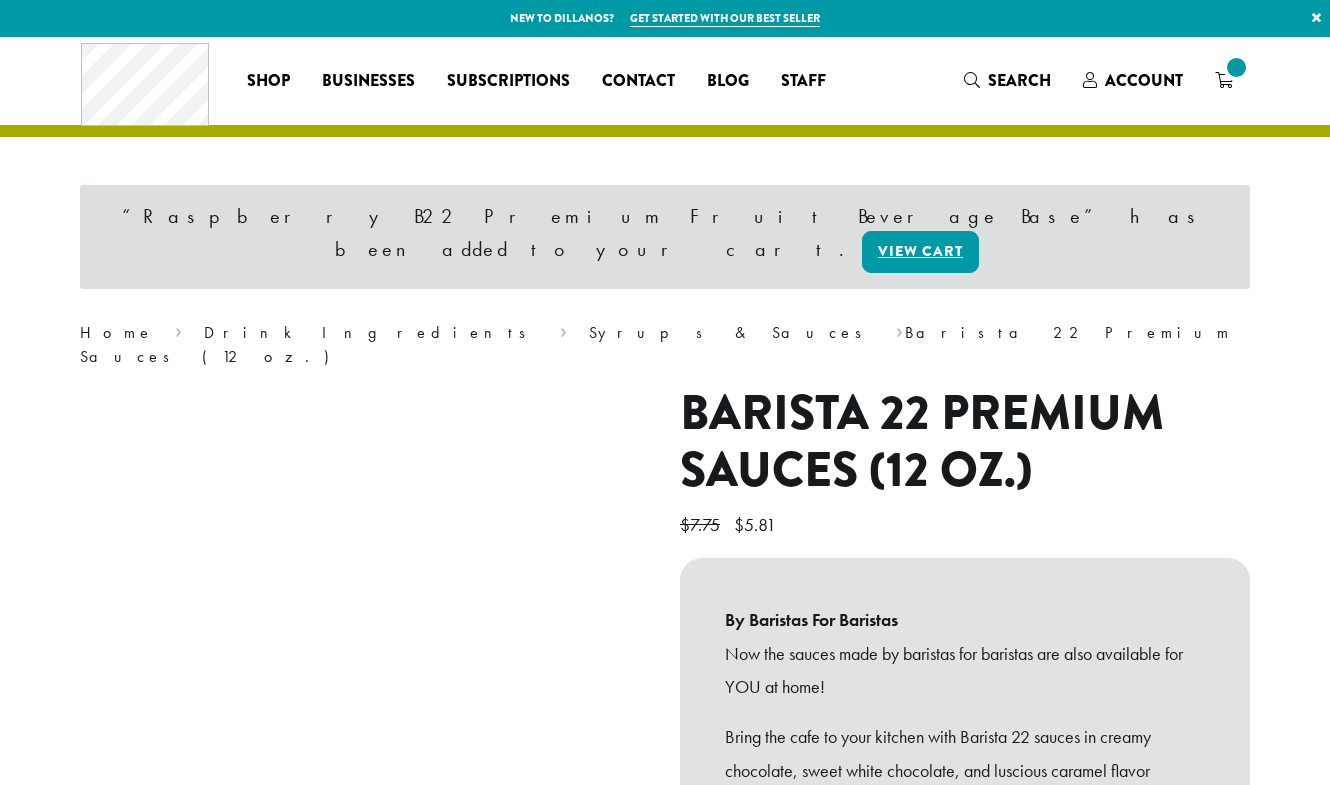 scroll, scrollTop: 0, scrollLeft: 0, axis: both 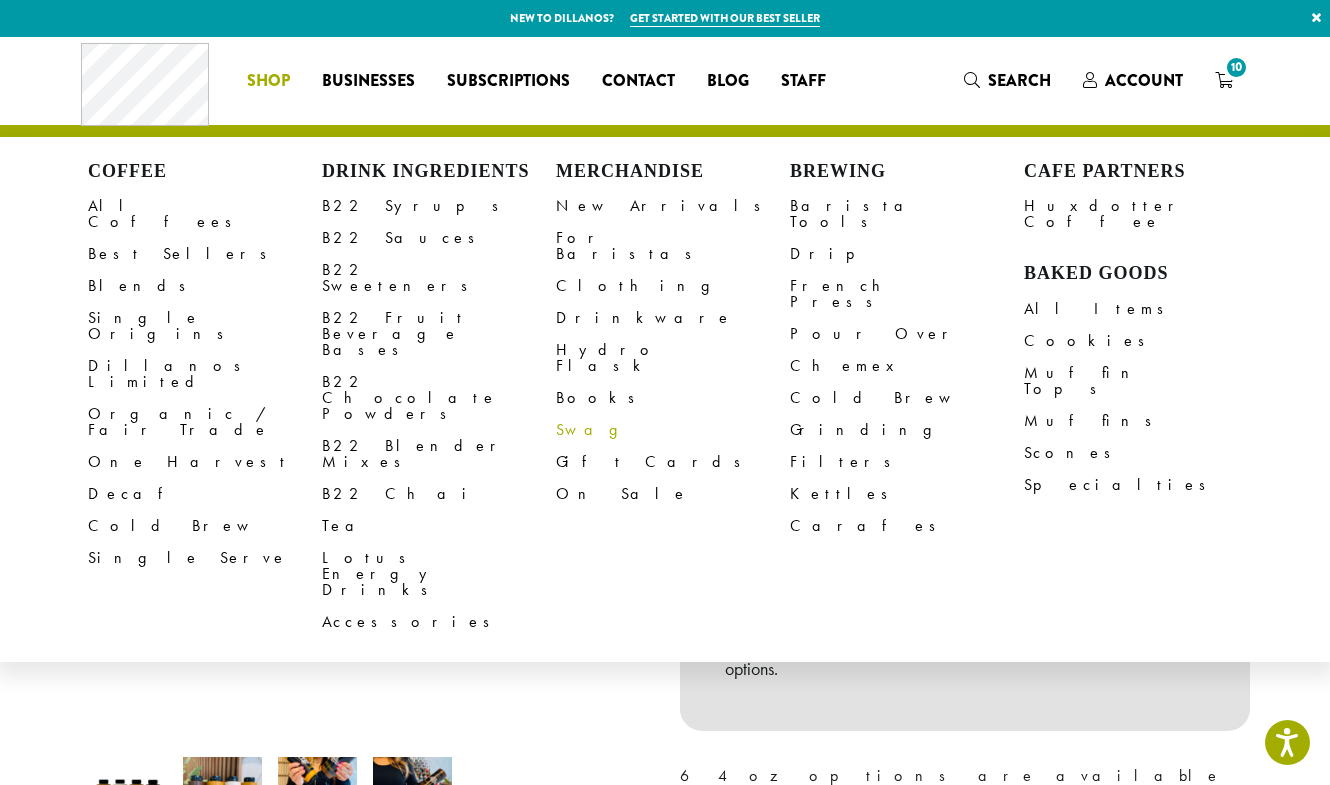 click on "Swag" at bounding box center [673, 430] 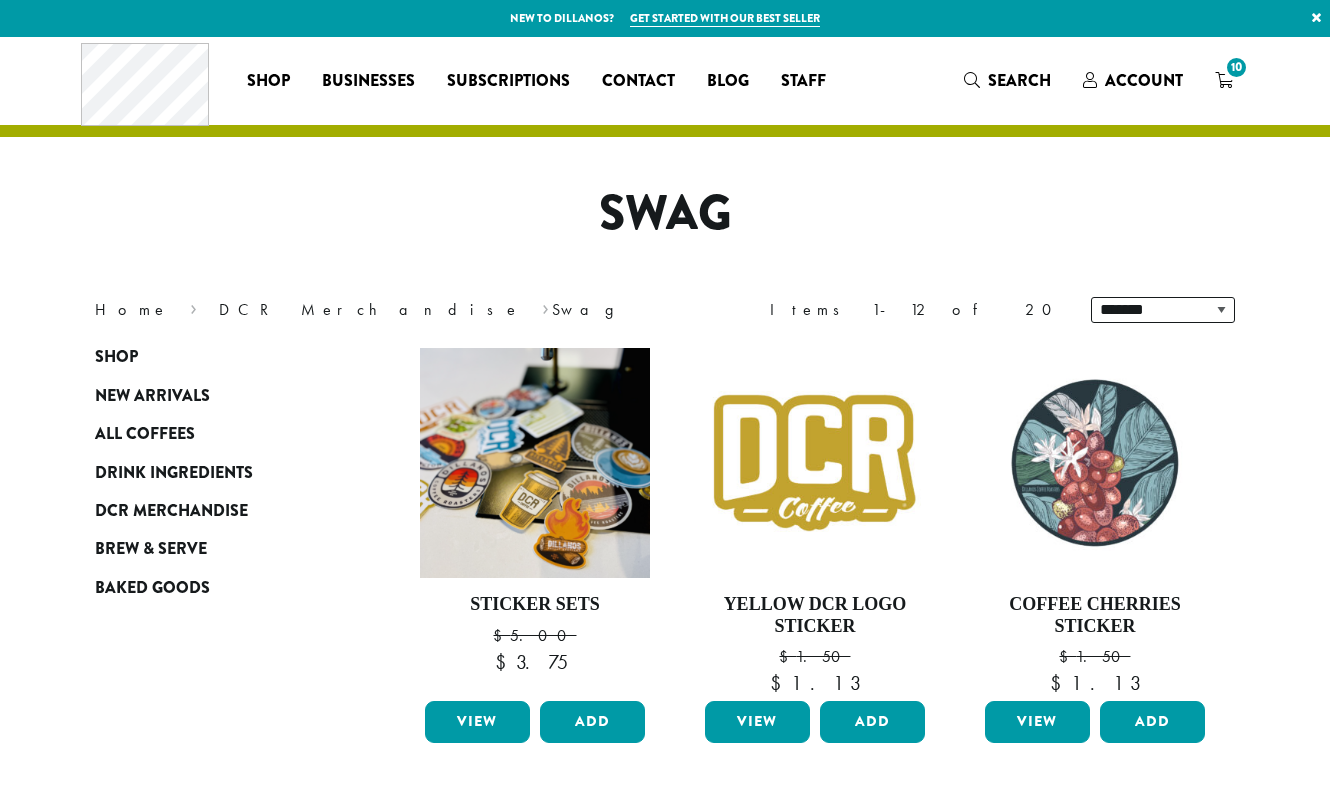 scroll, scrollTop: 0, scrollLeft: 0, axis: both 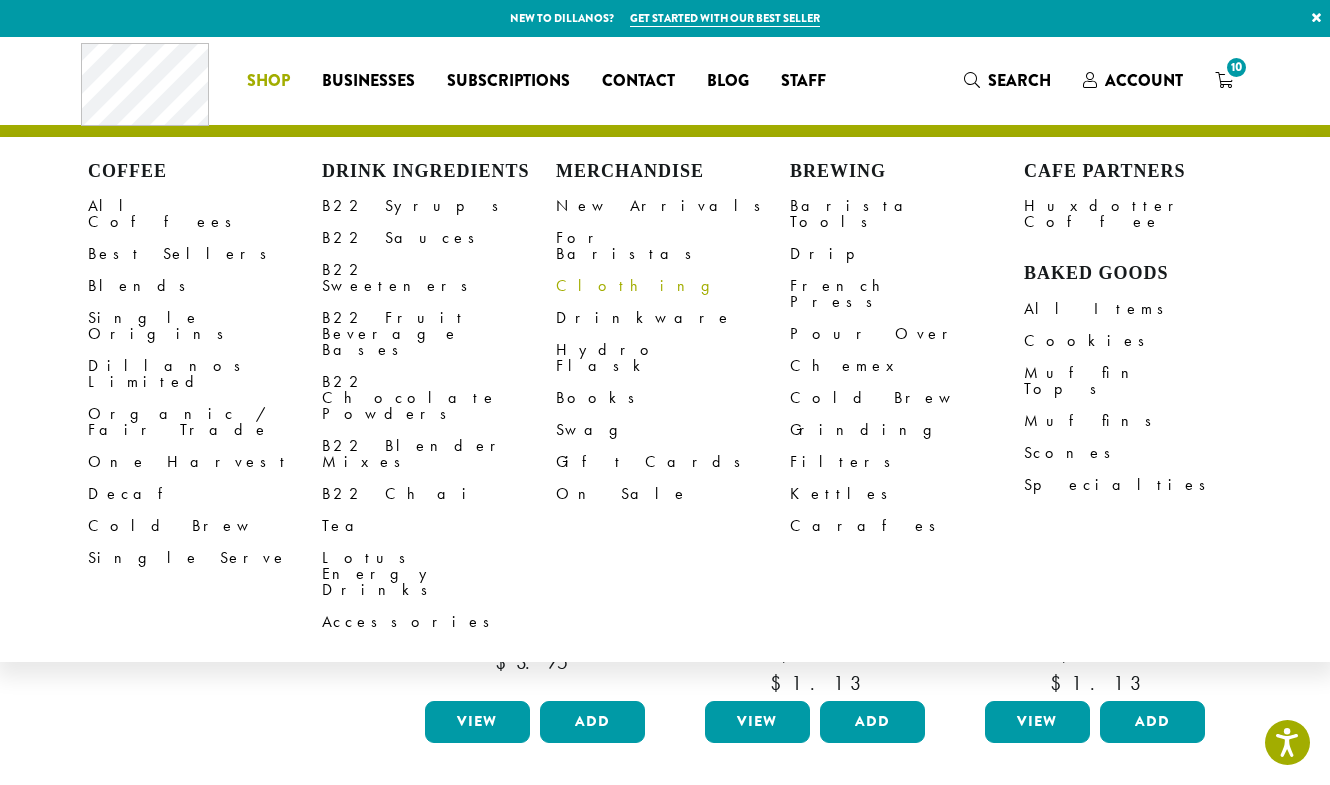 click on "Clothing" at bounding box center [673, 286] 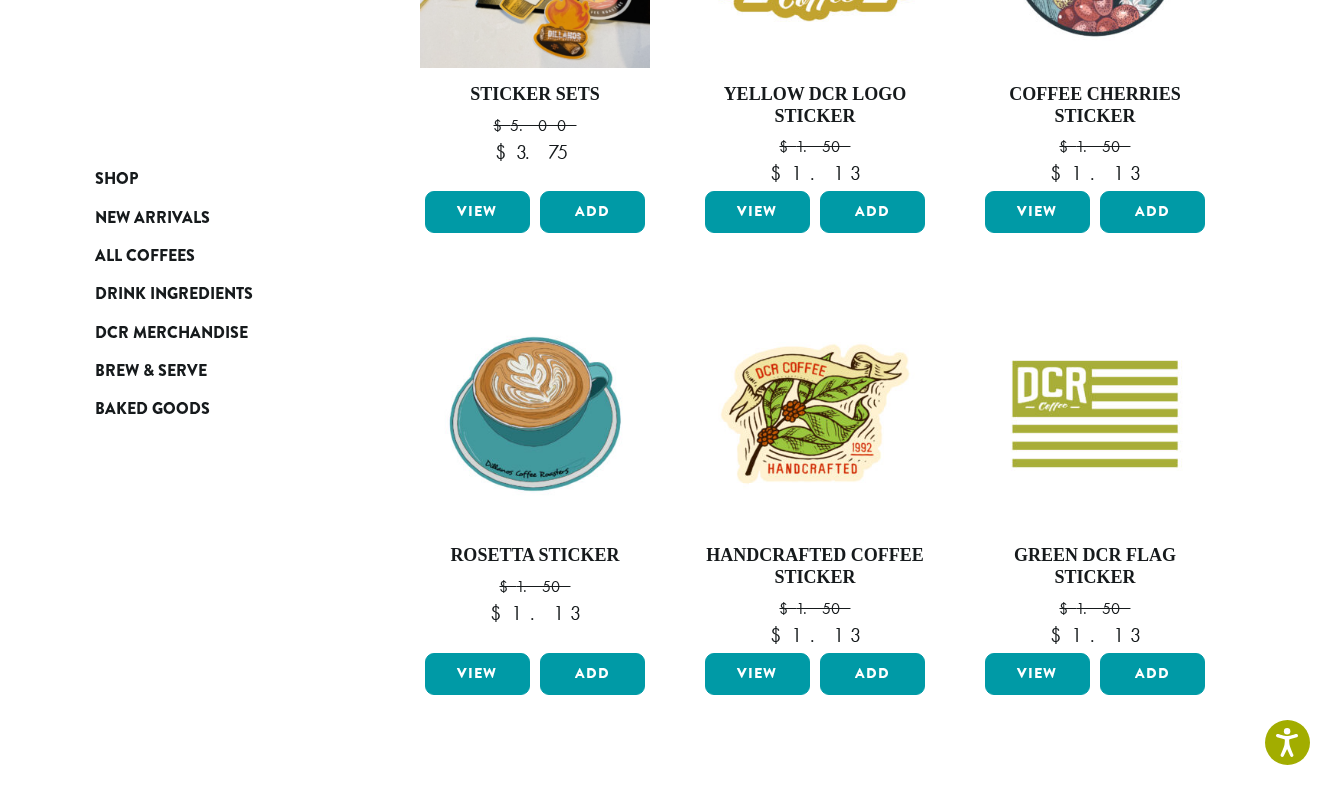 scroll, scrollTop: 562, scrollLeft: 0, axis: vertical 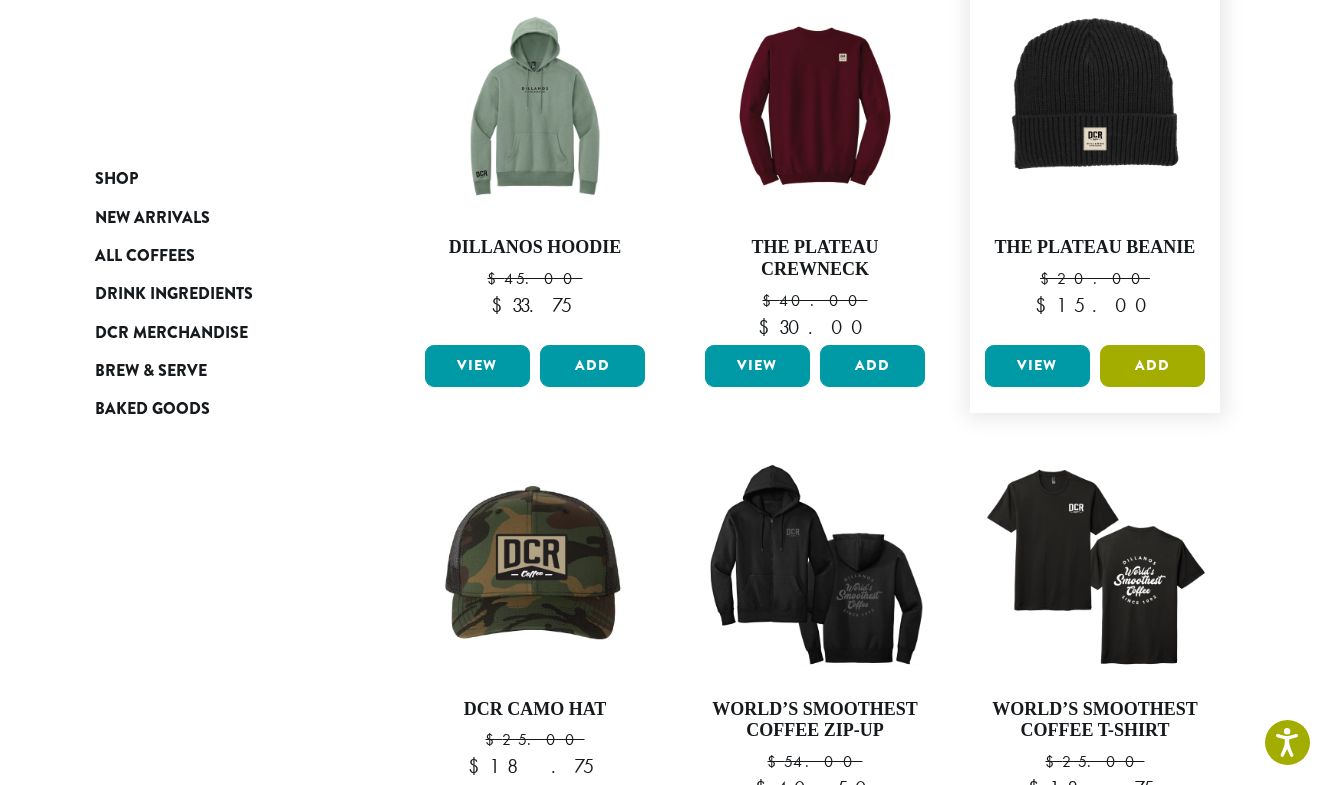 click on "Add" at bounding box center [1152, 366] 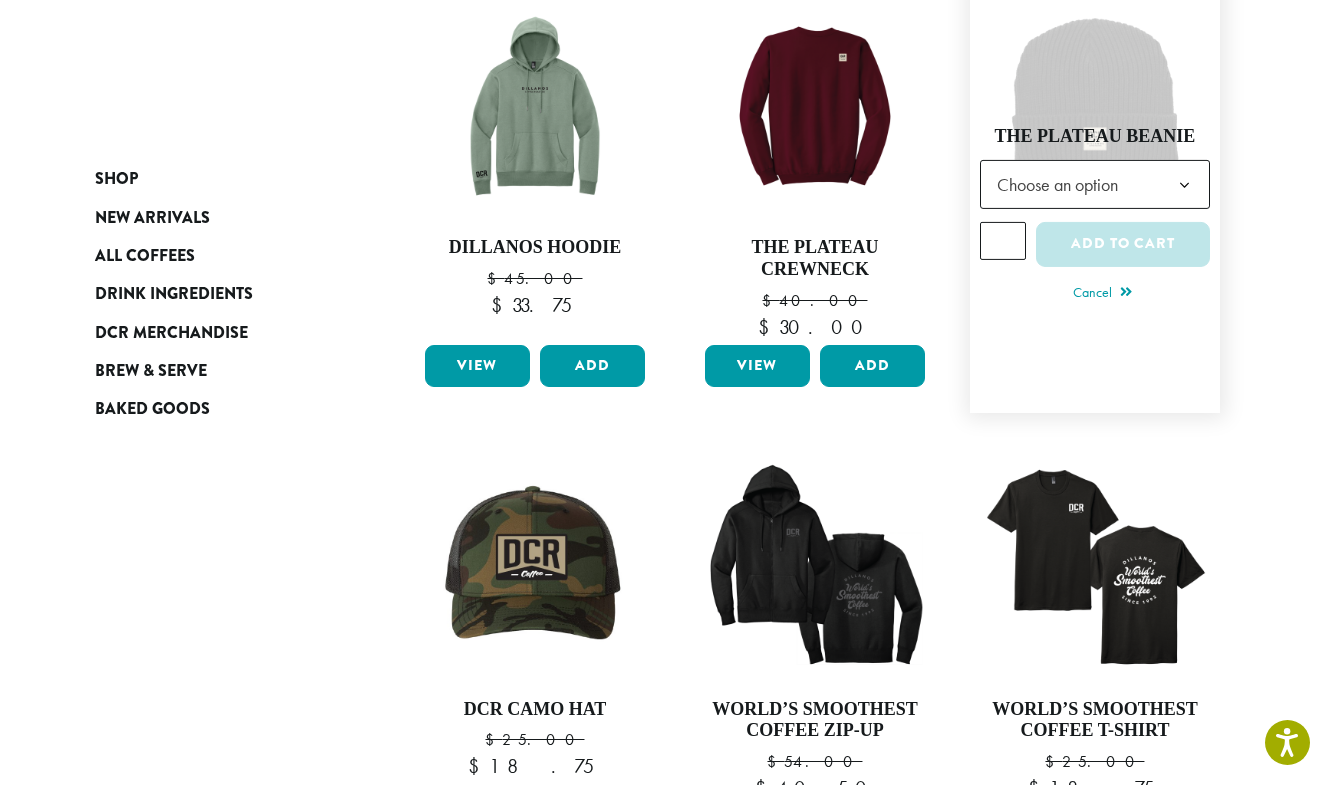 click on "Choose an option" 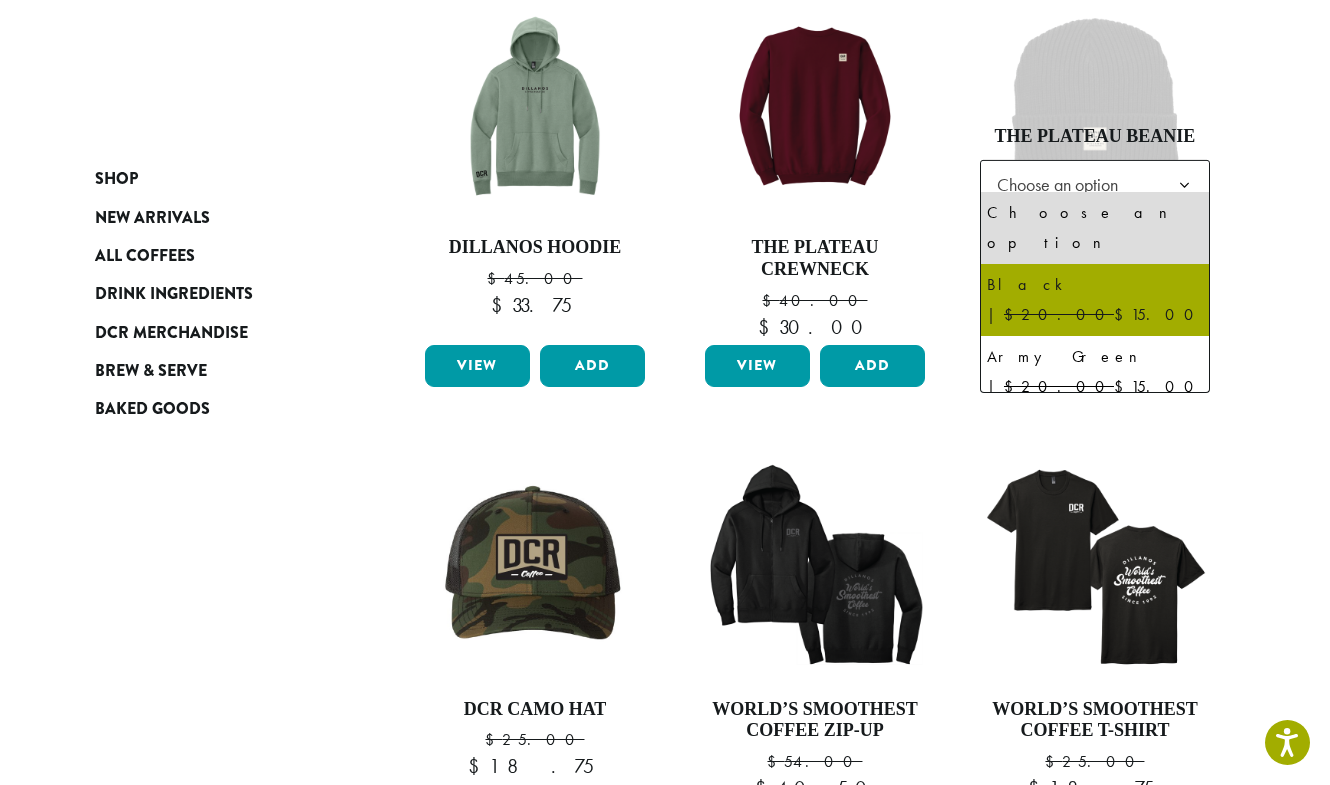 select on "*****" 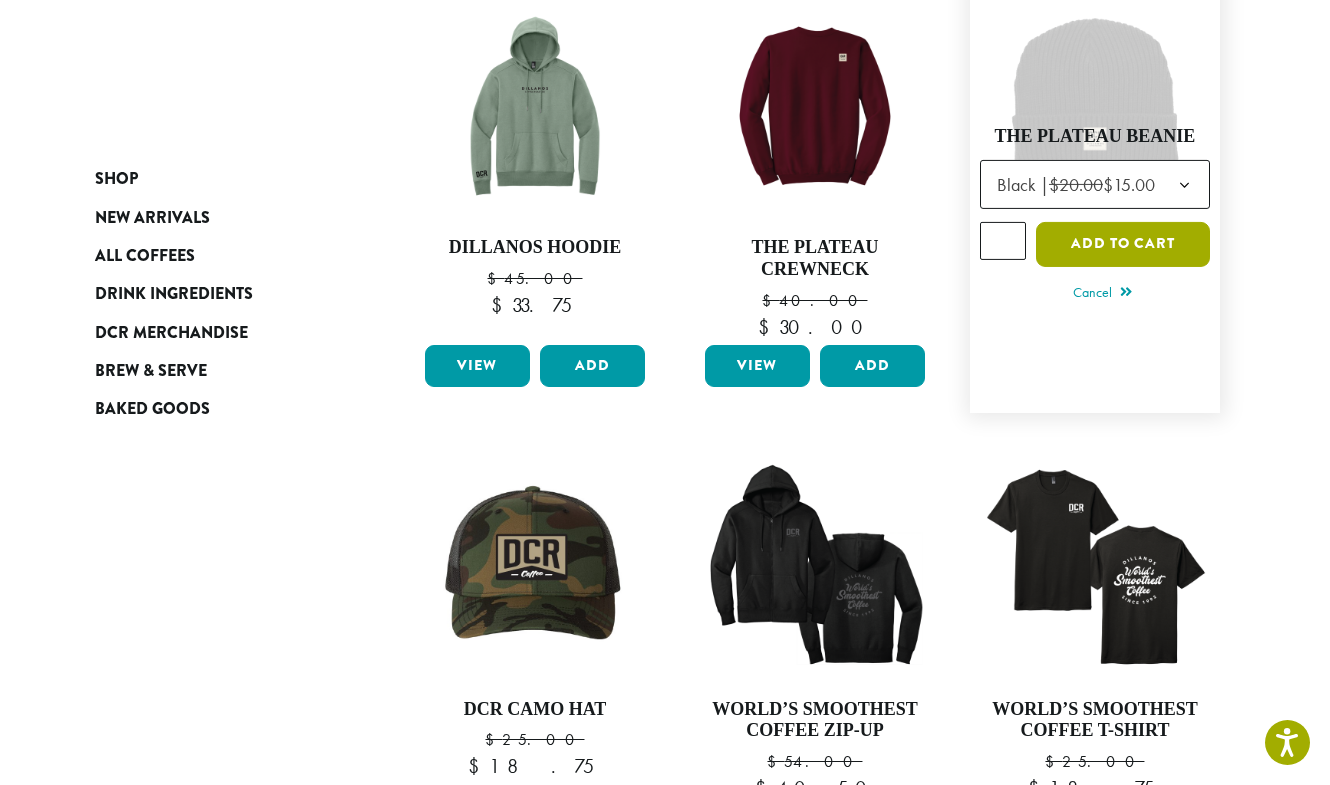 click on "Add to cart" 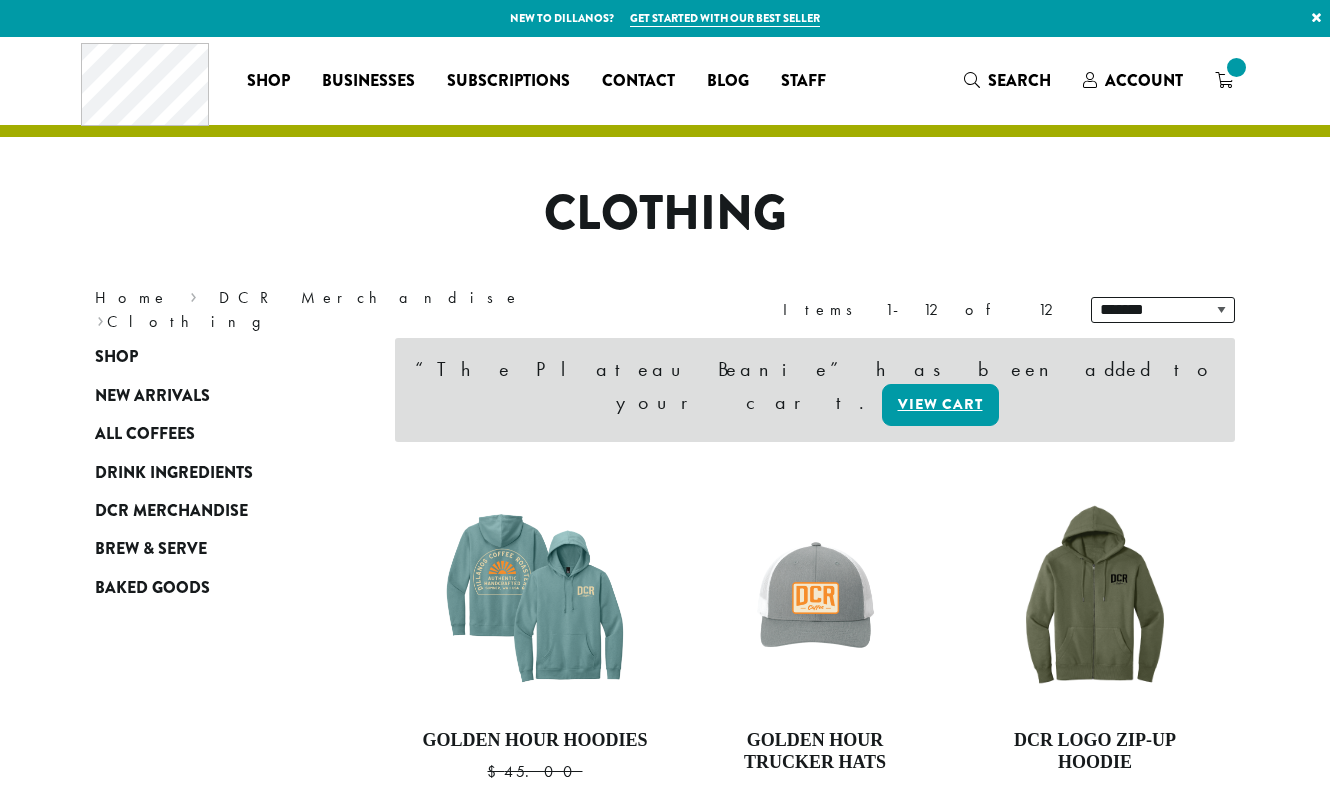 scroll, scrollTop: 0, scrollLeft: 0, axis: both 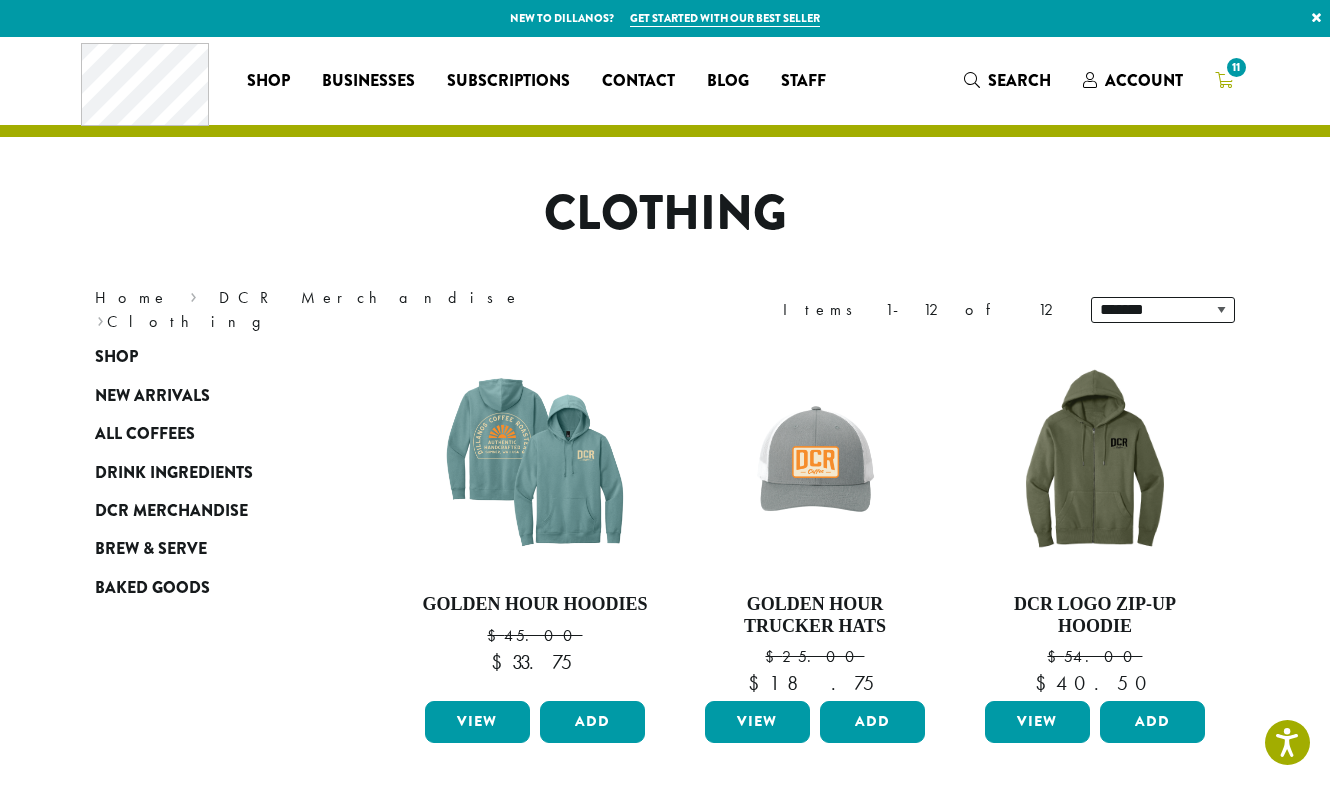 click on "11" at bounding box center [1236, 67] 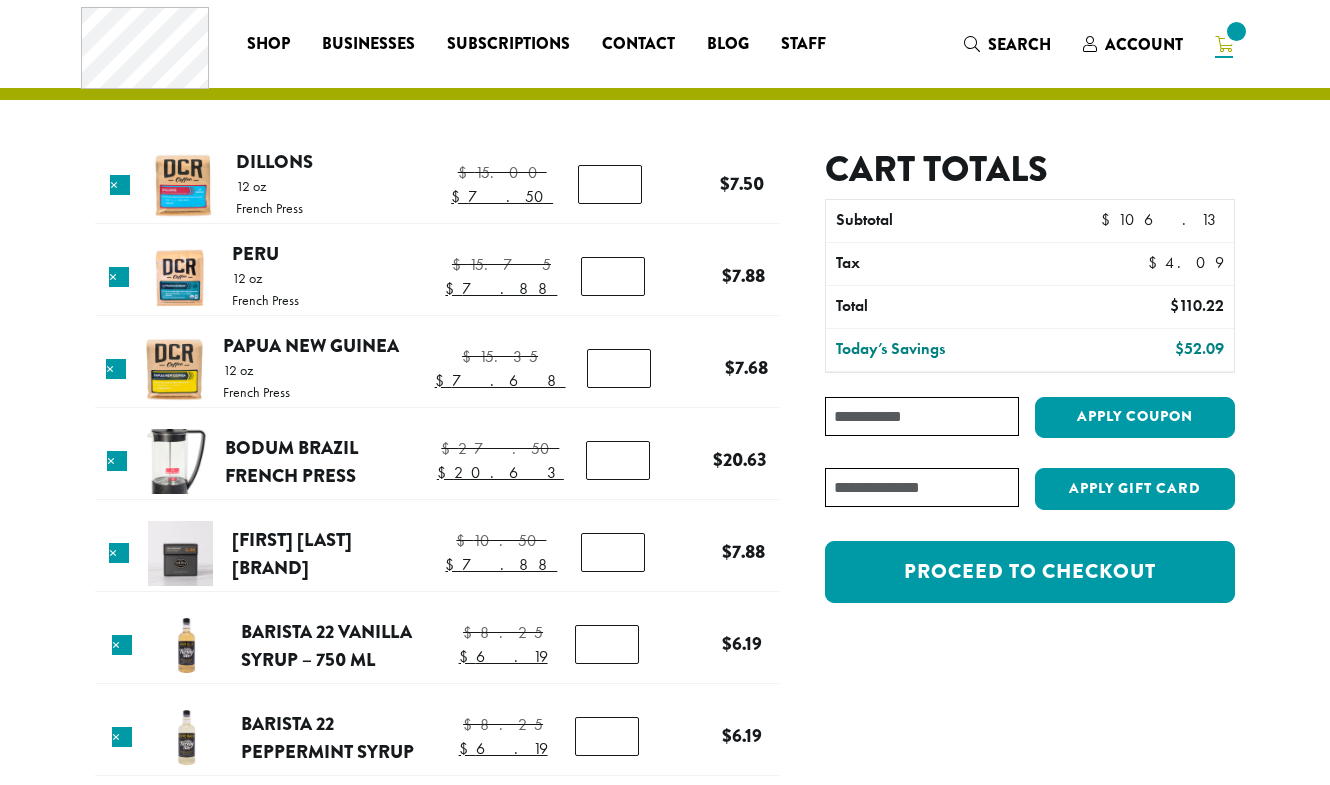 scroll, scrollTop: 0, scrollLeft: 0, axis: both 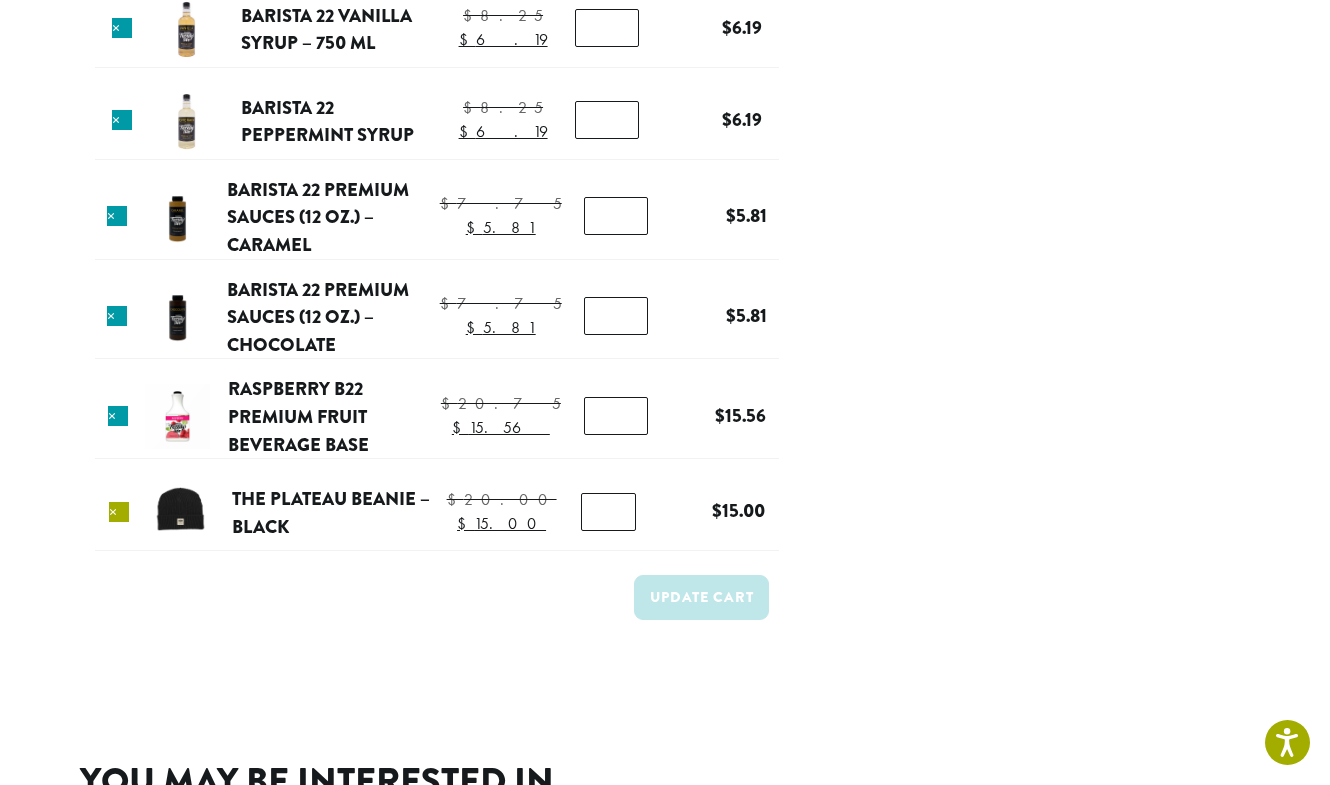 click on "×" at bounding box center (119, 512) 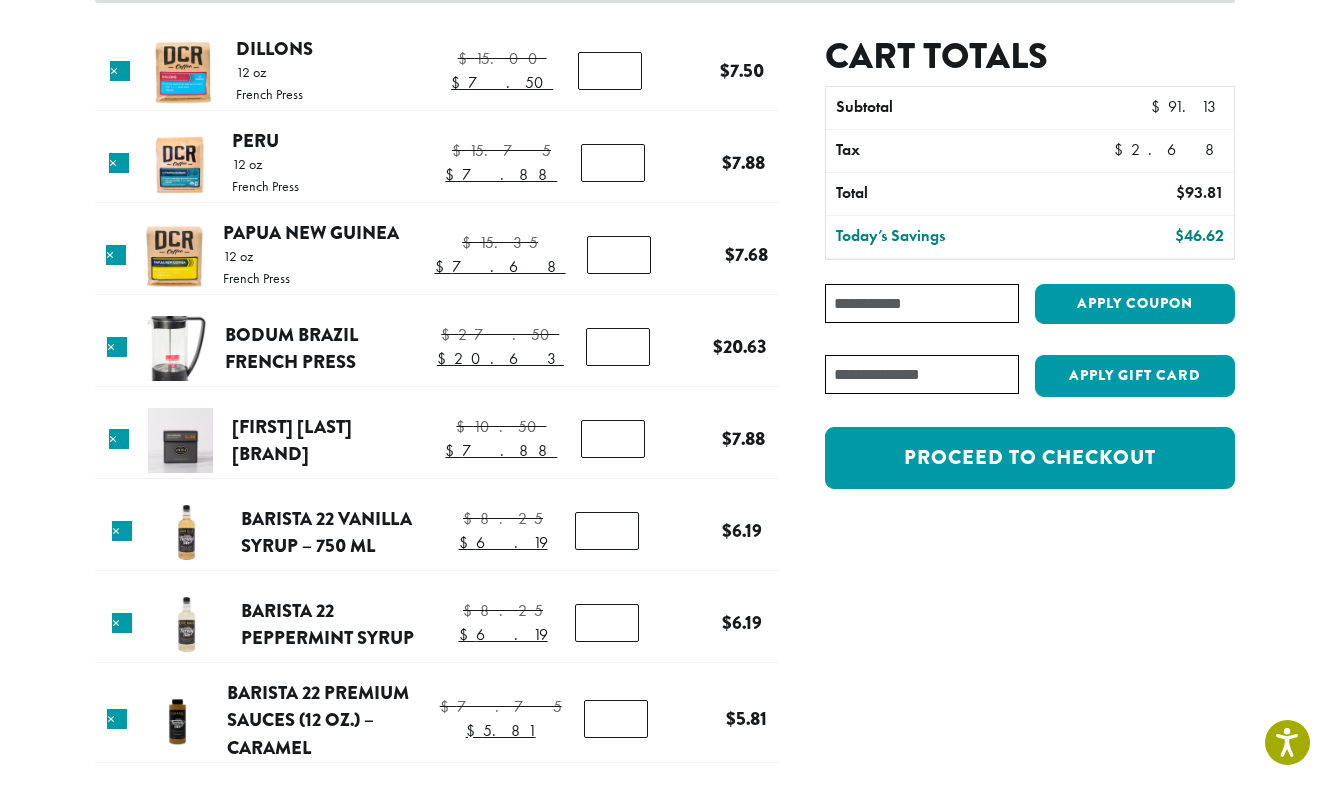 scroll, scrollTop: 99, scrollLeft: 0, axis: vertical 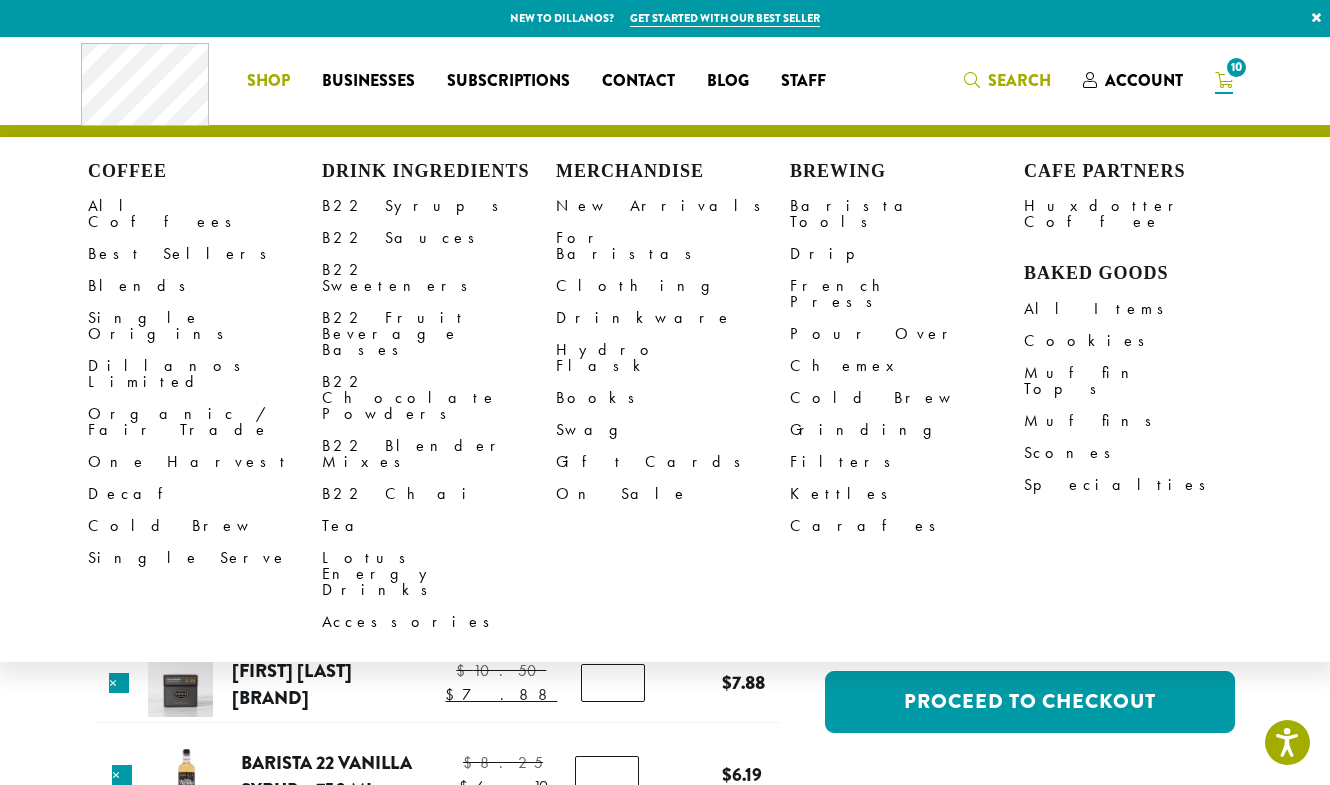 click on "Search" at bounding box center (1019, 80) 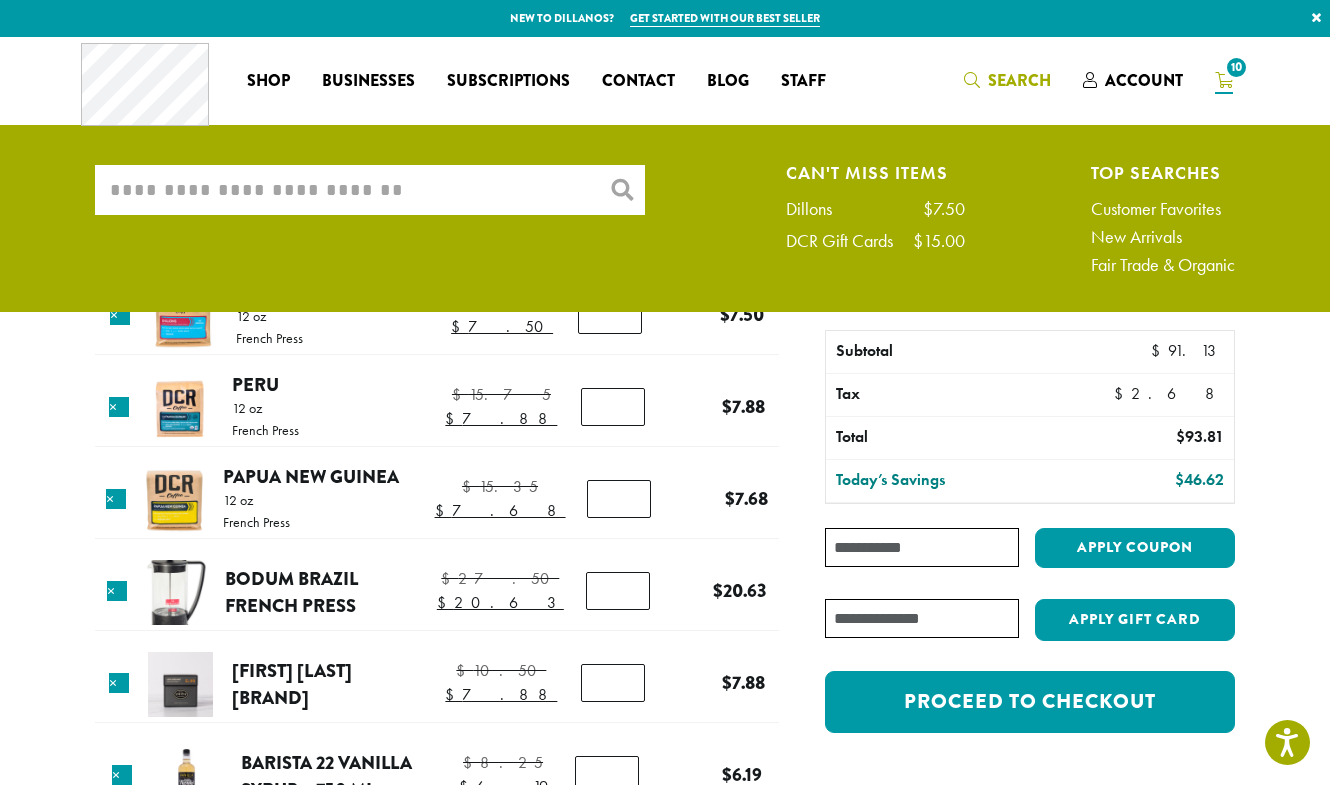 click on "What are you searching for?" at bounding box center [370, 190] 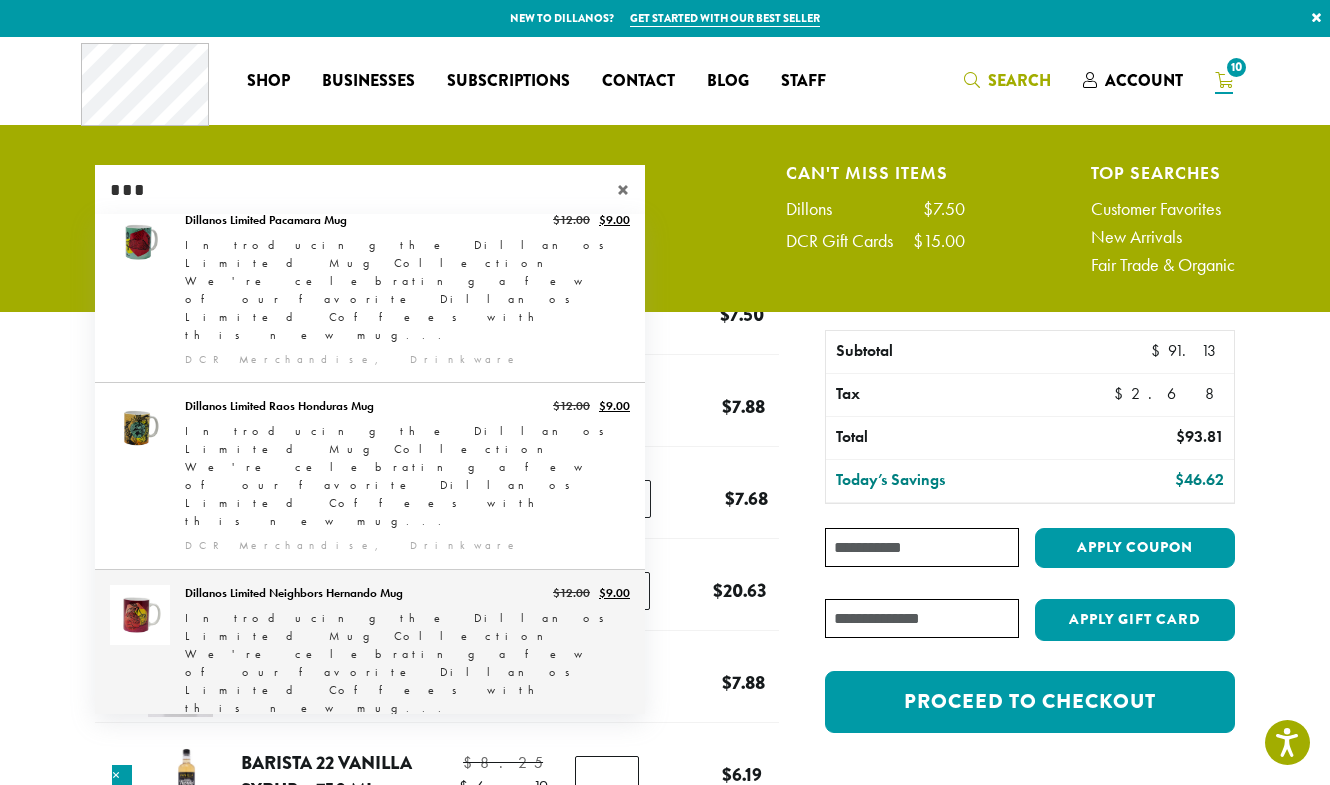 scroll, scrollTop: 42, scrollLeft: 0, axis: vertical 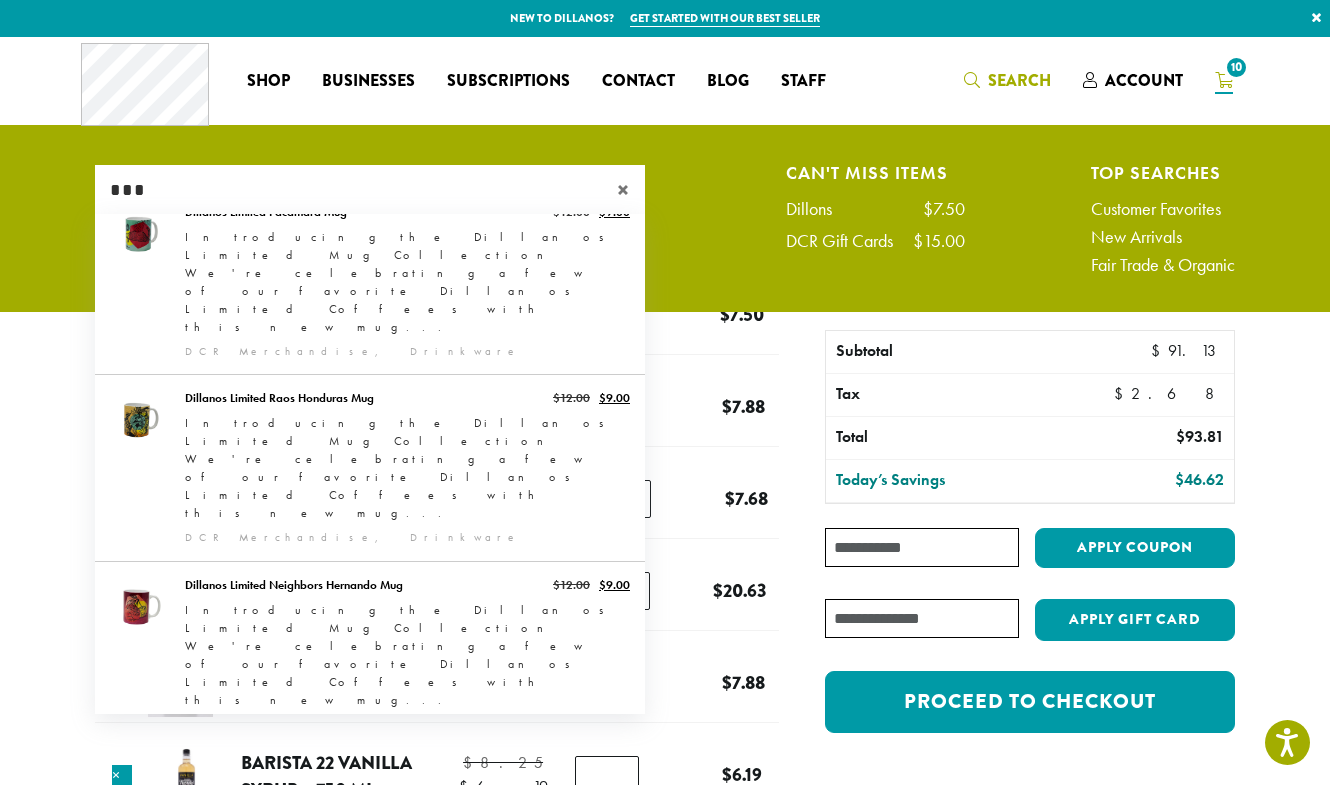 type on "***" 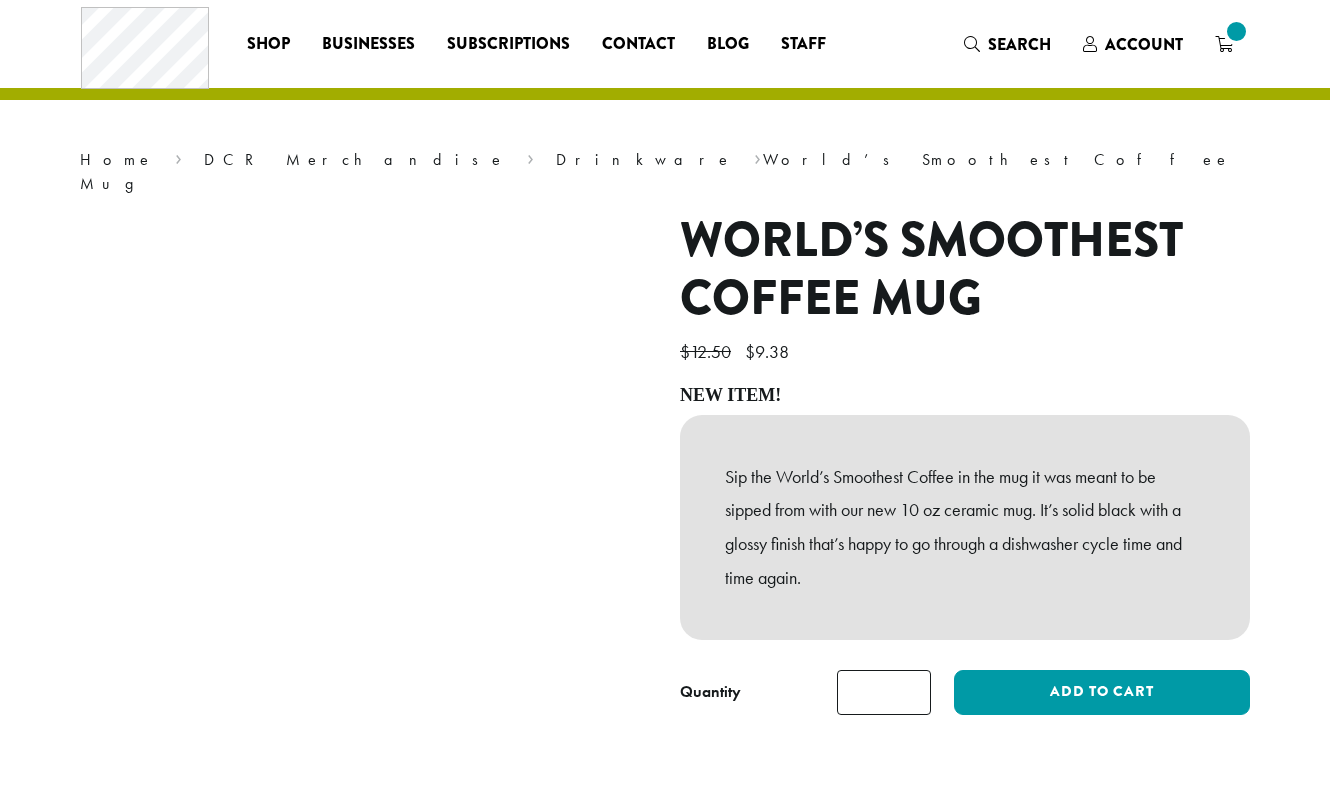 scroll, scrollTop: 0, scrollLeft: 0, axis: both 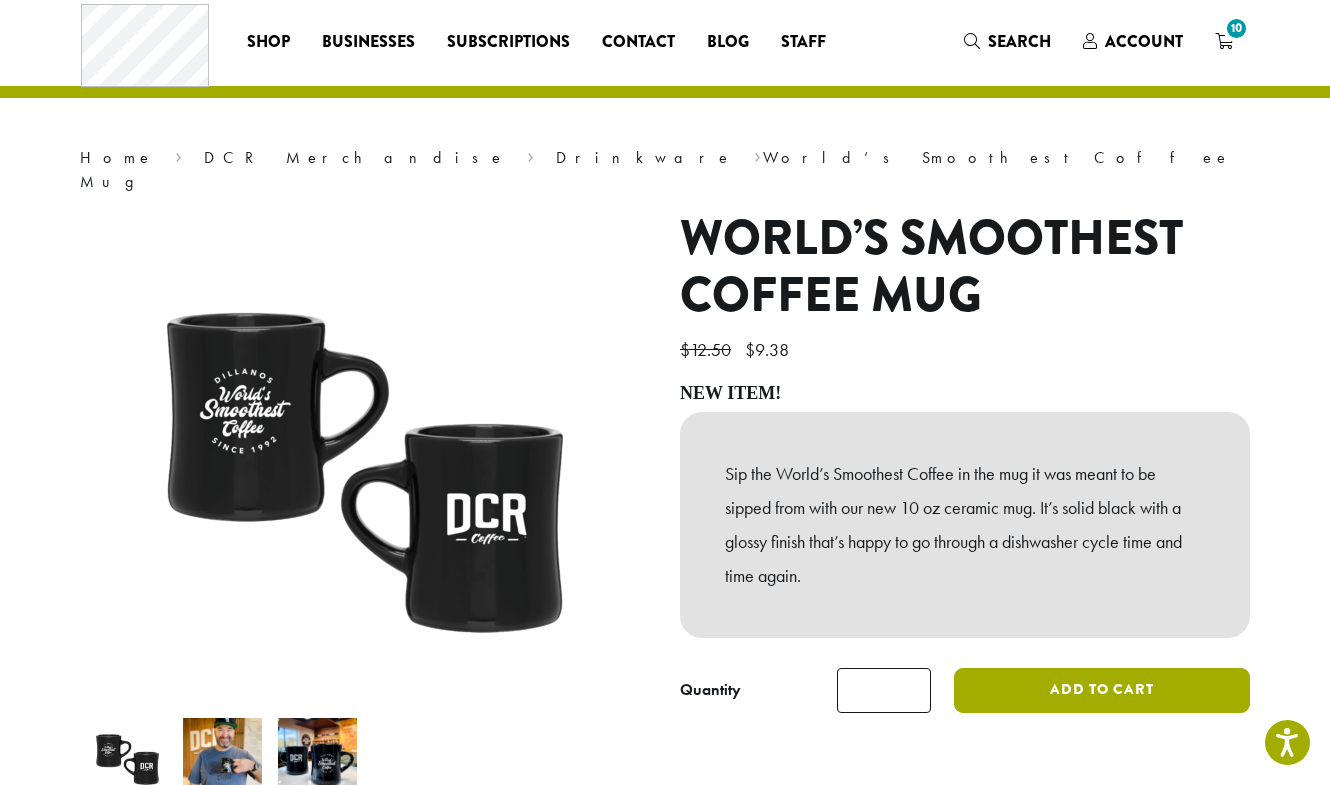 click on "Add to cart" at bounding box center (1102, 690) 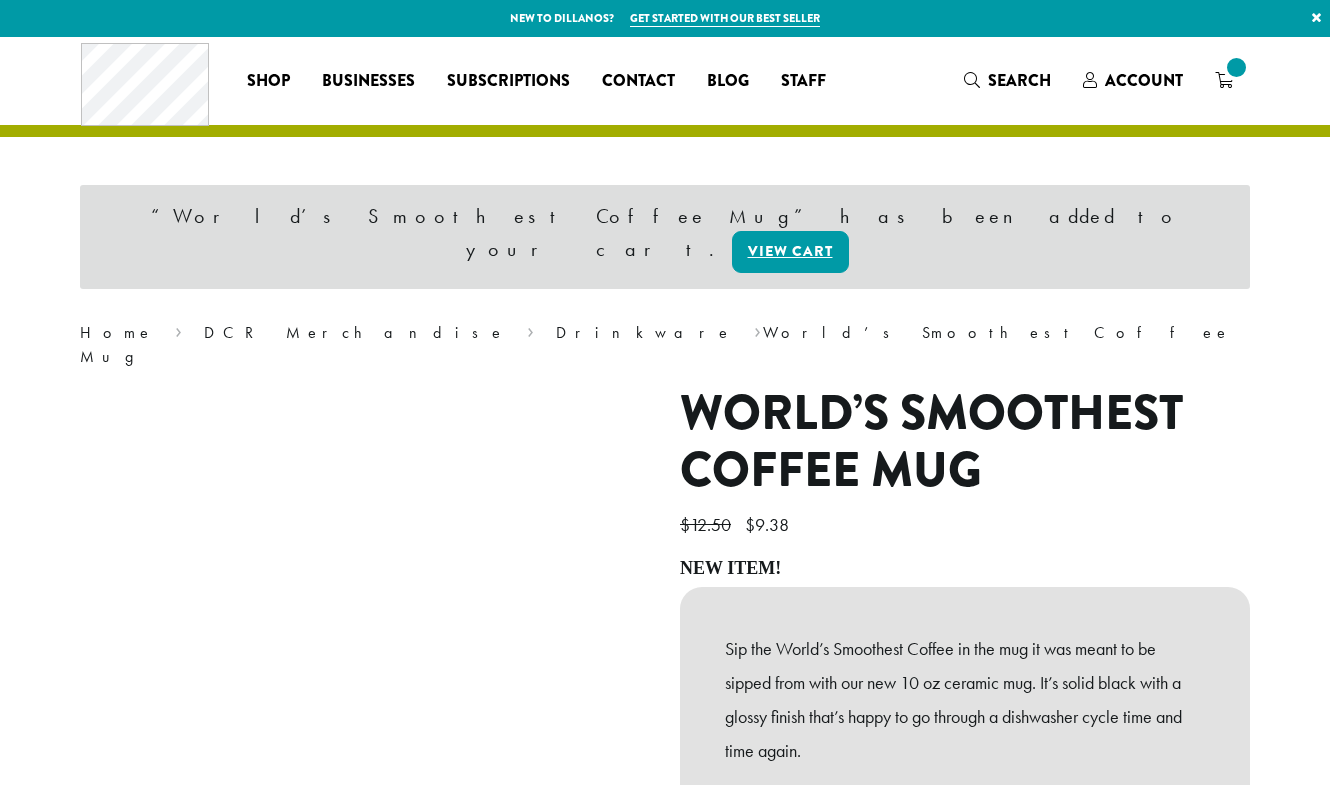 scroll, scrollTop: 0, scrollLeft: 0, axis: both 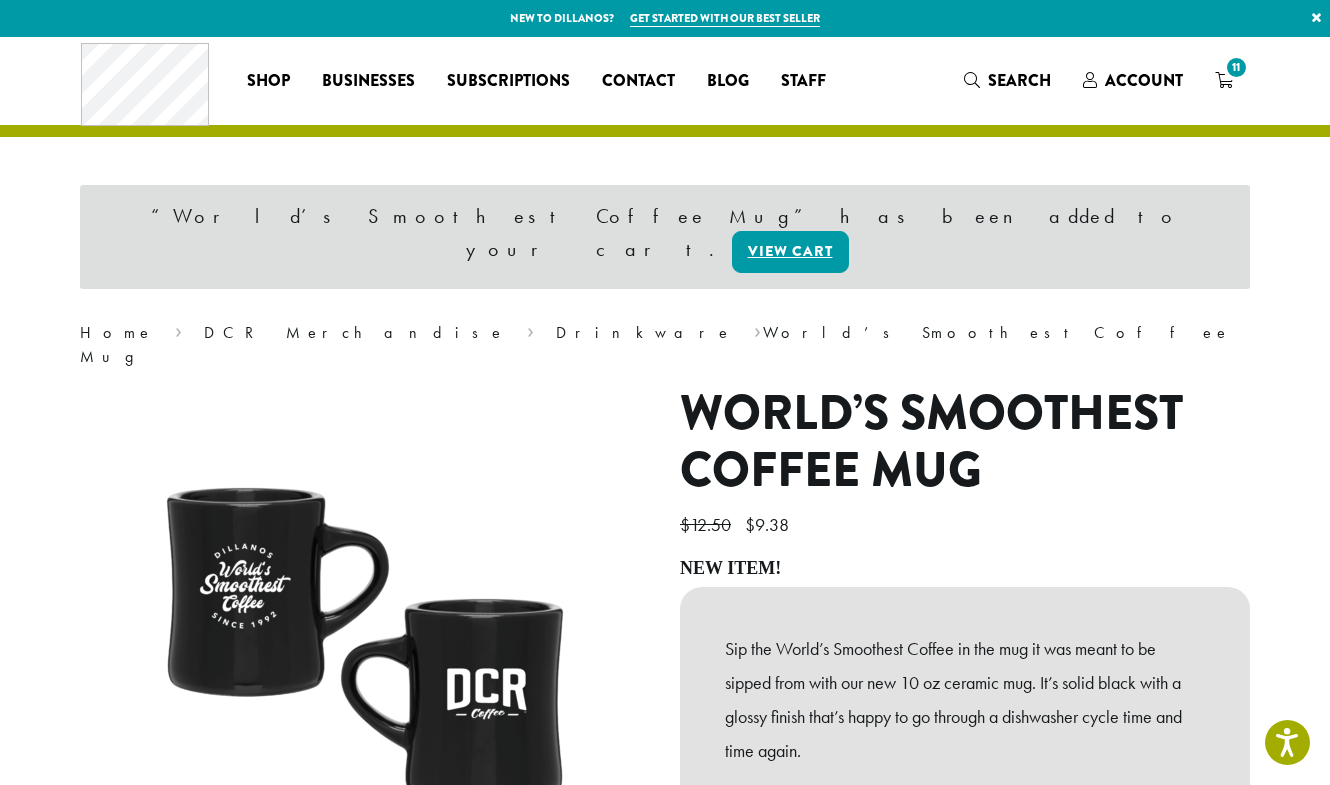 click on "11" at bounding box center [1236, 67] 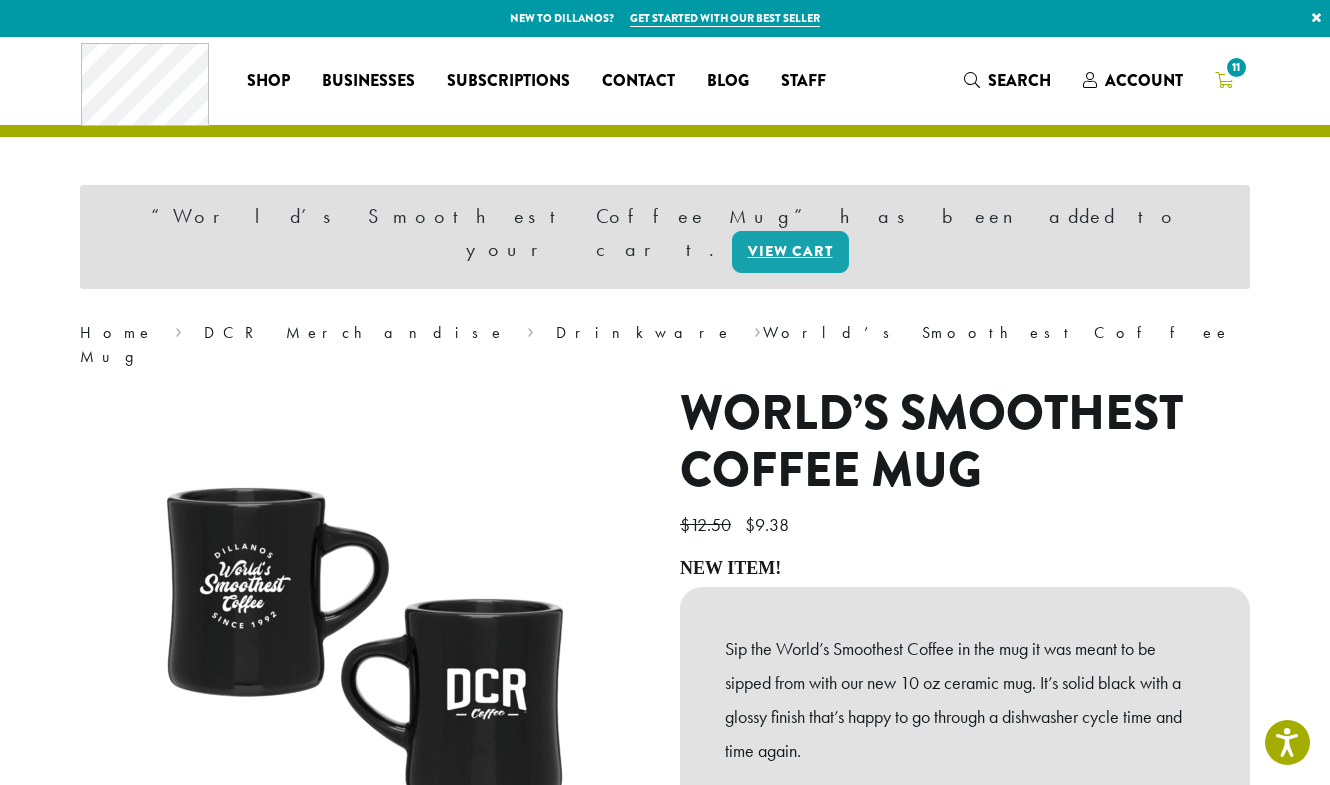 click on "11" at bounding box center (1236, 67) 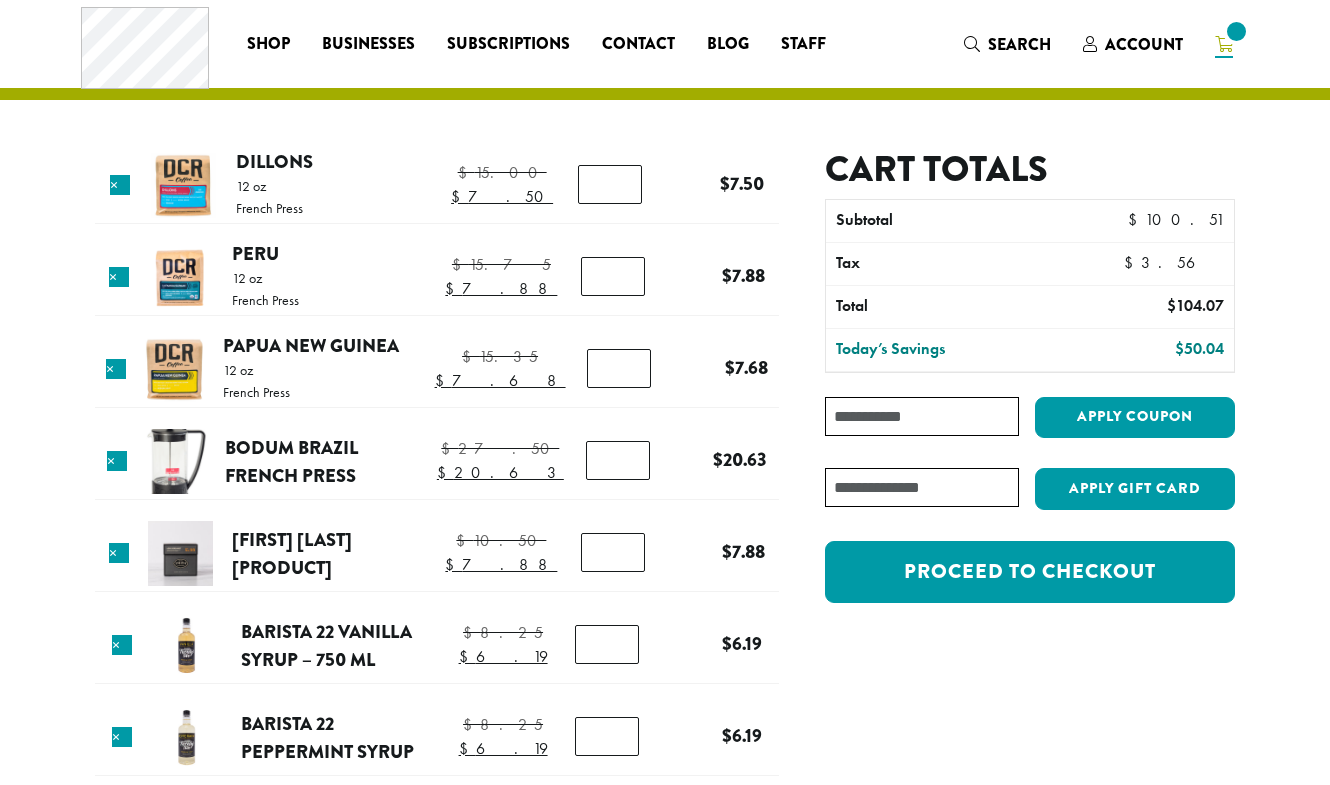 scroll, scrollTop: 0, scrollLeft: 0, axis: both 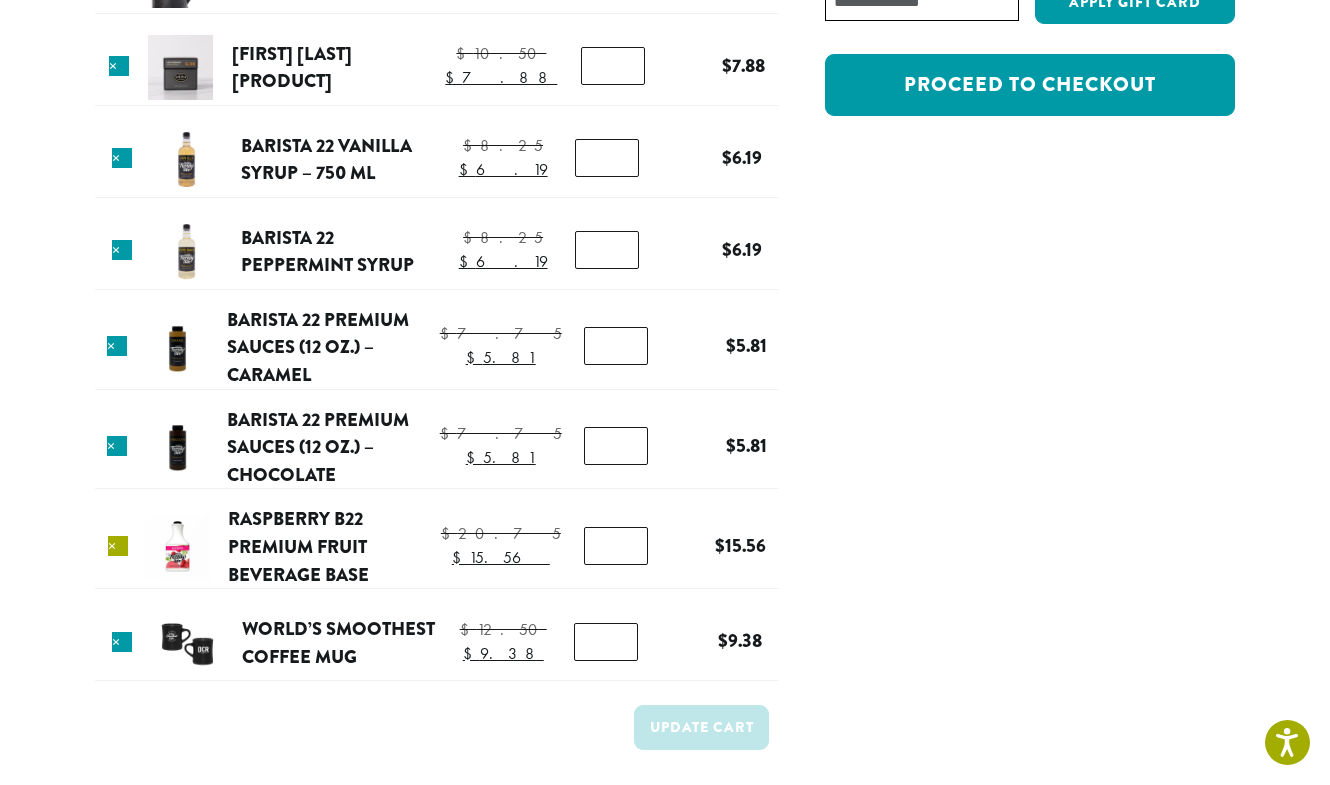 click on "×" at bounding box center (118, 546) 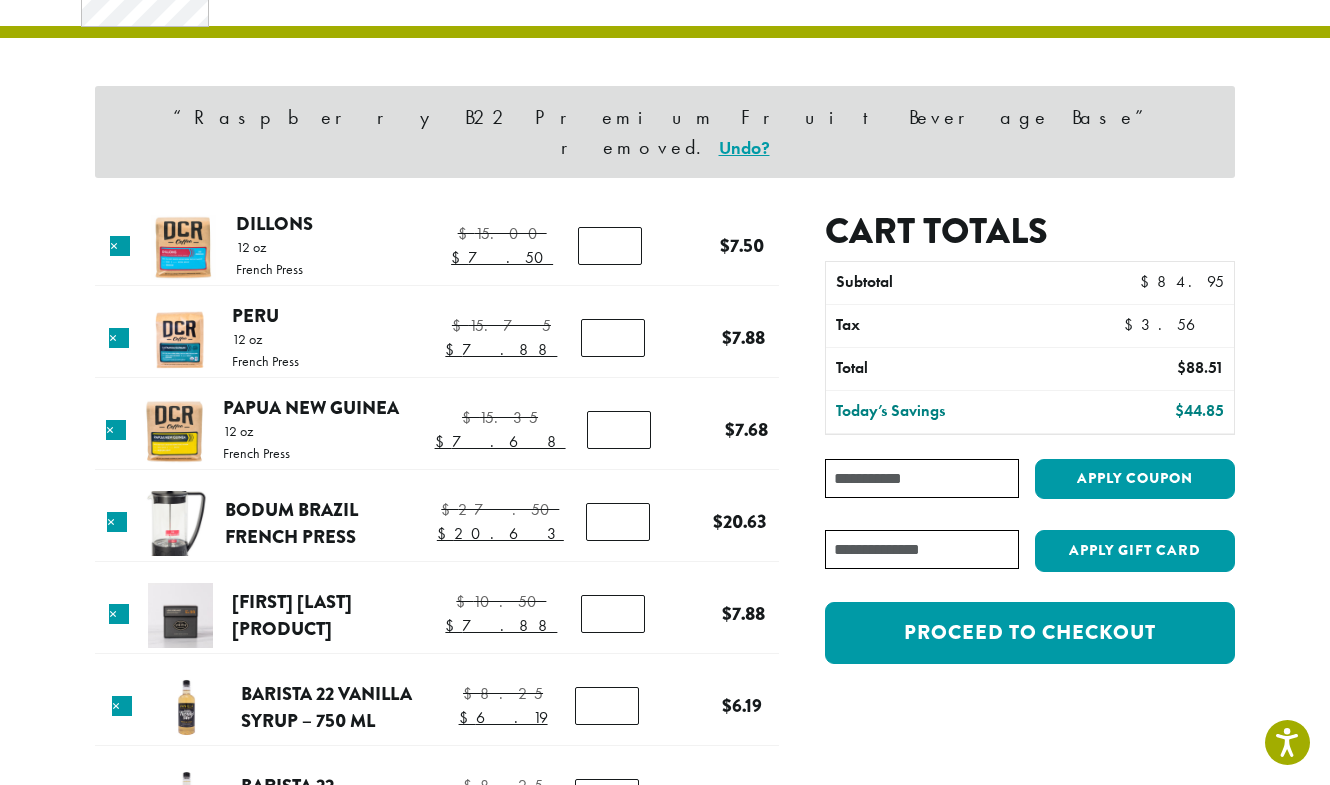 scroll, scrollTop: 0, scrollLeft: 0, axis: both 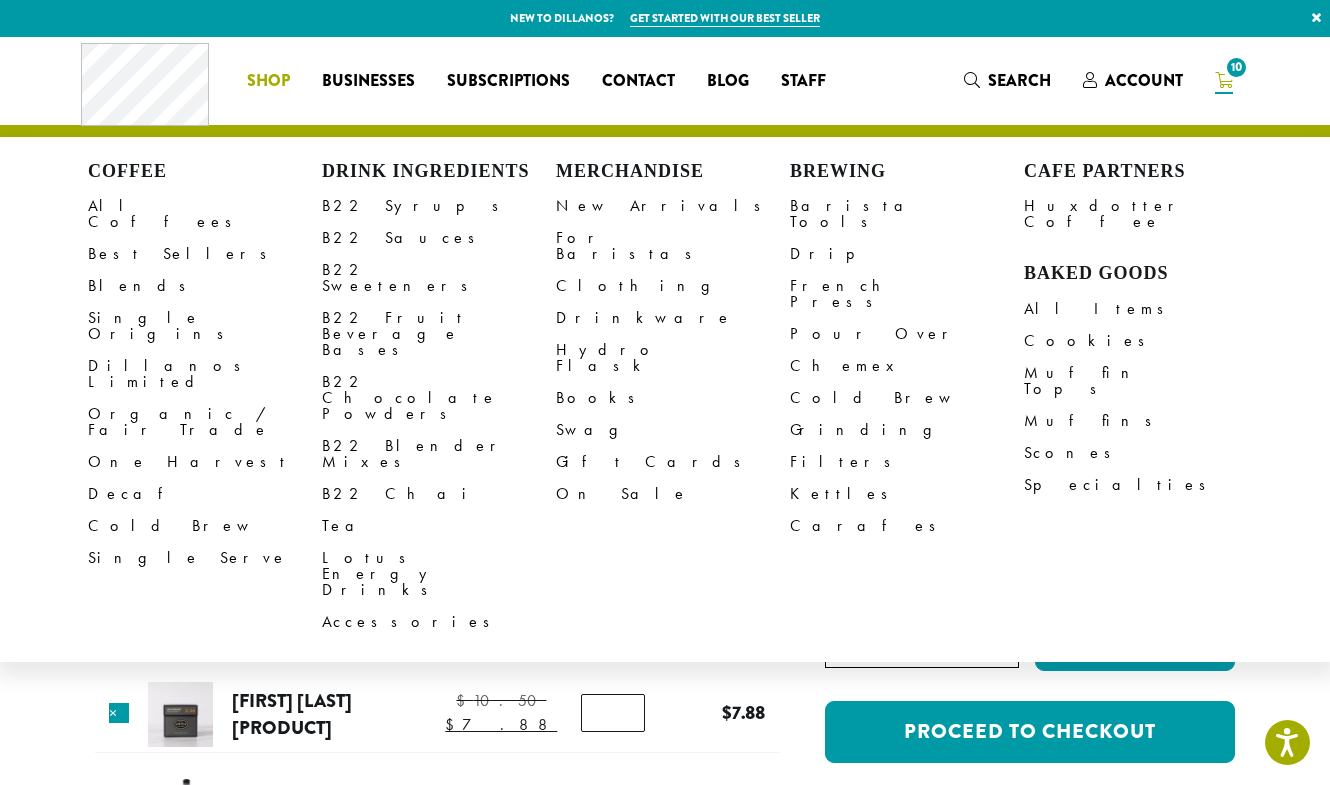 click on "Coffee All Coffees
Best Sellers
Blends
Single Origins
Dillanos Limited
Organic / Fair Trade
One Harvest
Decaf
Cold Brew
Single Serve
Drink Ingredients B22 Syrups
B22 Sauces
B22 Sweeteners
B22 Fruit Beverage Bases
B22 Chocolate Powders
B22 Blender Mixes
B22 Chai
Tea
Lotus Energy Drinks
Accessories
Merchandise New Arrivals
For Baristas
Clothing
Drinkware
Hydro Flask
Books
Swag
Gift Cards
On Sale
Brewing Barista Tools
Drip
French Press
Pour Over
Chemex
Cold Brew
Grinding
Filters
Kettles
Carafes
Cafe Partners Huxdotter Coffee
Baked Goods All Items
Cookies
Muffin Tops
Muffins
Scones
Specialties
Shop" at bounding box center (268, 81) 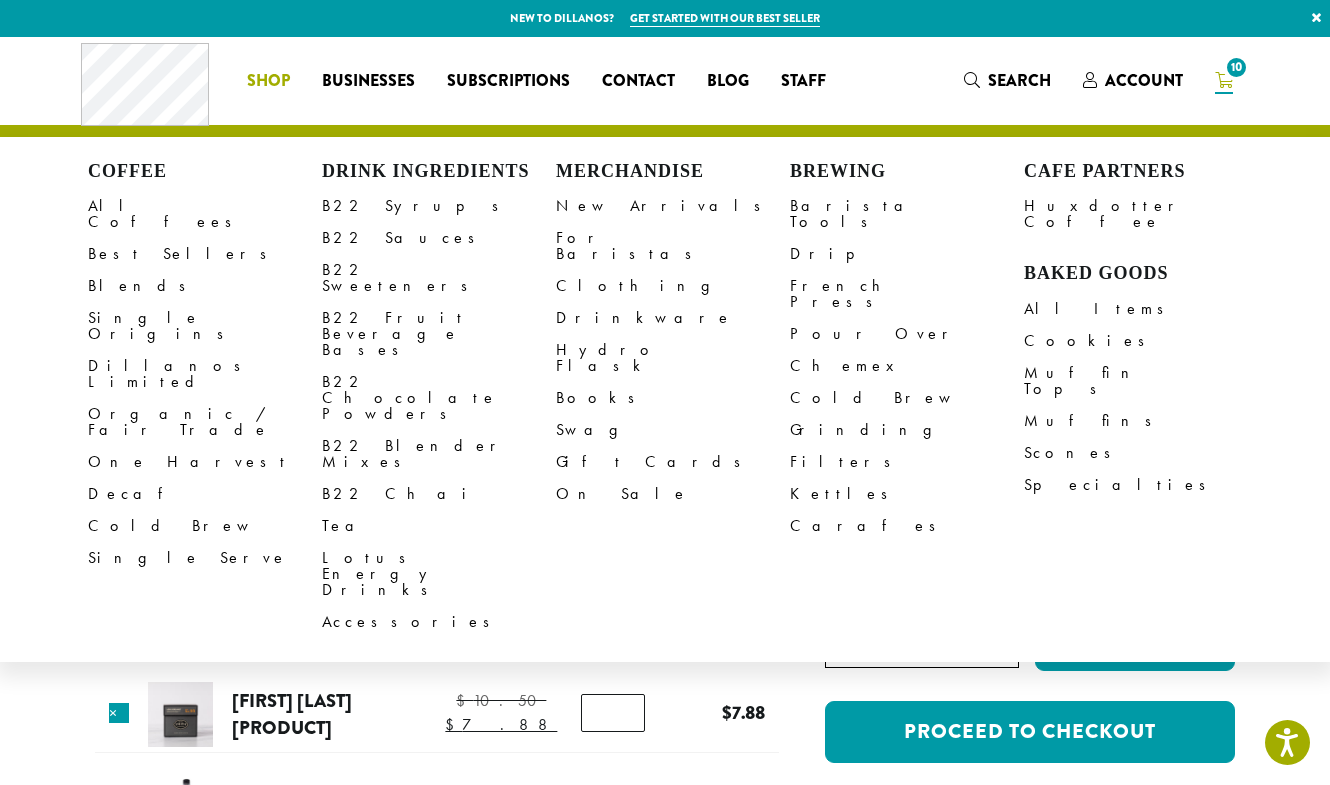 click on "Shop" at bounding box center [268, 81] 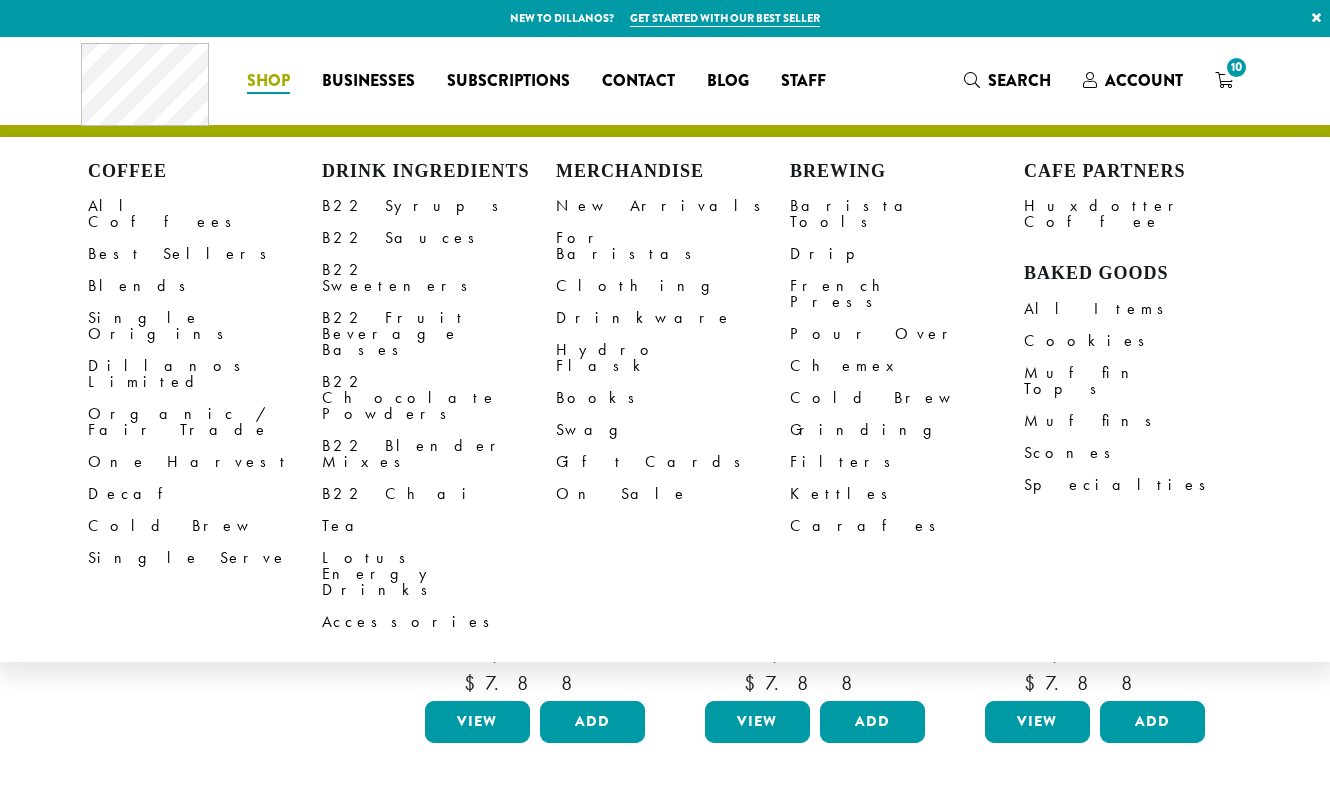 scroll, scrollTop: 0, scrollLeft: 0, axis: both 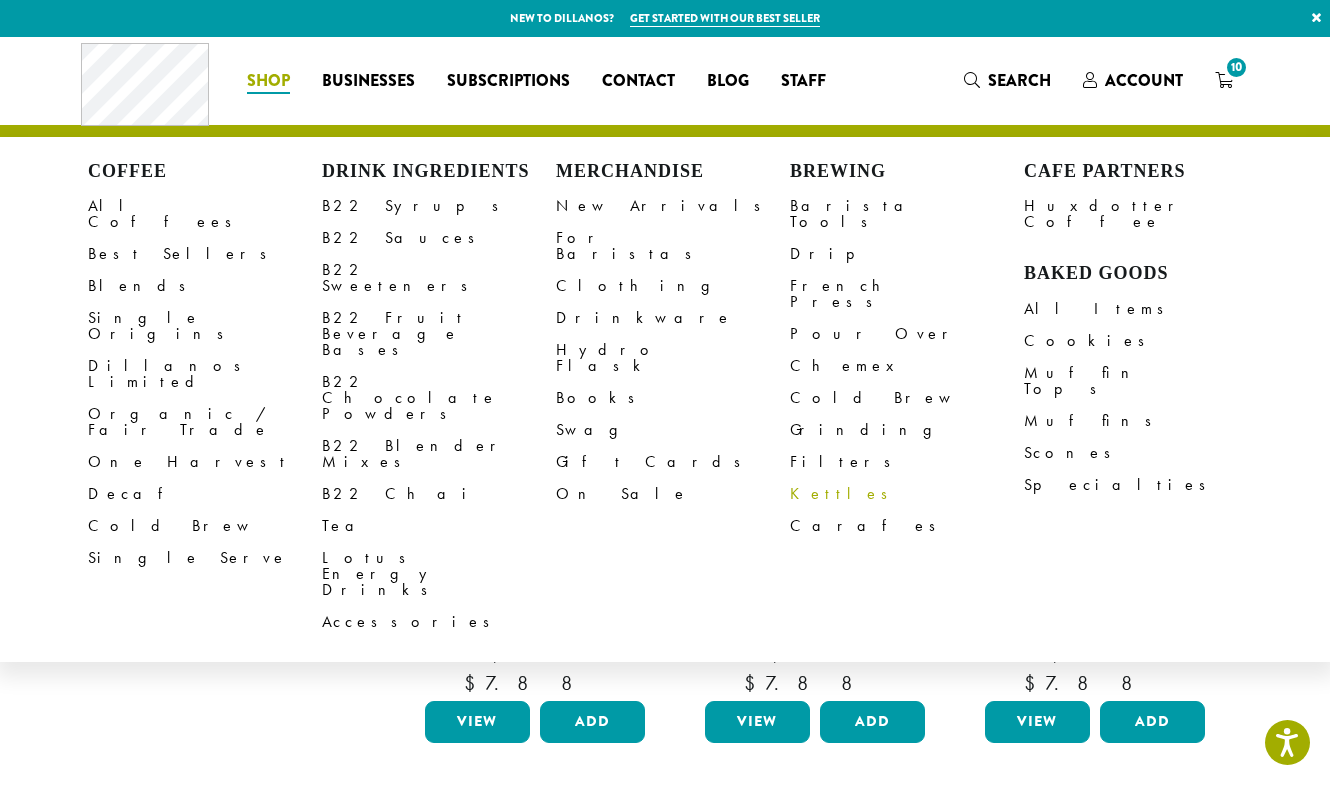click on "Kettles" at bounding box center (907, 494) 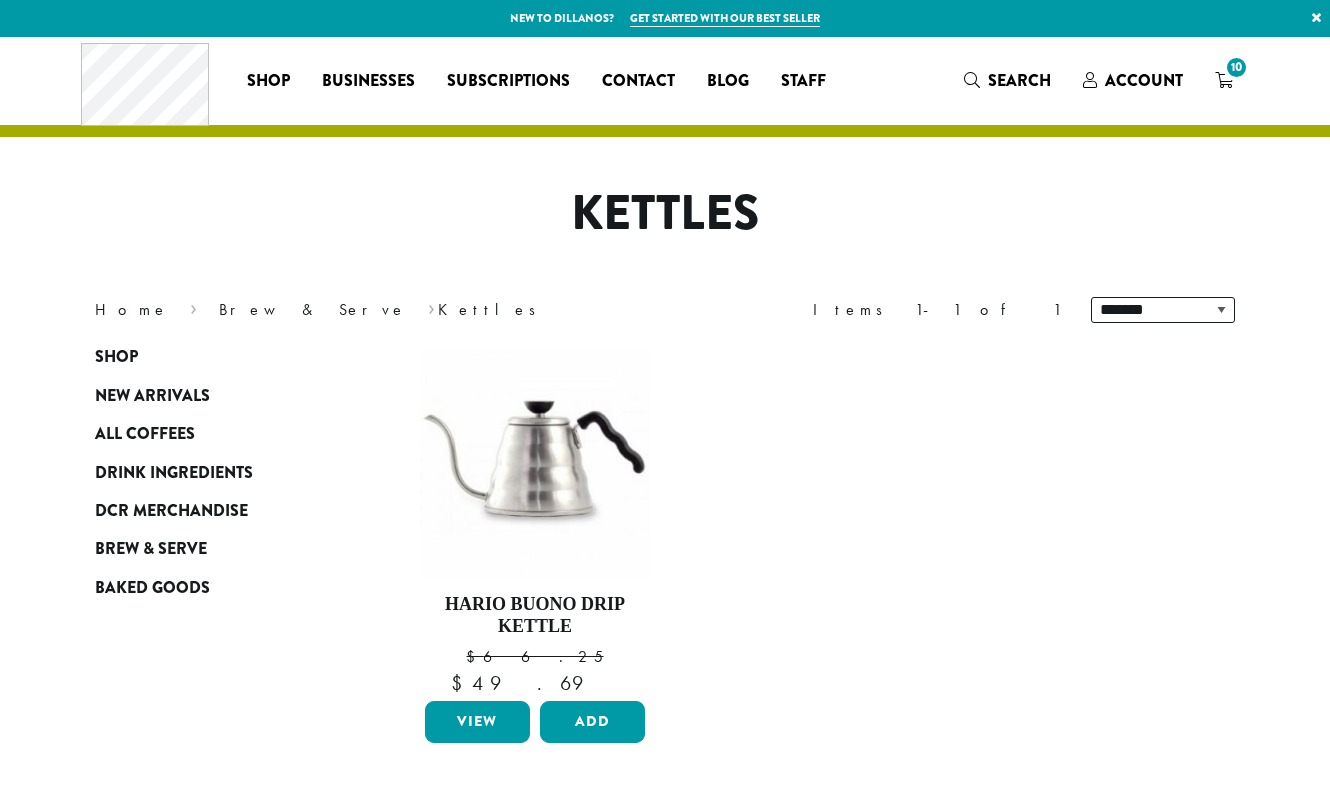 scroll, scrollTop: 0, scrollLeft: 0, axis: both 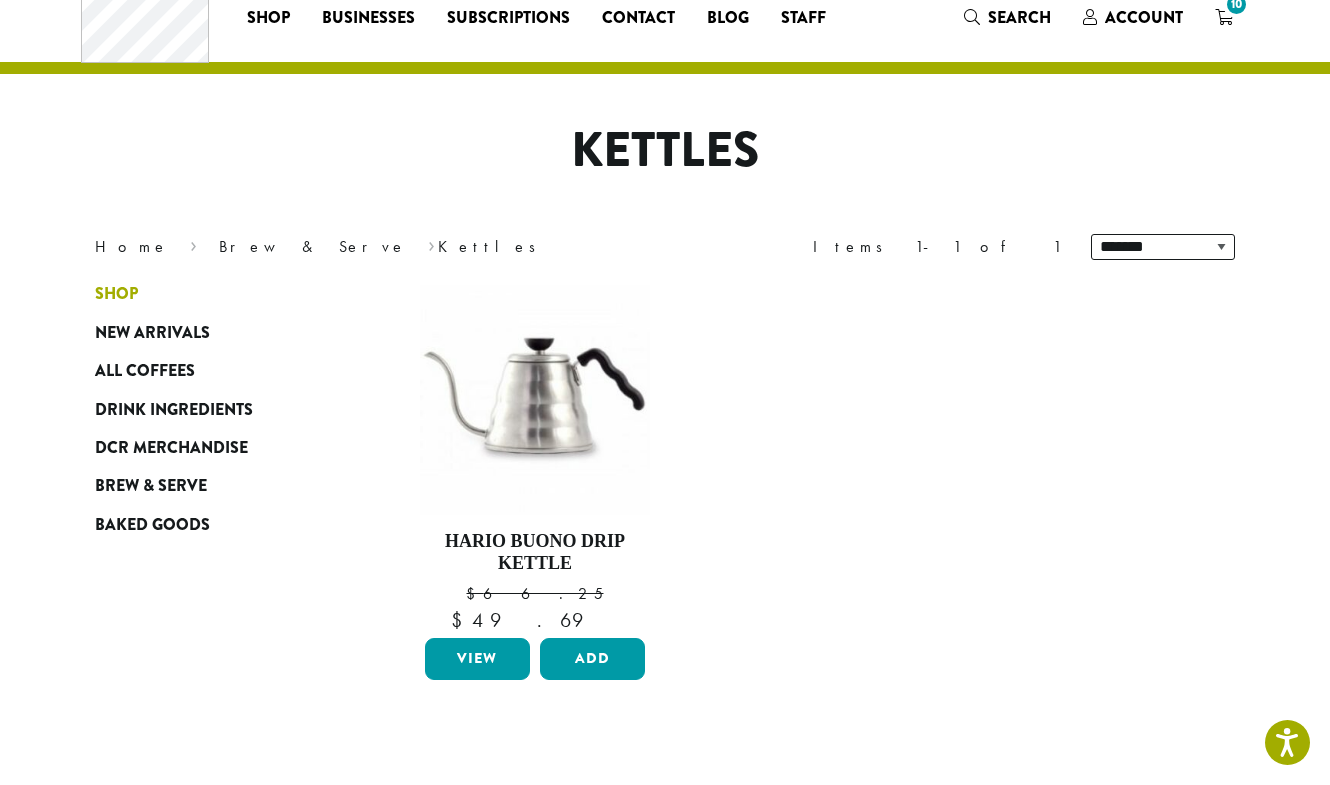 click on "Shop" at bounding box center (116, 294) 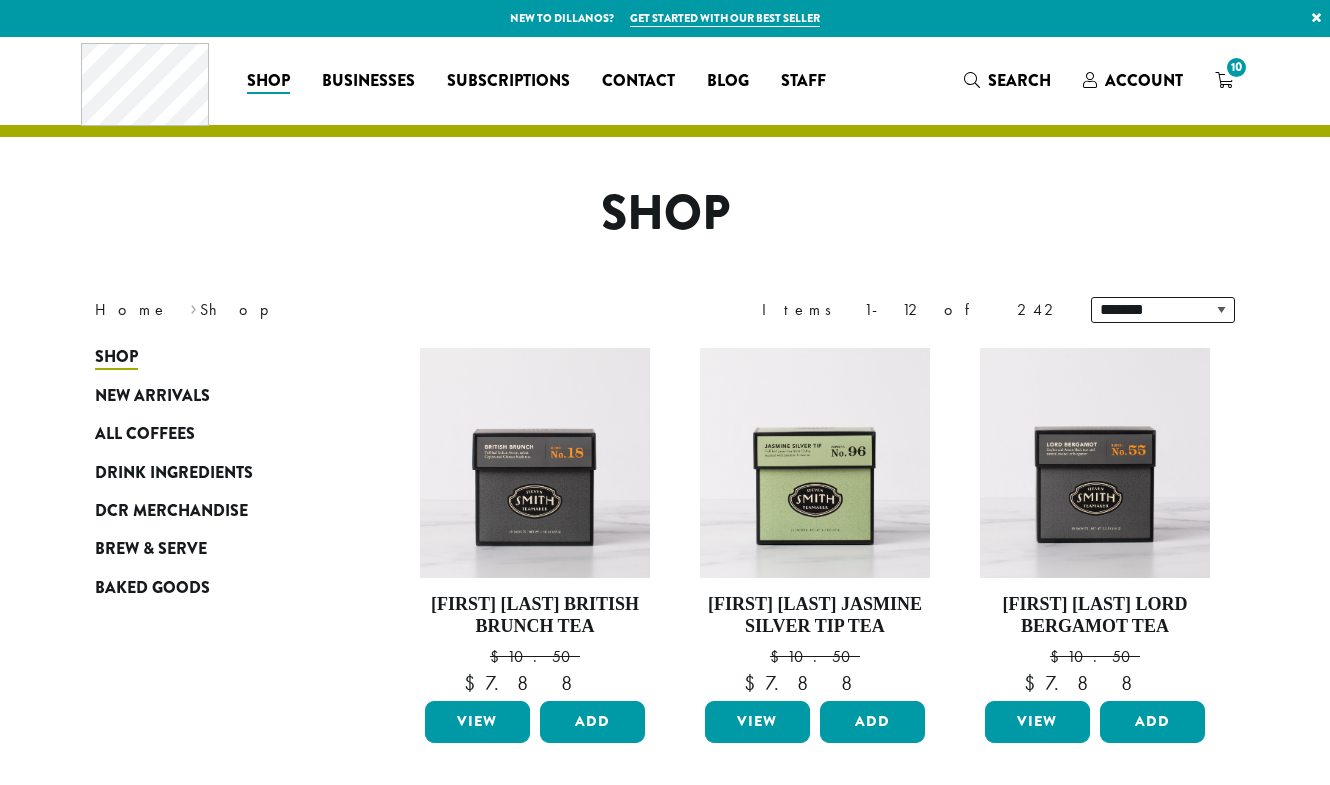 scroll, scrollTop: 0, scrollLeft: 0, axis: both 